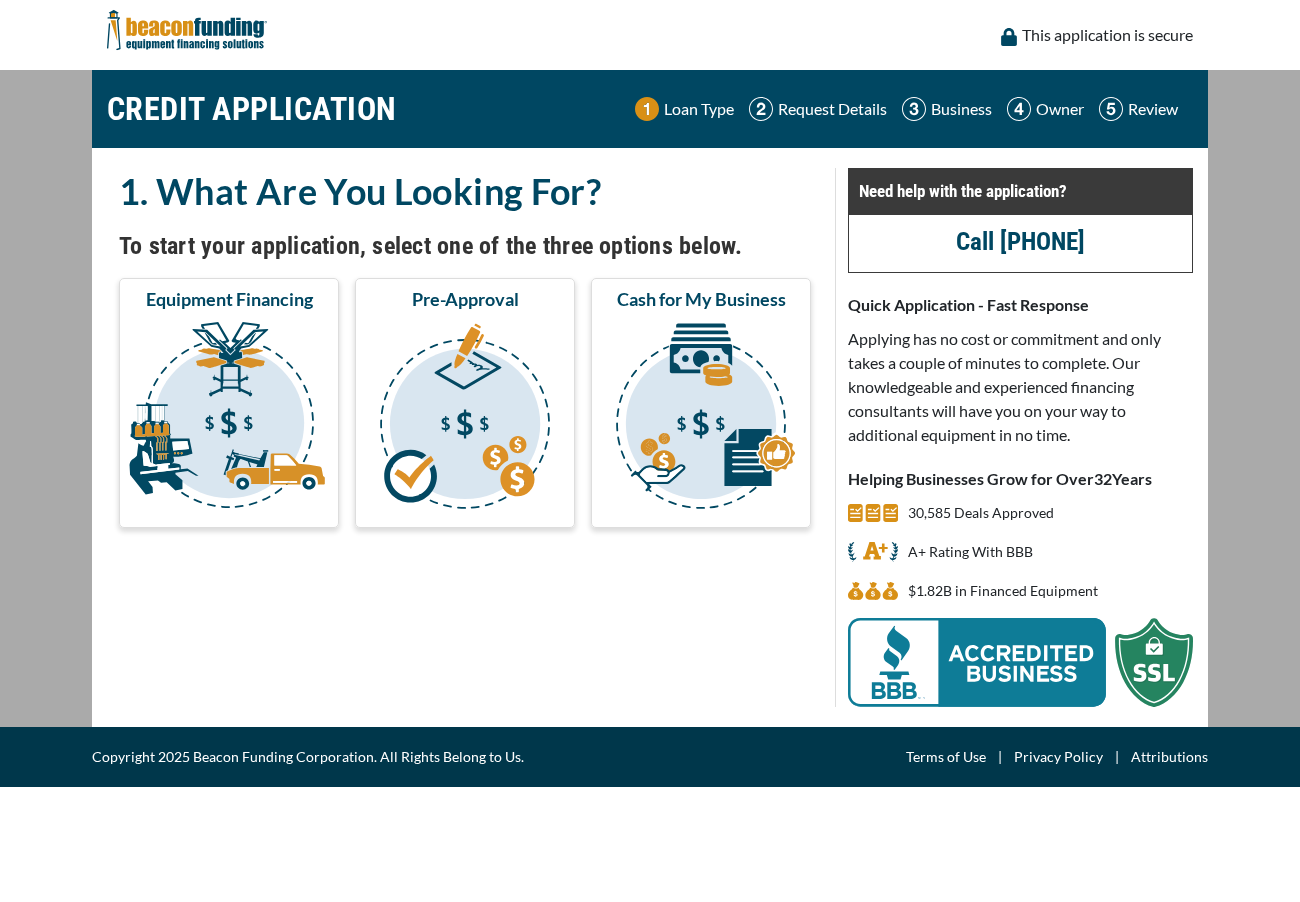 scroll, scrollTop: 0, scrollLeft: 0, axis: both 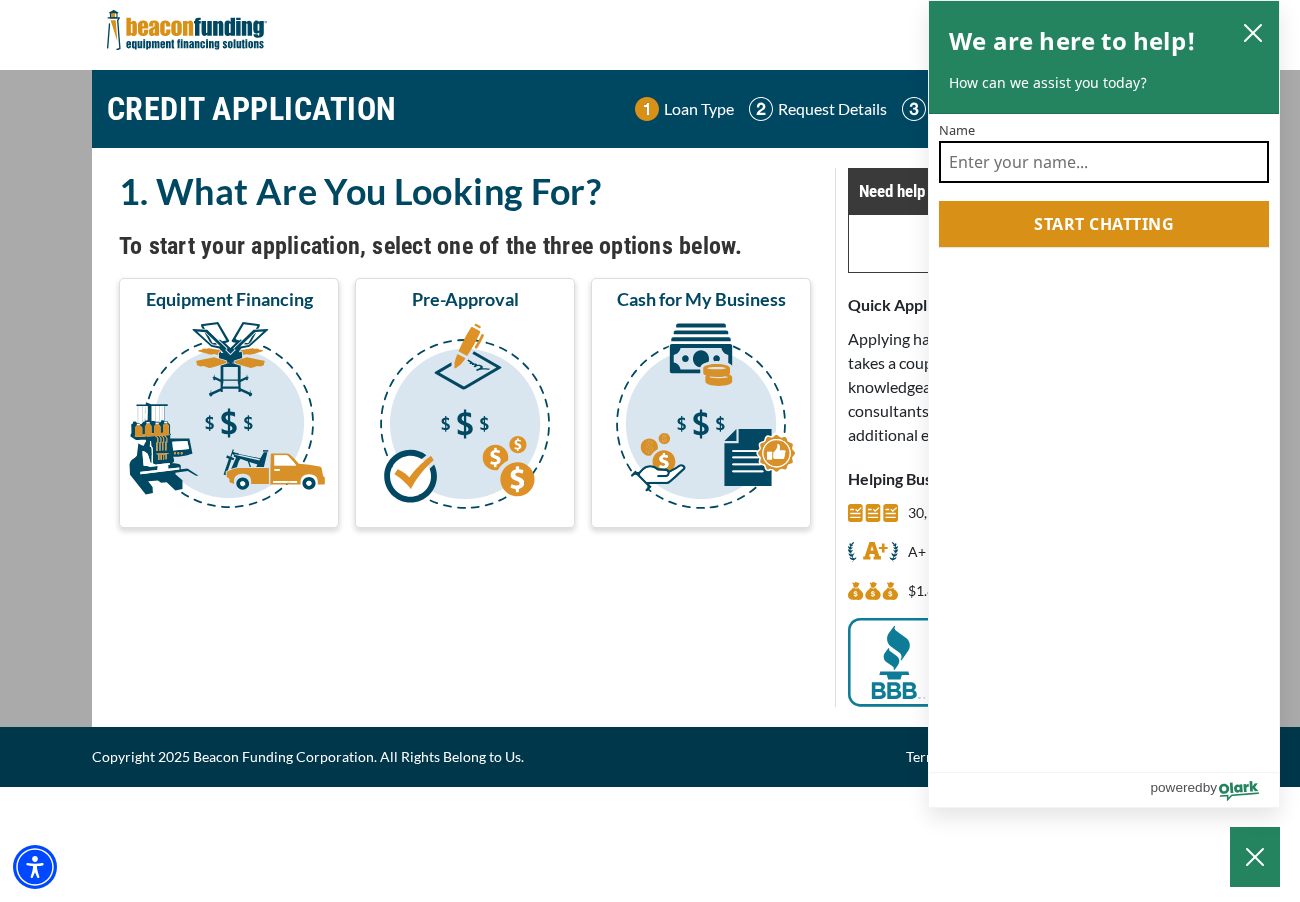 click on "Name" at bounding box center (1104, 162) 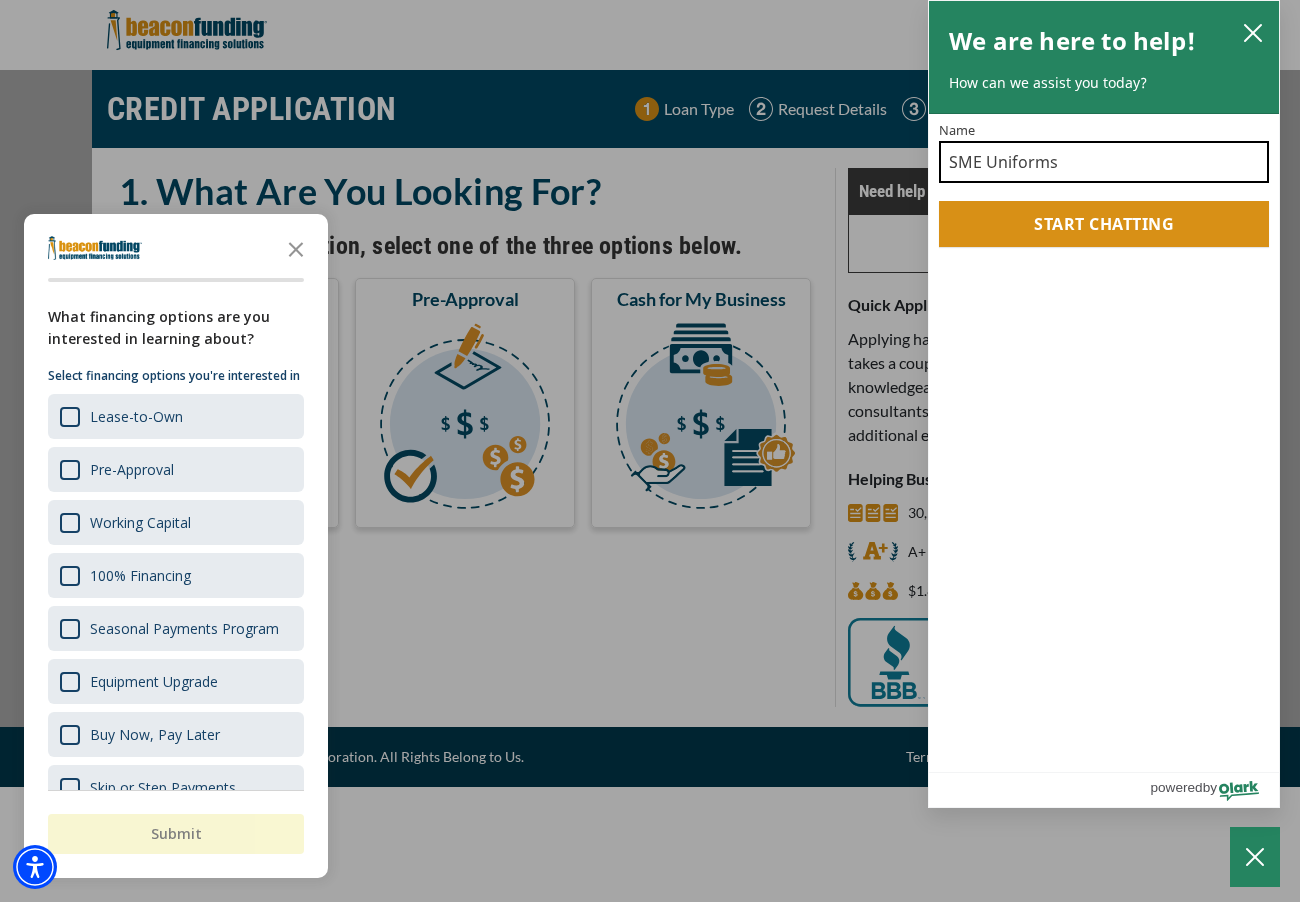 type on "SME Uniforms" 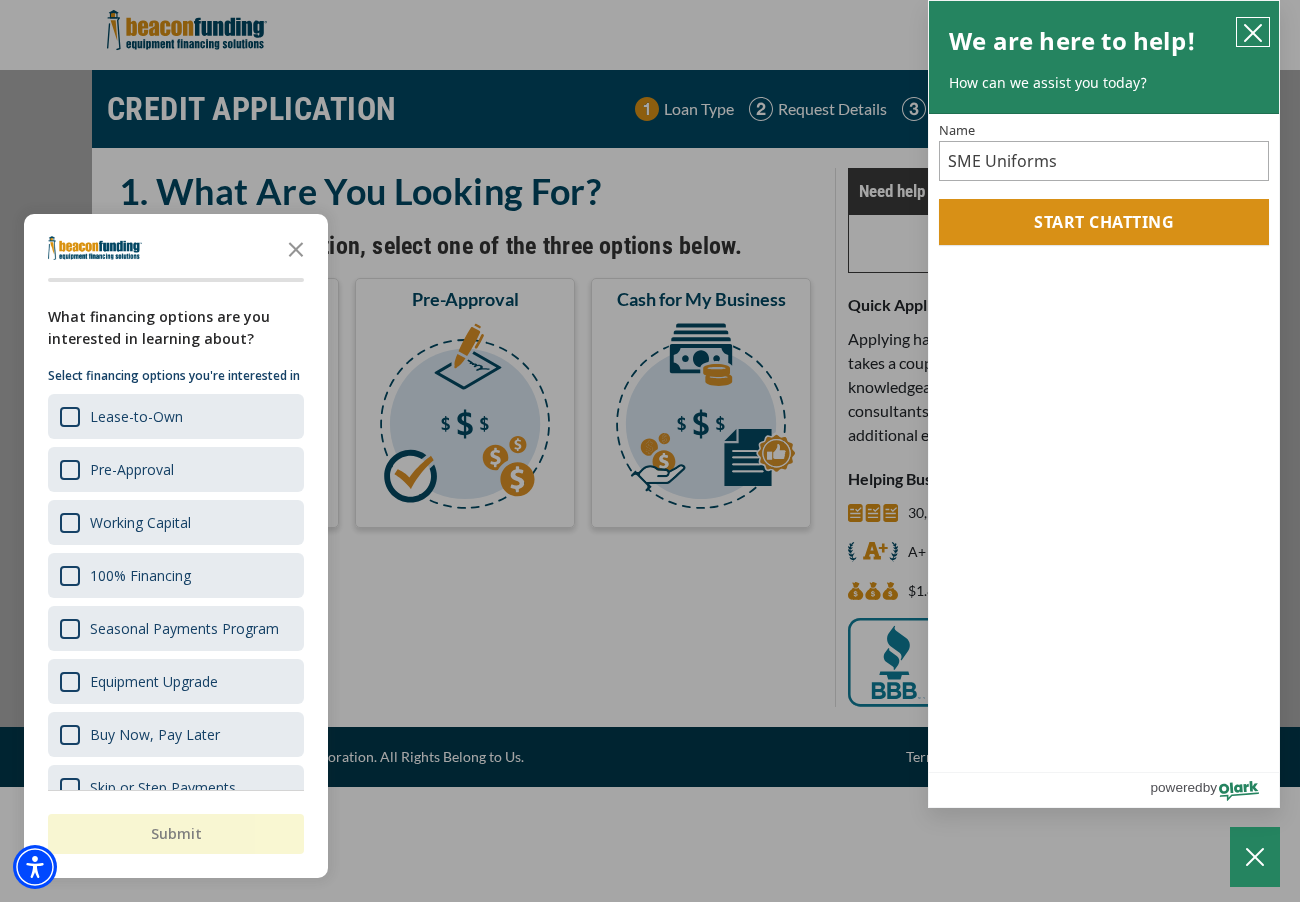 click 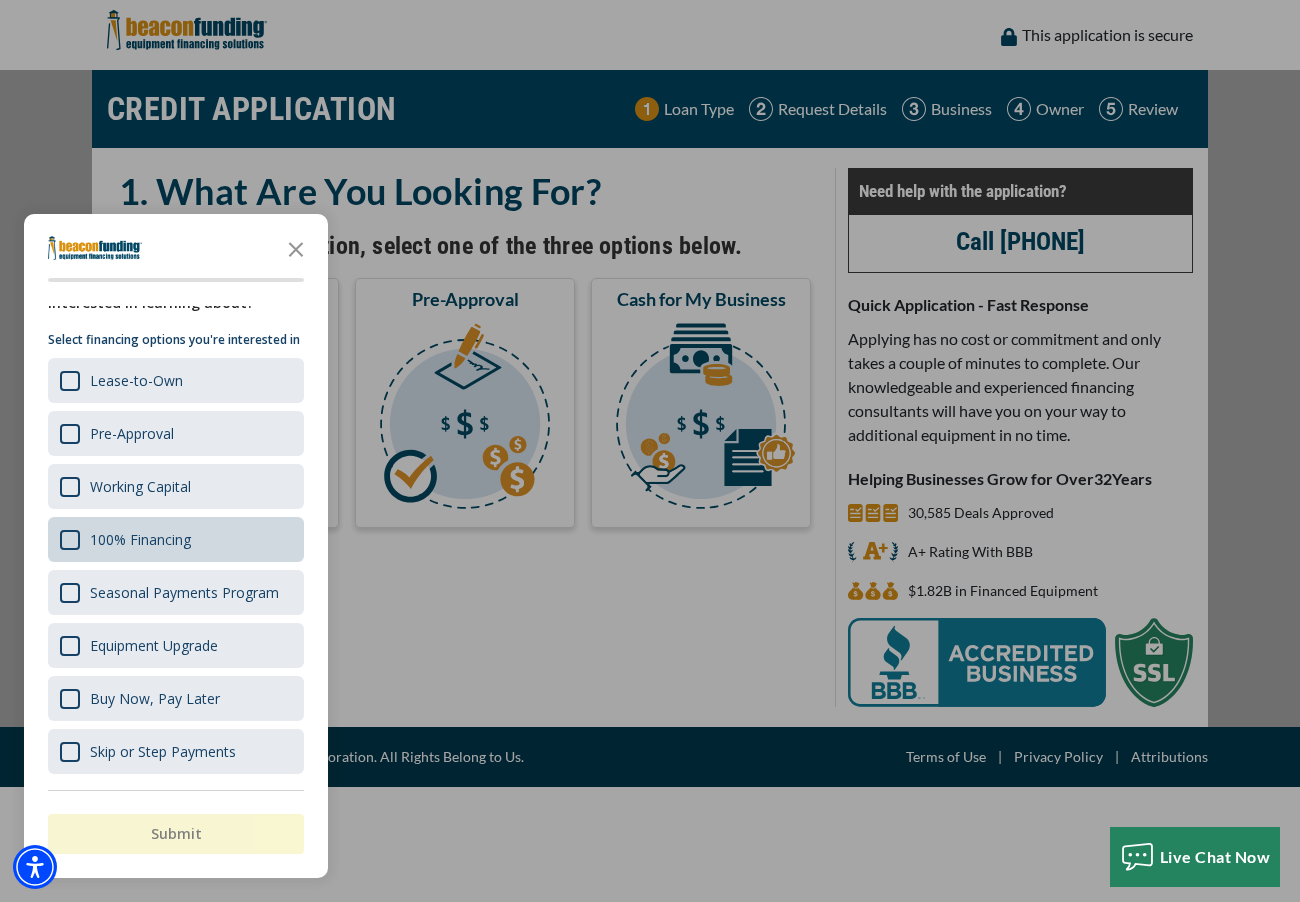 scroll, scrollTop: 55, scrollLeft: 0, axis: vertical 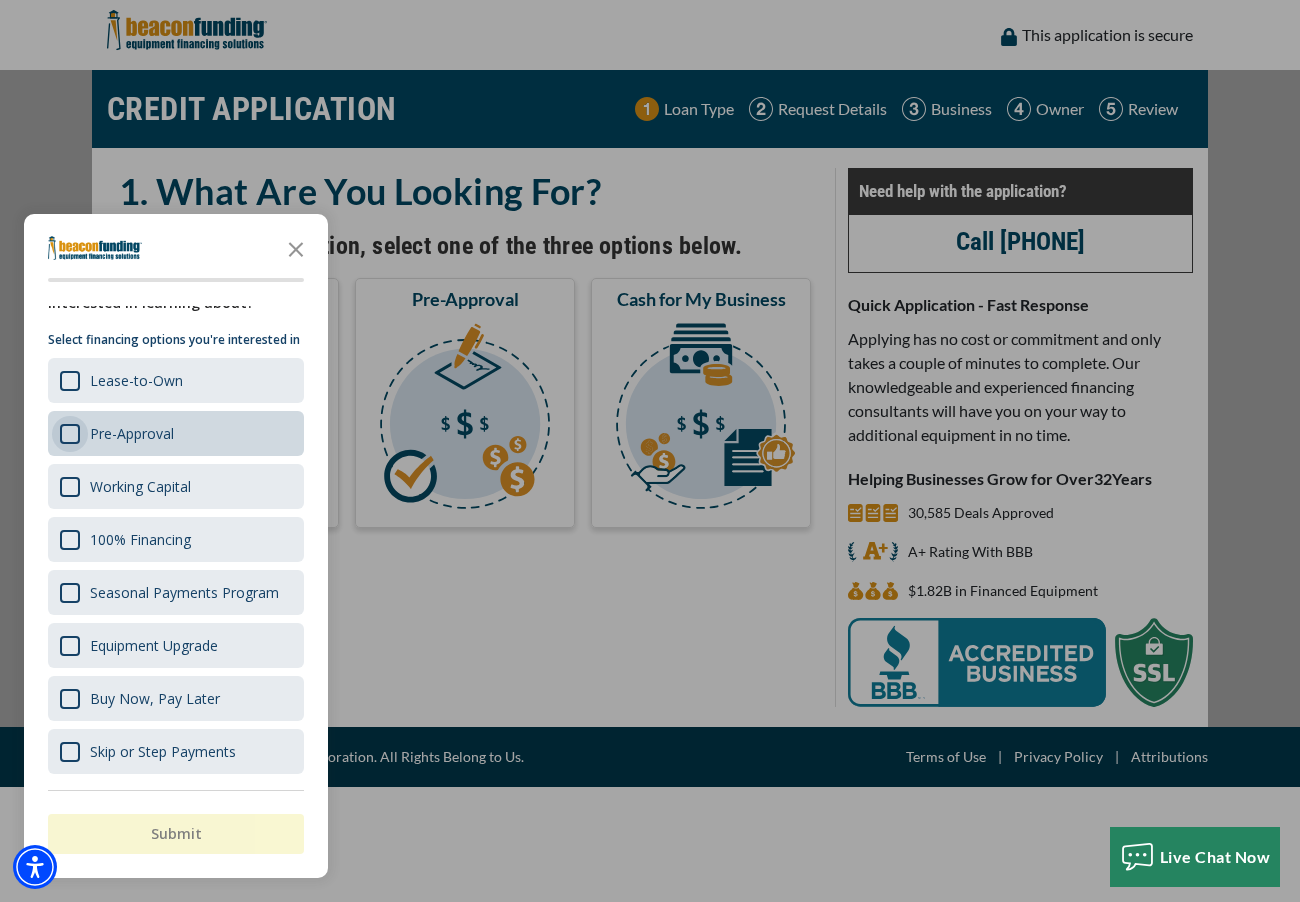 click at bounding box center [70, 434] 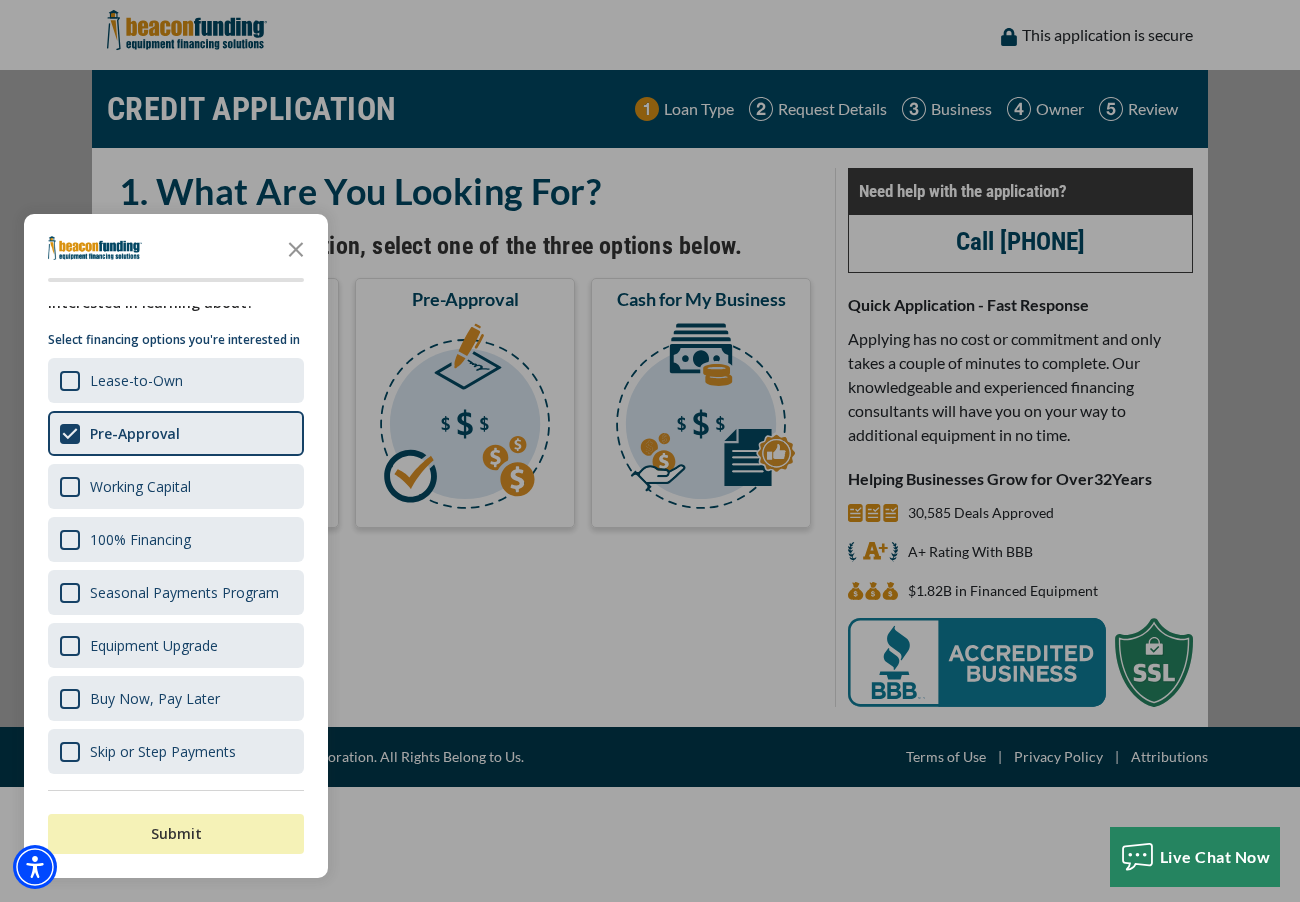 click on "Submit" at bounding box center (176, 834) 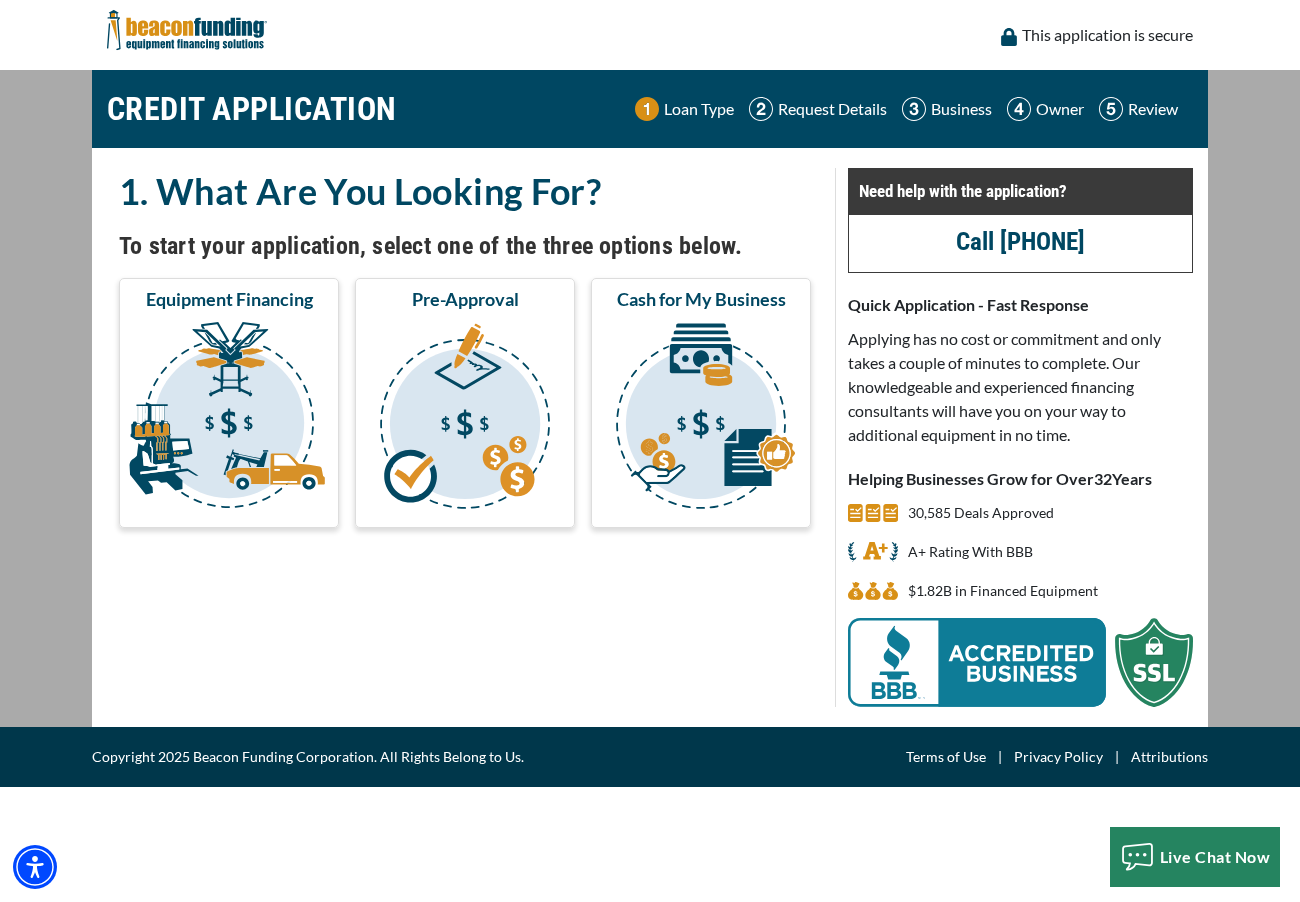 click at bounding box center (761, 109) 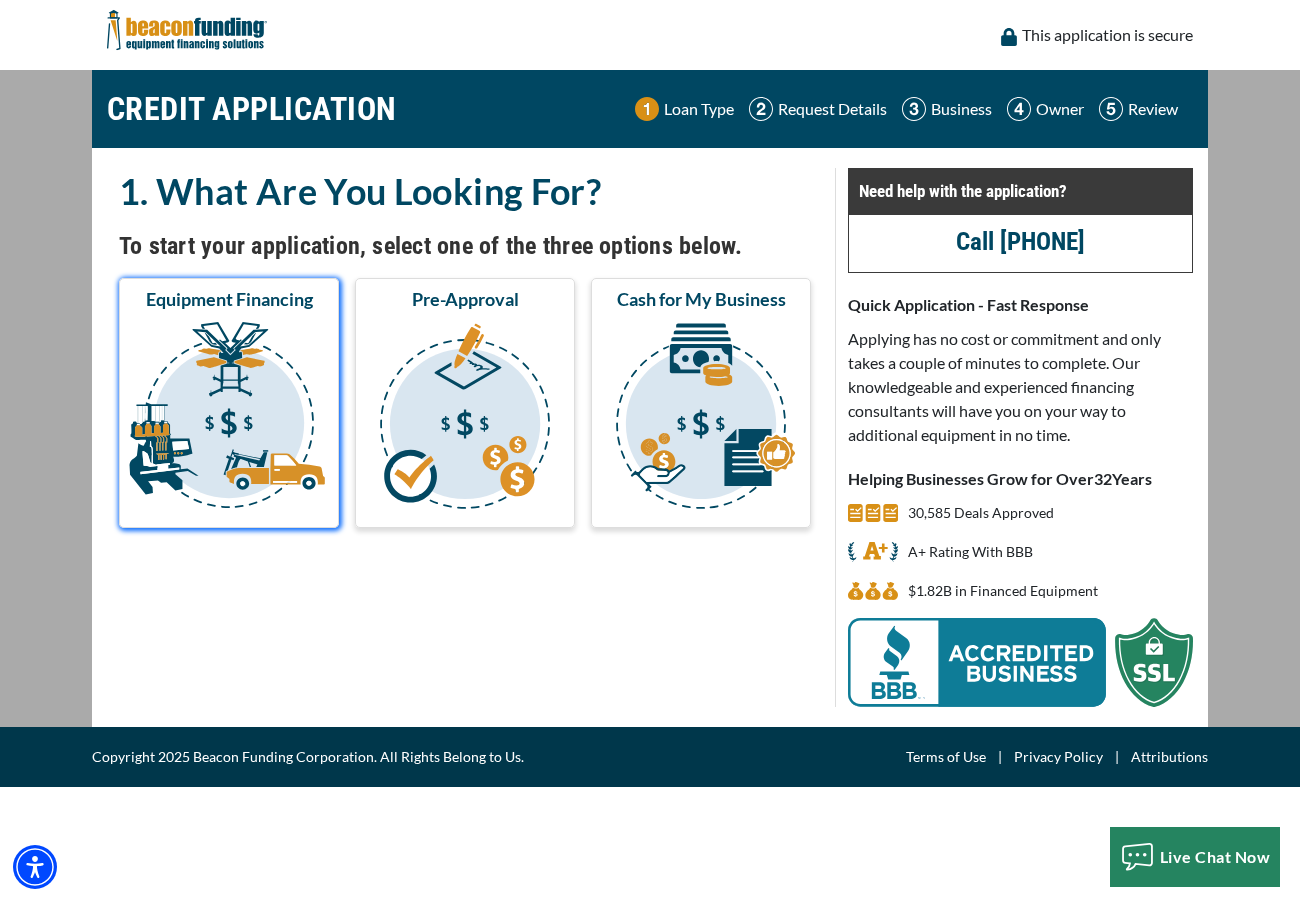 click at bounding box center [229, 419] 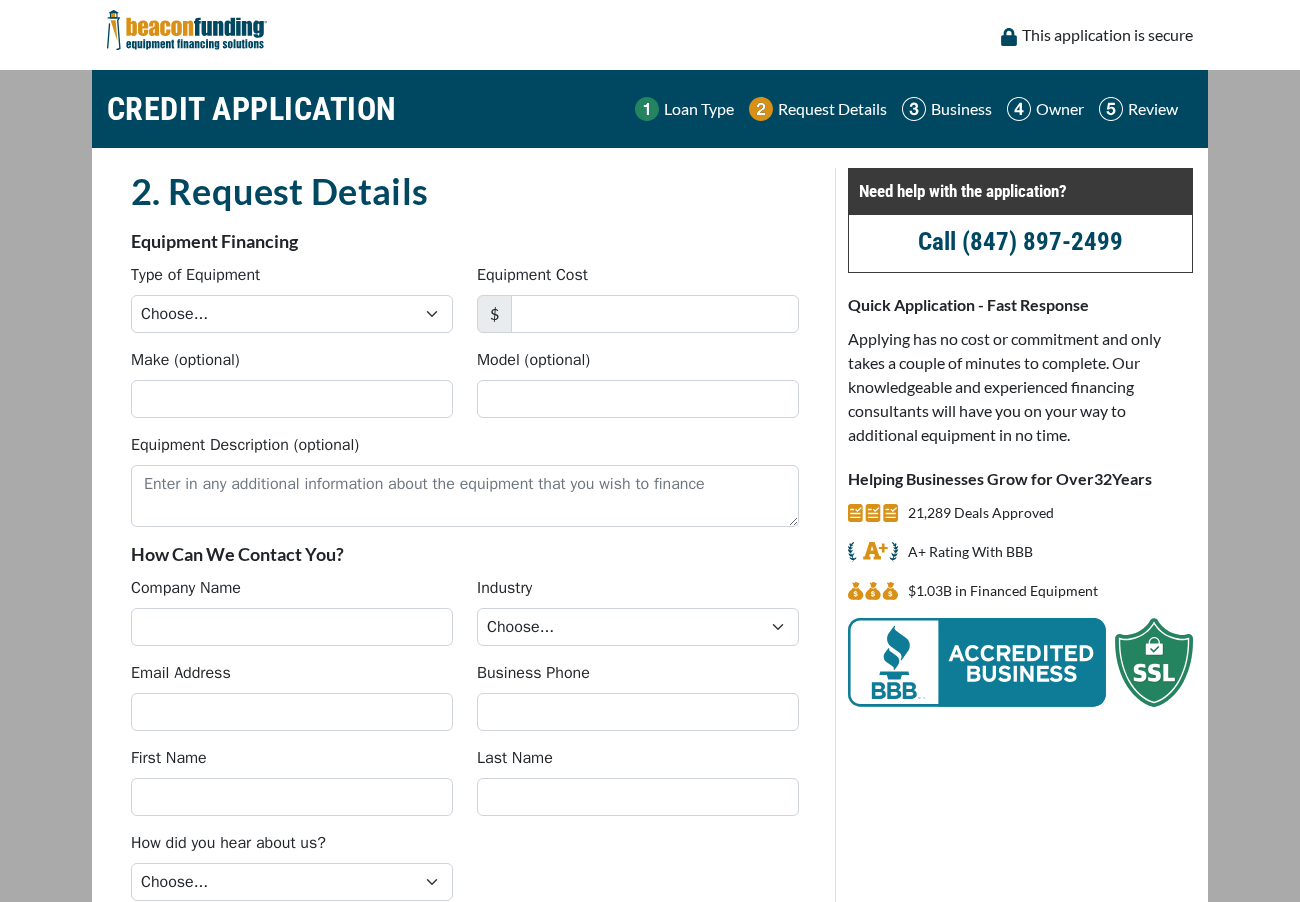 scroll, scrollTop: 0, scrollLeft: 0, axis: both 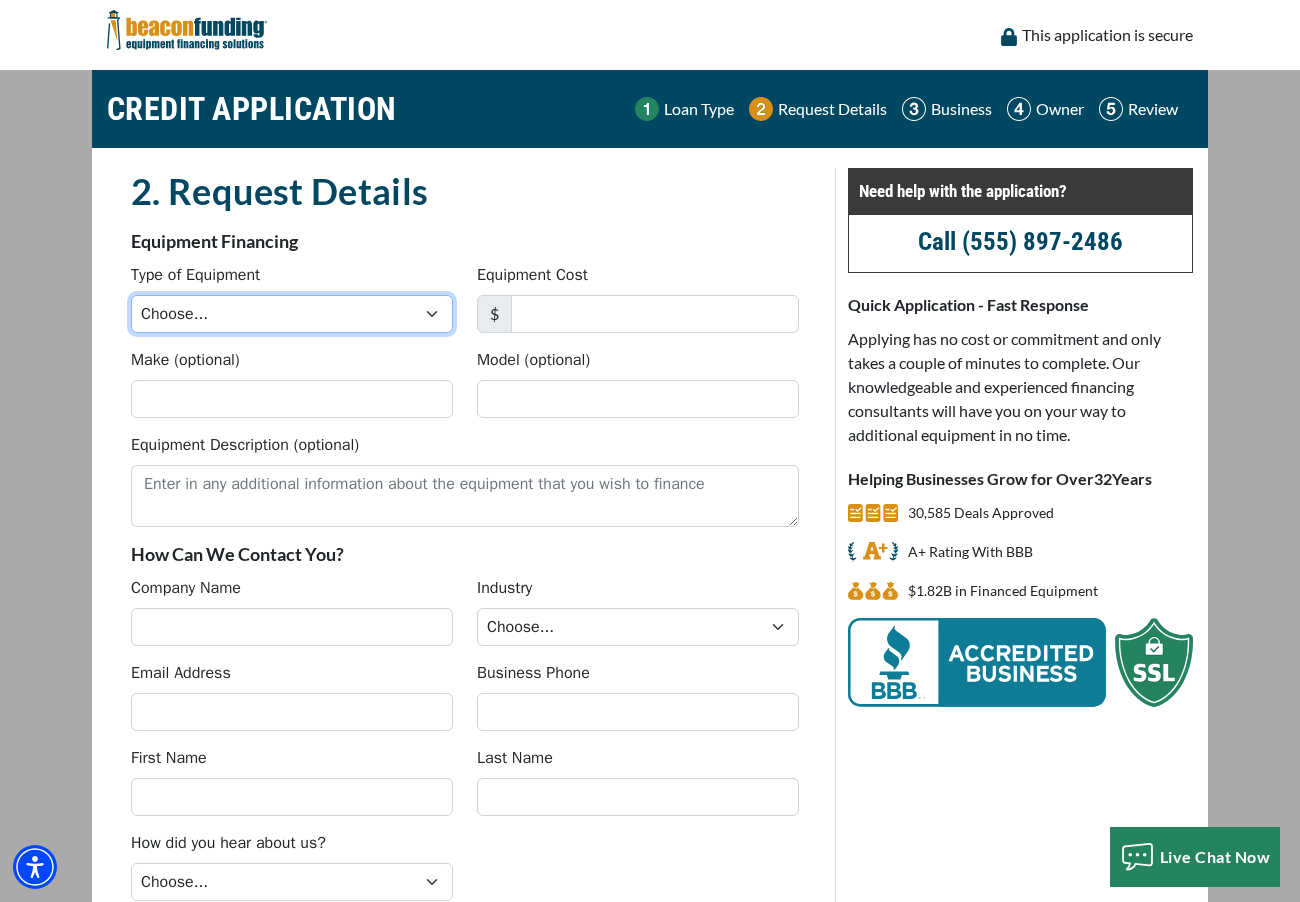 click on "Choose...
Backhoe
Boom/Bucket Truck
Chipper
Commercial Mower
Crane
DTG/DTF Printing
Embroidery
Excavator
Landscape Truck/Equipment
Other
Other Commercial Truck
Other Decorated Apparel
Screen Printing
Septic Pumper Truck
Skid Steer
Stump Grinder
Tow Truck
Tractor
Trailer
Trencher
Wheel Loader" at bounding box center (292, 314) 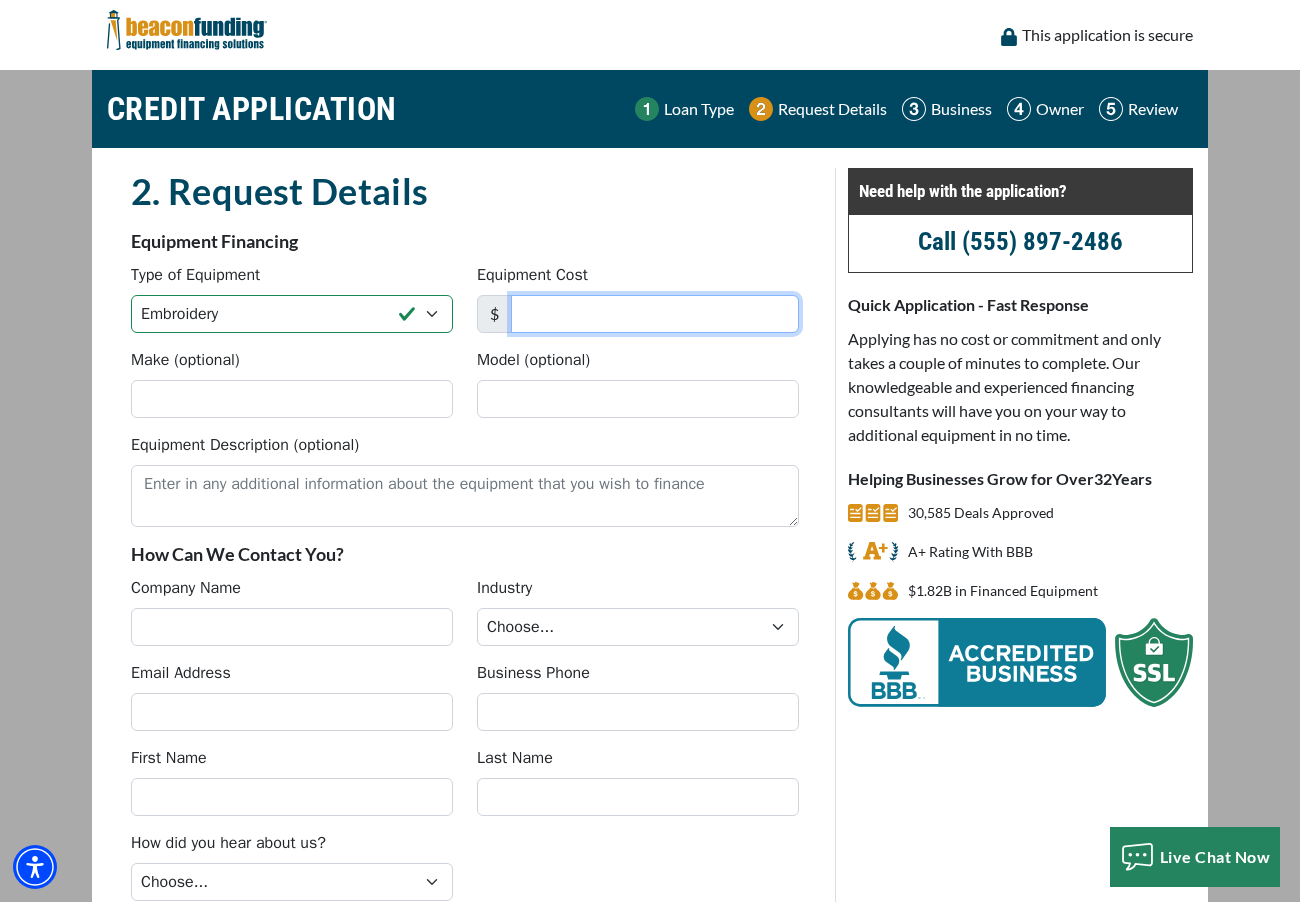 click on "Equipment Cost" at bounding box center (655, 314) 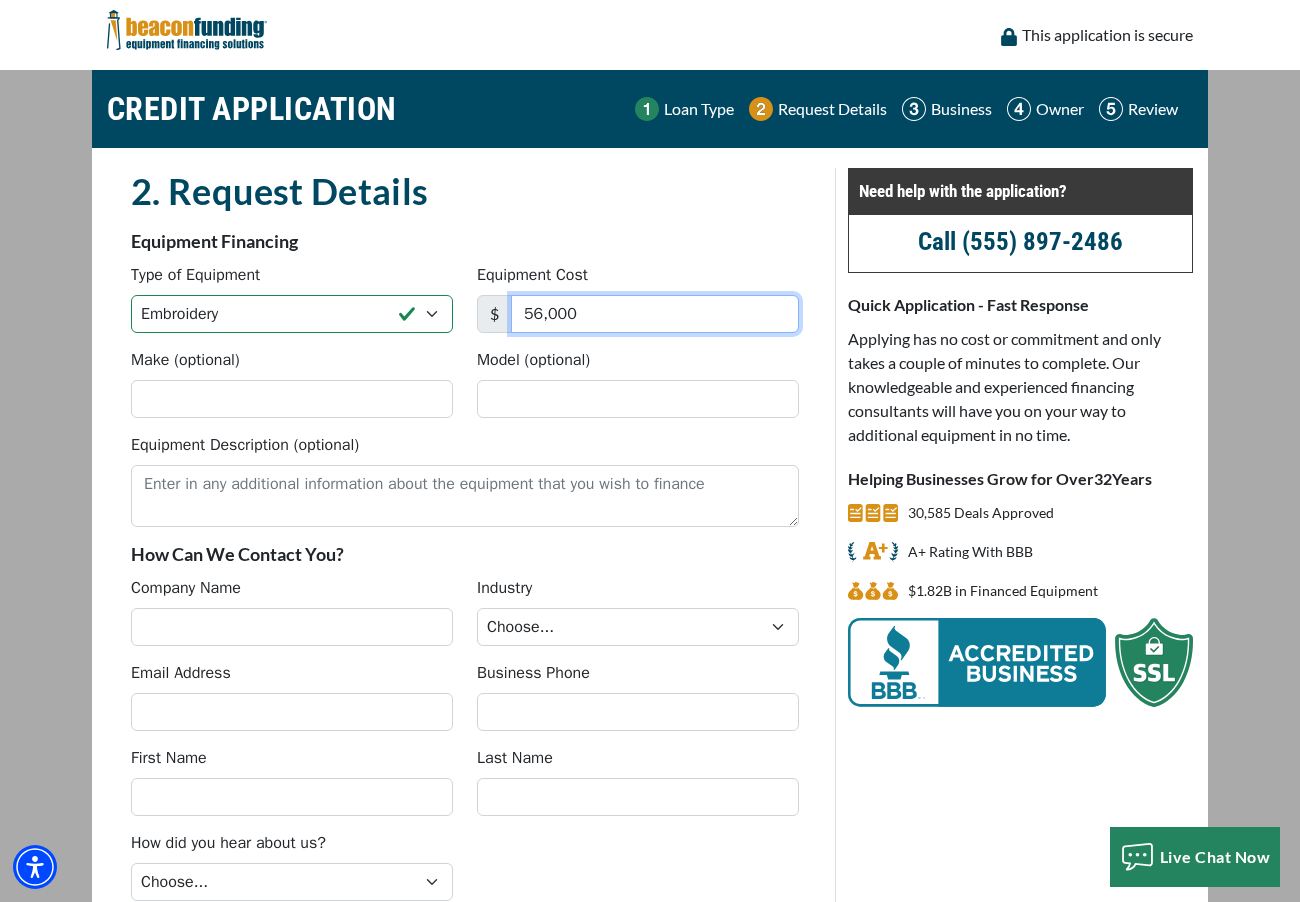 type on "56,000" 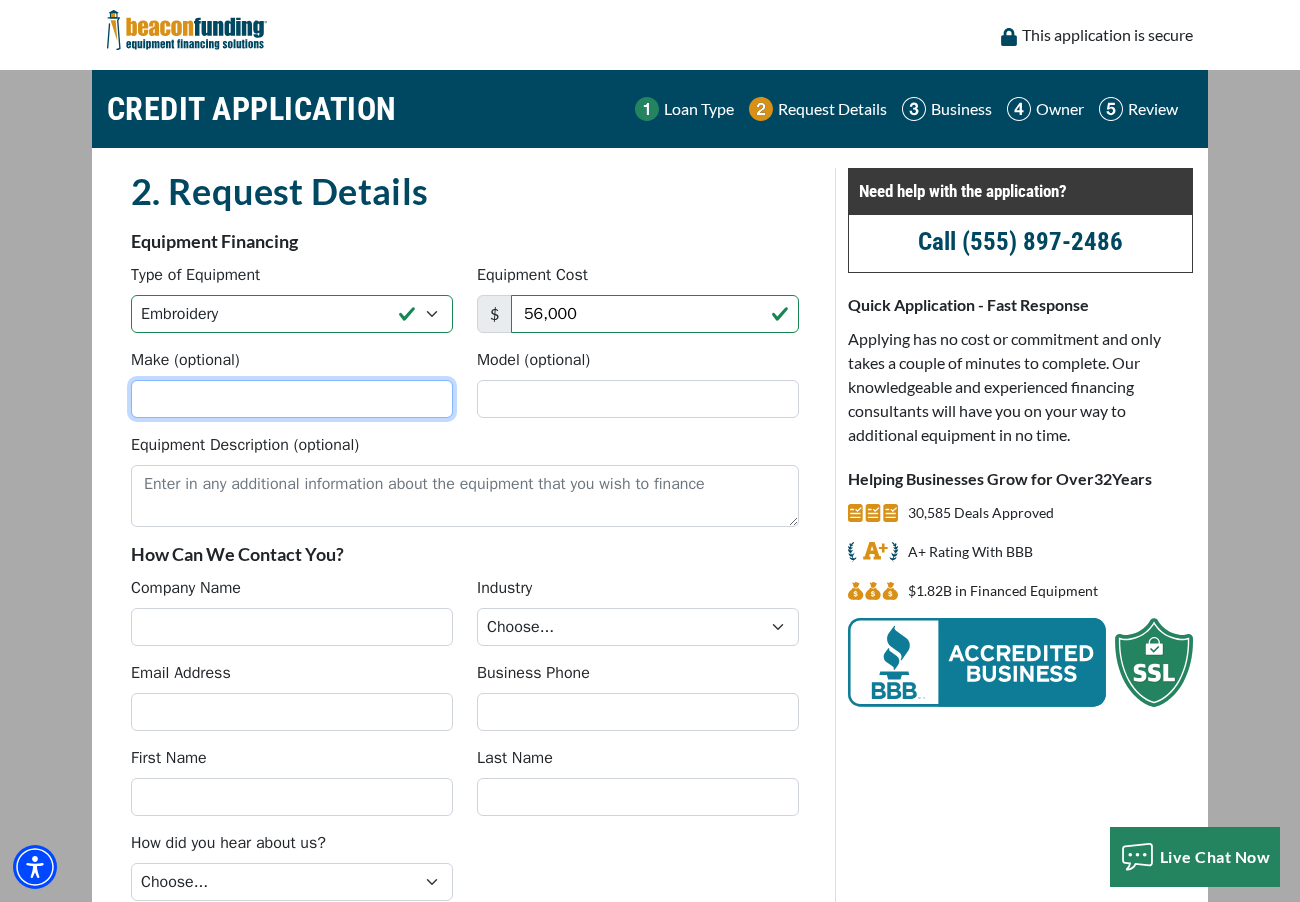 click on "Make (optional)" at bounding box center (292, 399) 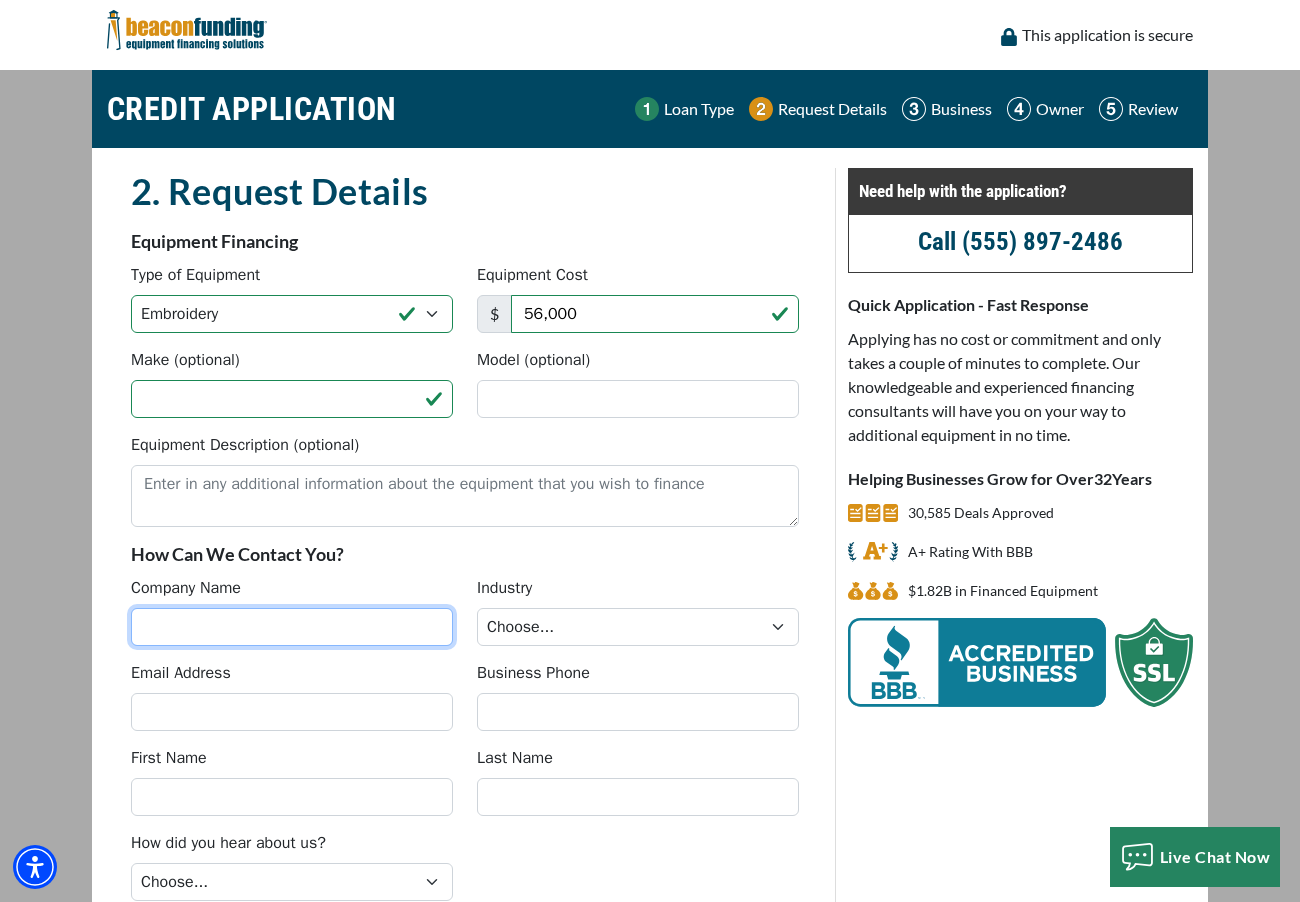 click on "Company Name" at bounding box center (292, 627) 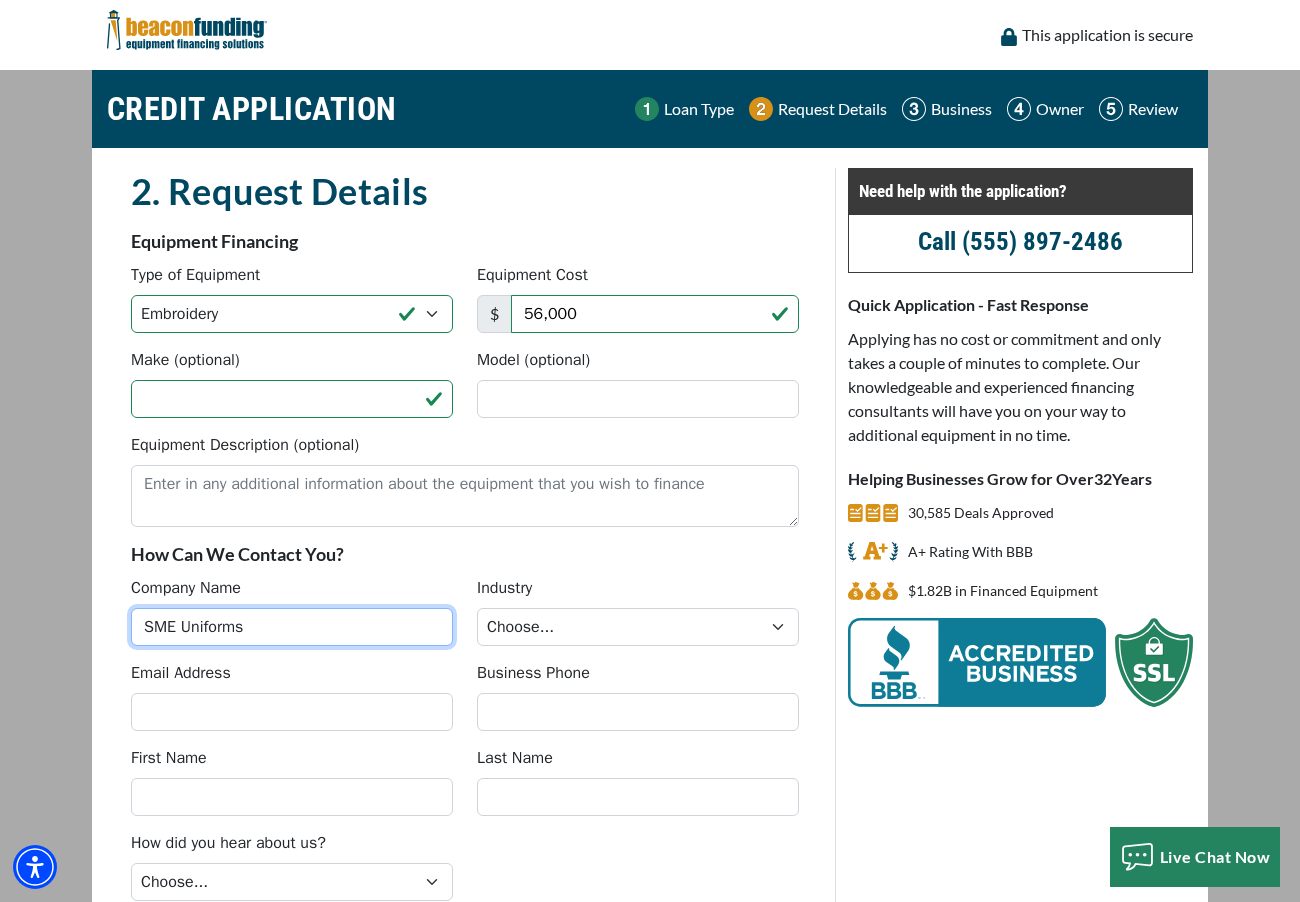 type on "SME Uniforms" 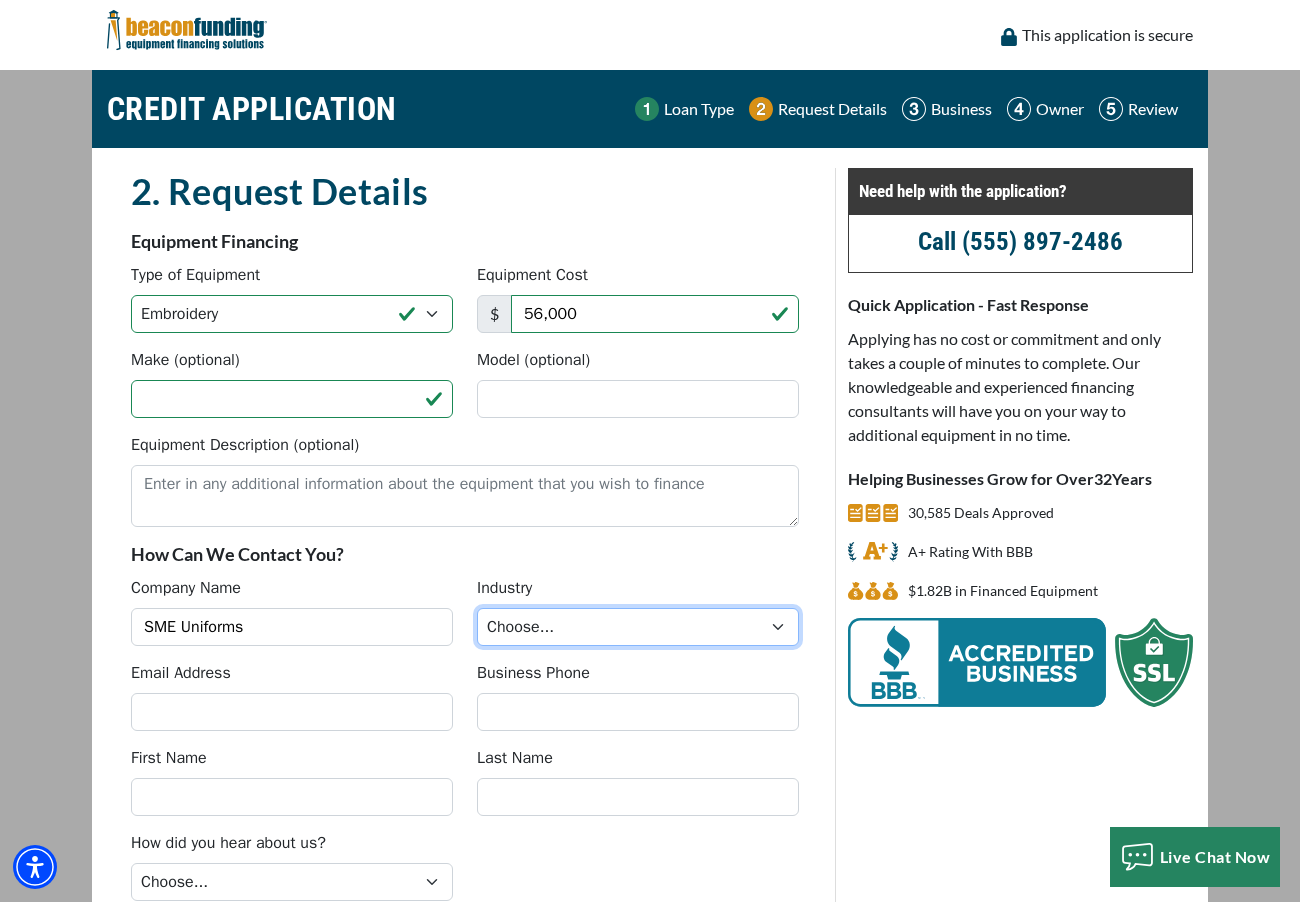 click on "Choose...
Towing
Landscape/Hardscape
Decorated Apparel
Septic
Light Construction
Other" at bounding box center (638, 627) 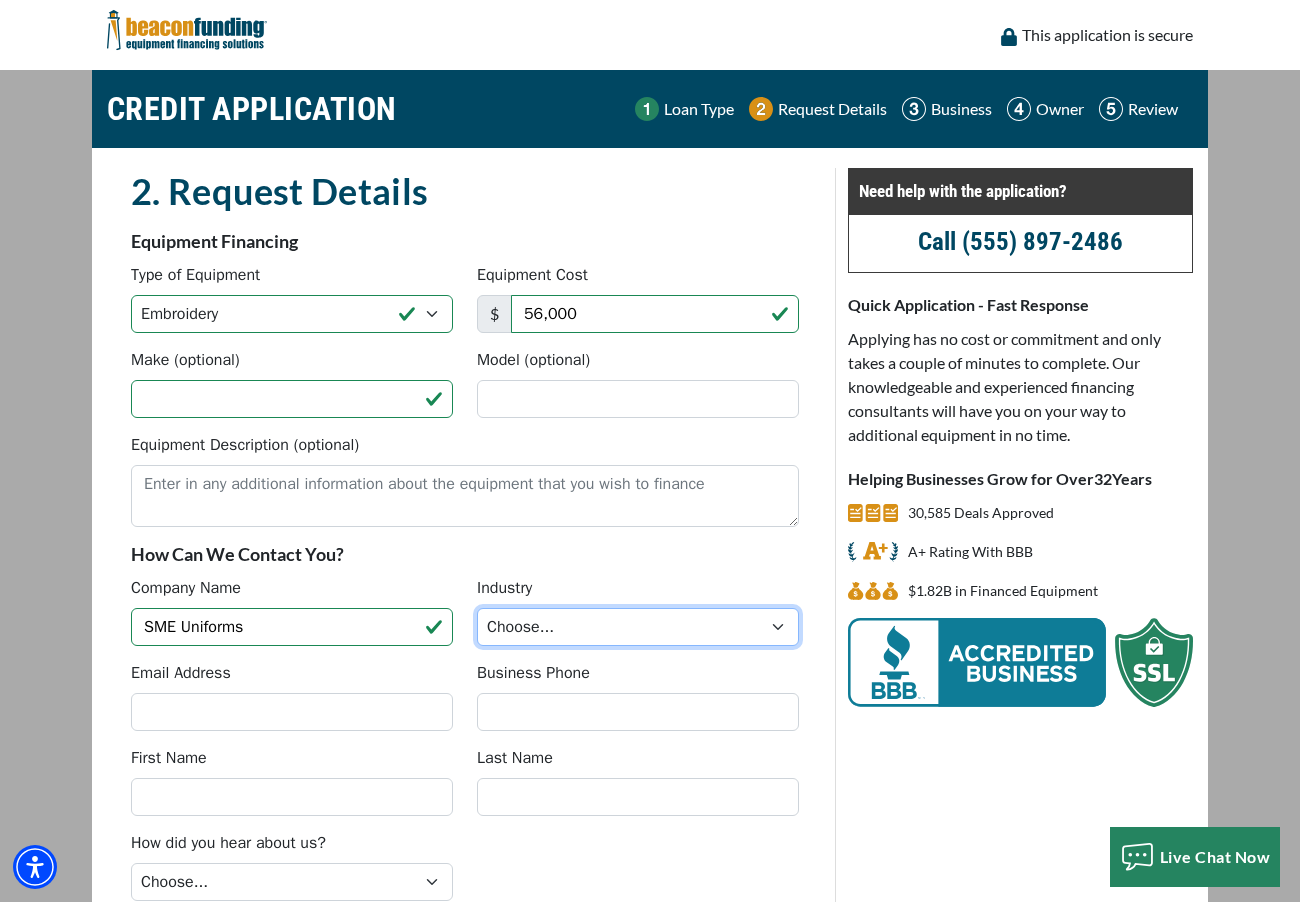 select on "5" 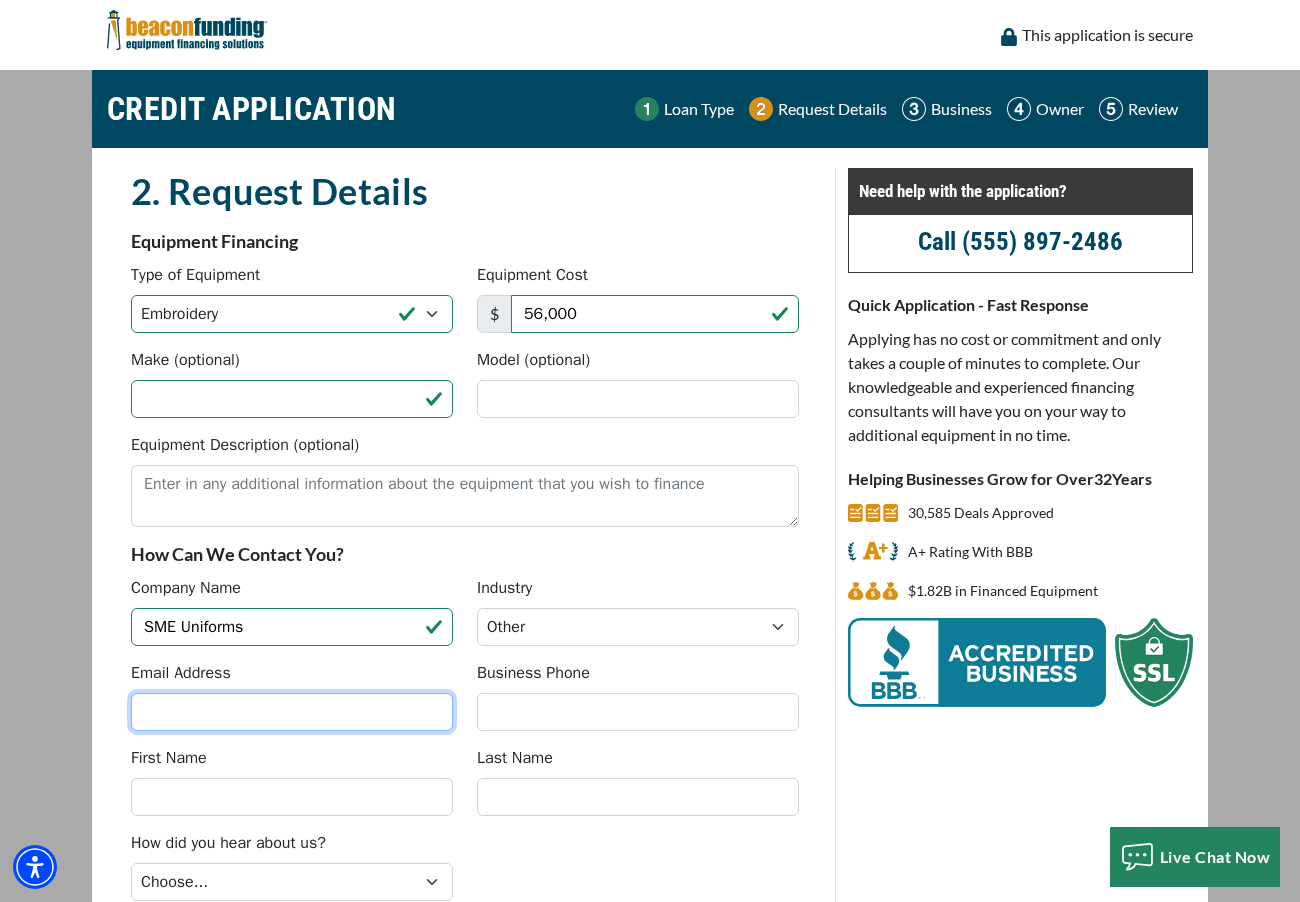 click on "Email Address" at bounding box center [292, 712] 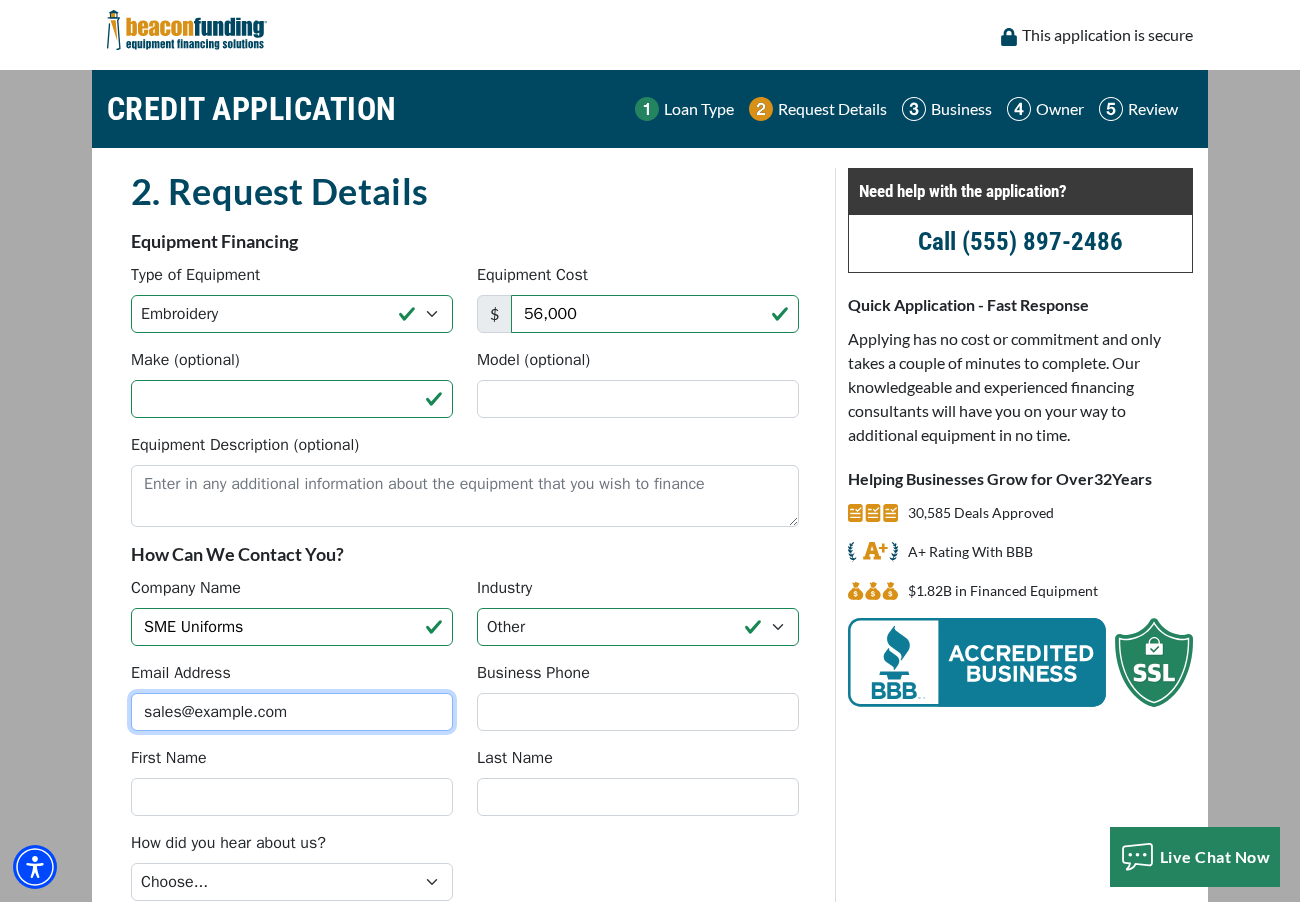type on "sales@smeuniforms.com" 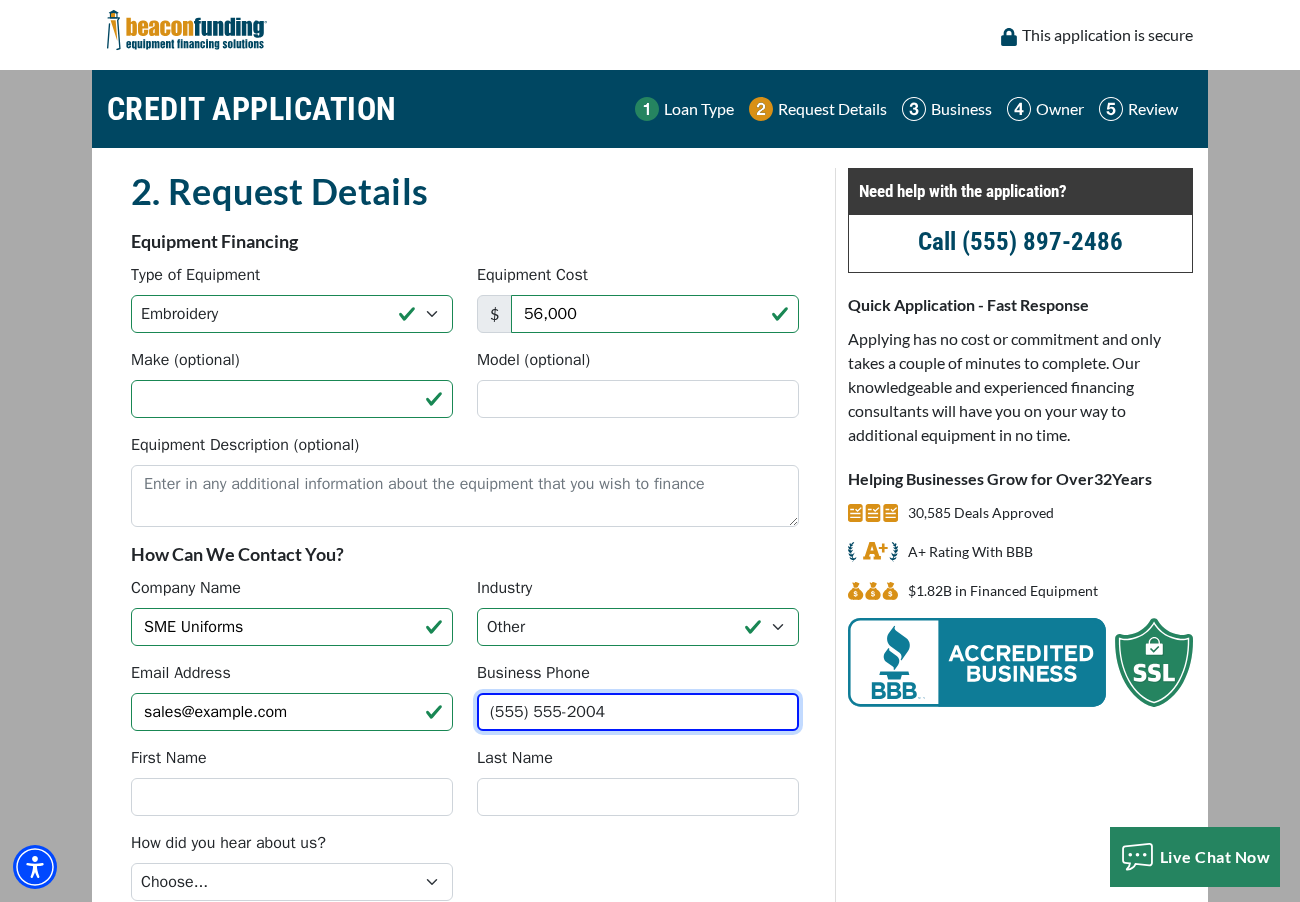 type on "(702) 285-2004" 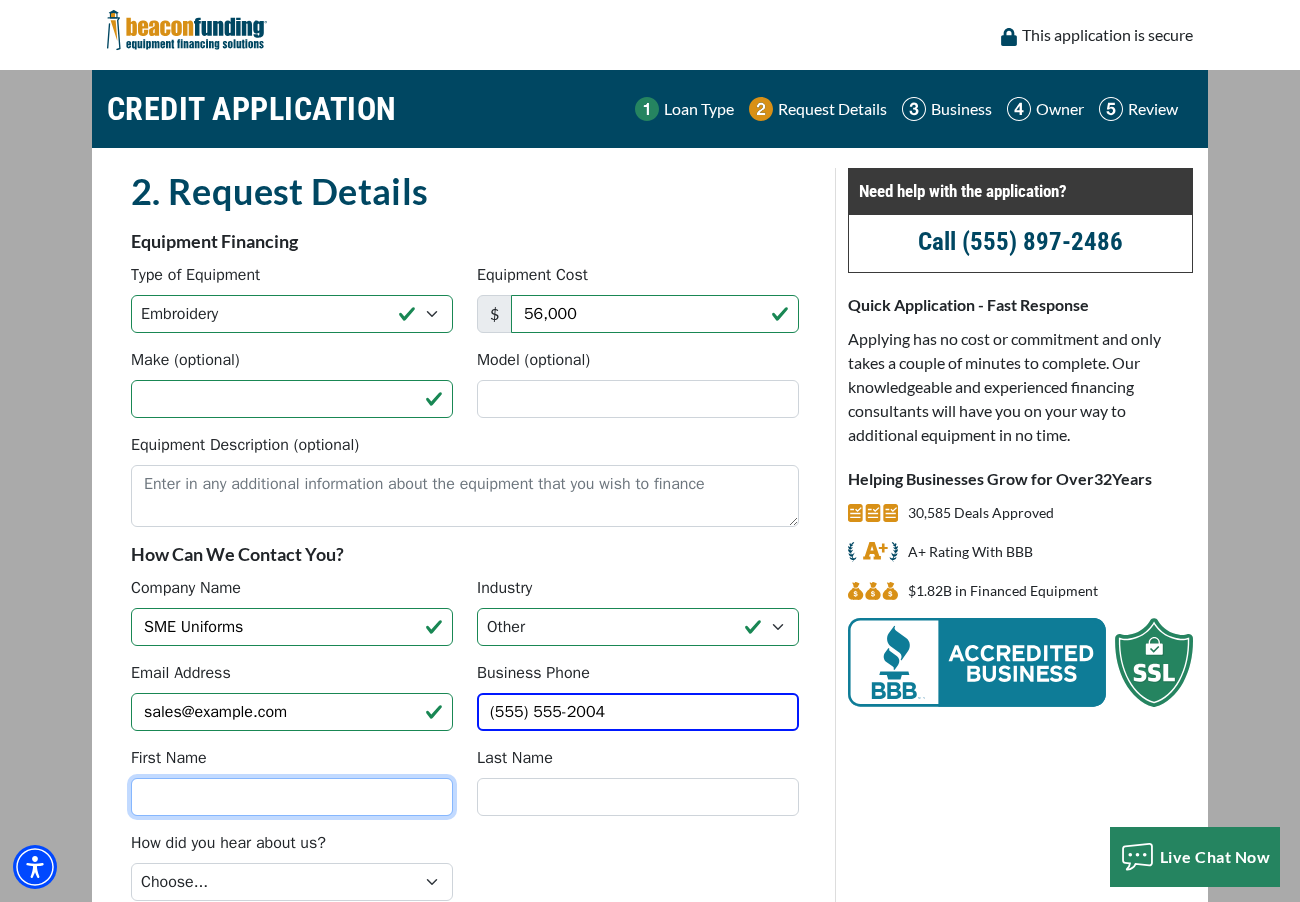 click on "First Name" at bounding box center [292, 797] 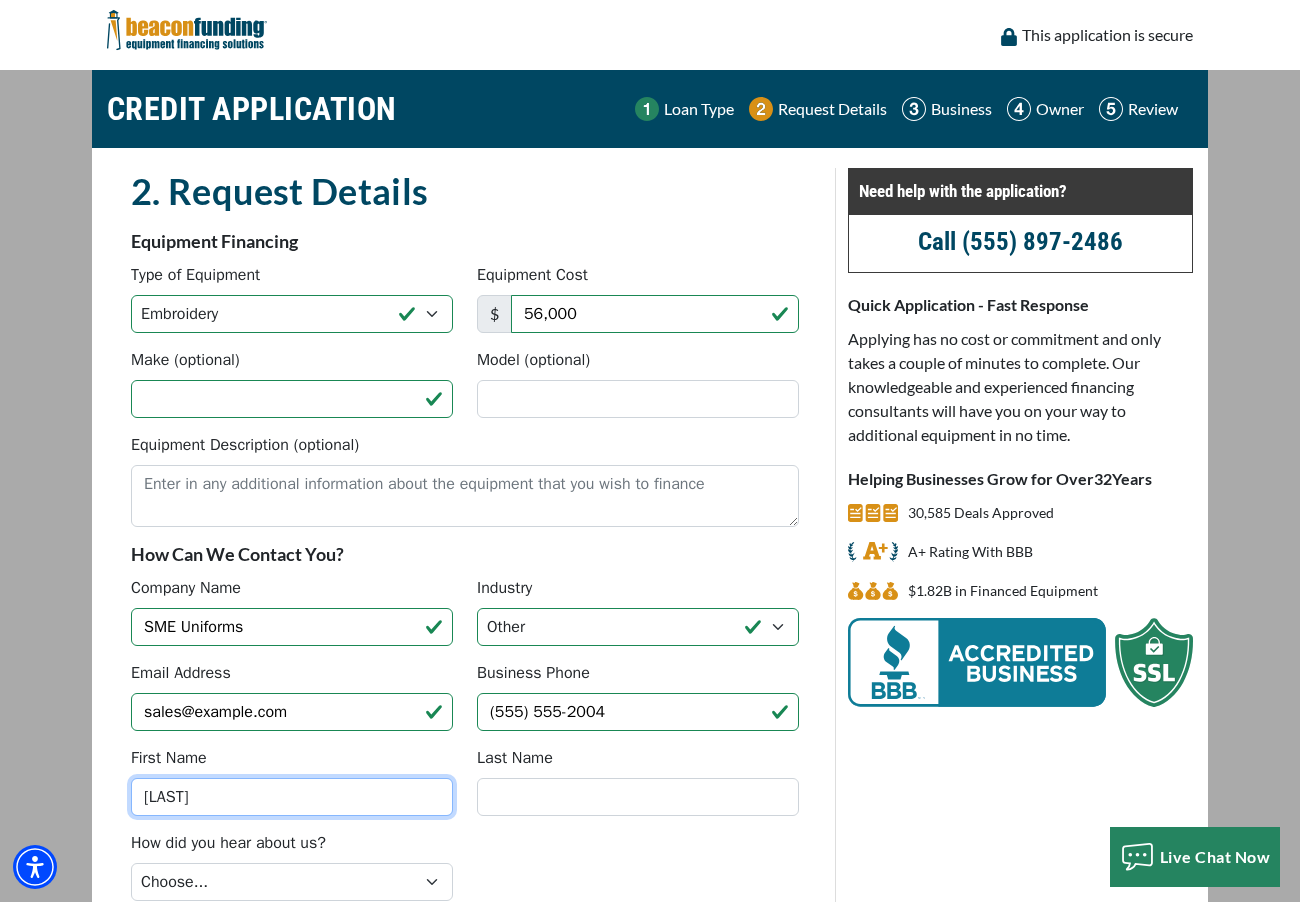 type on "Kim" 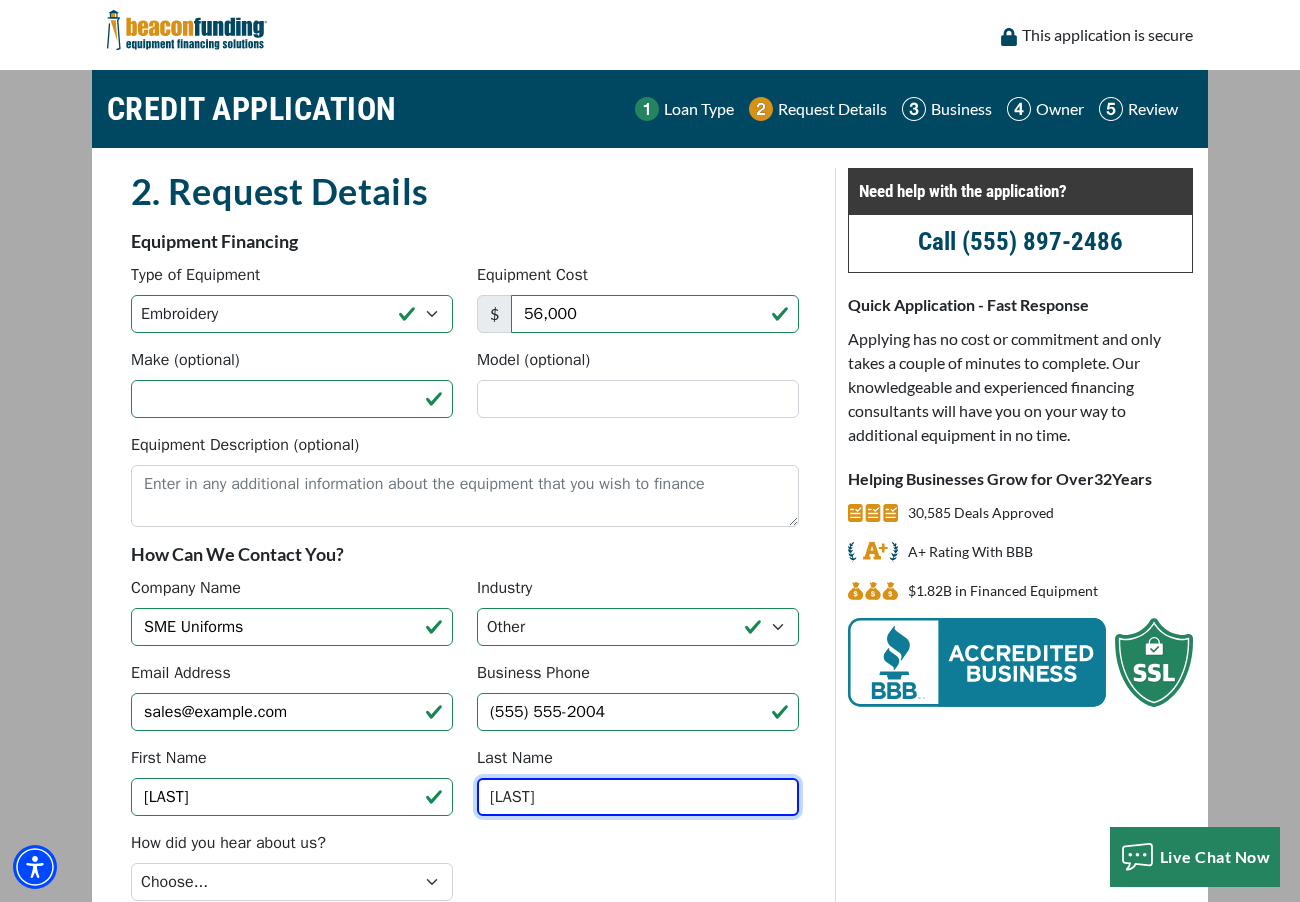 scroll, scrollTop: 182, scrollLeft: 0, axis: vertical 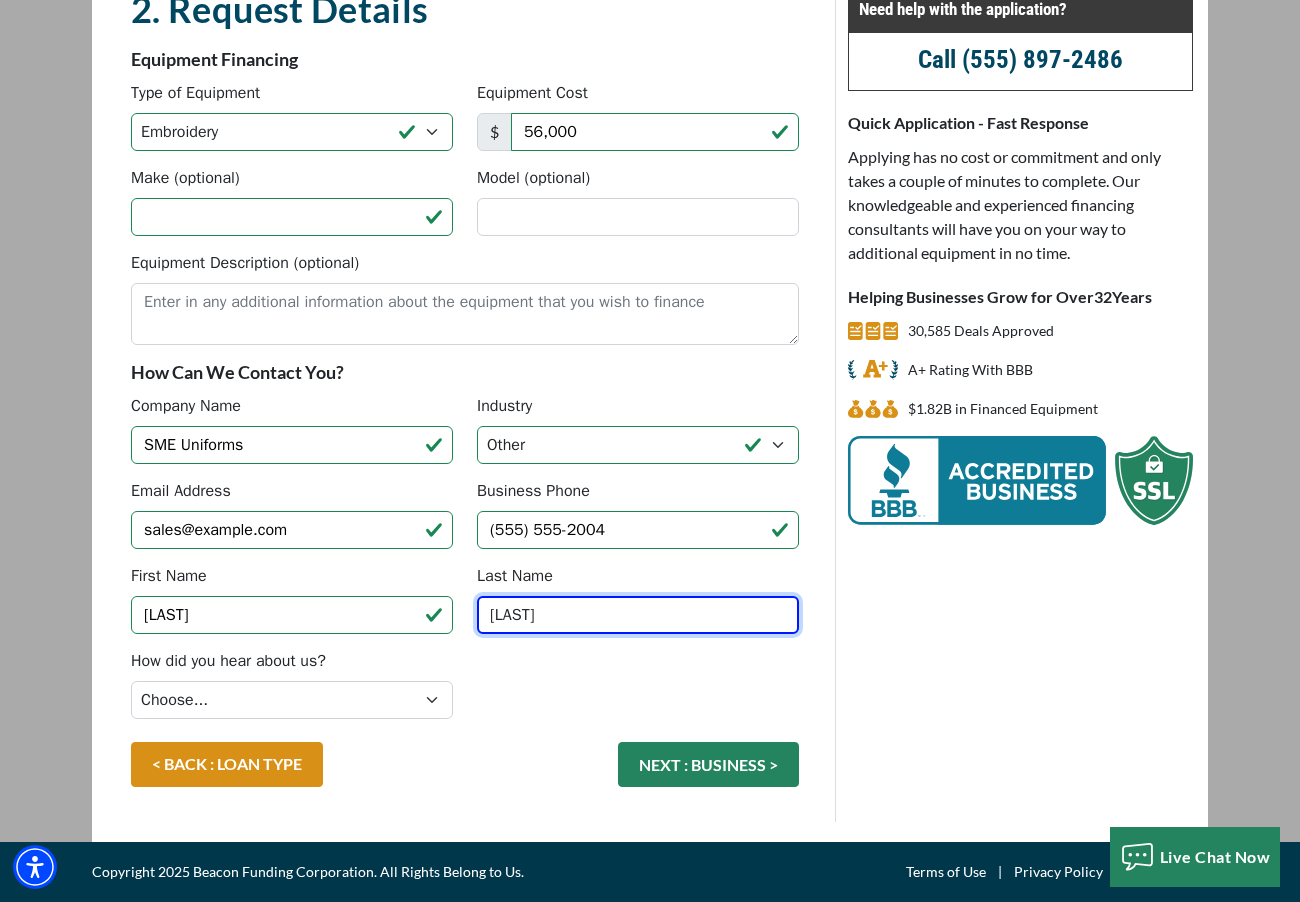 type on "Coskey" 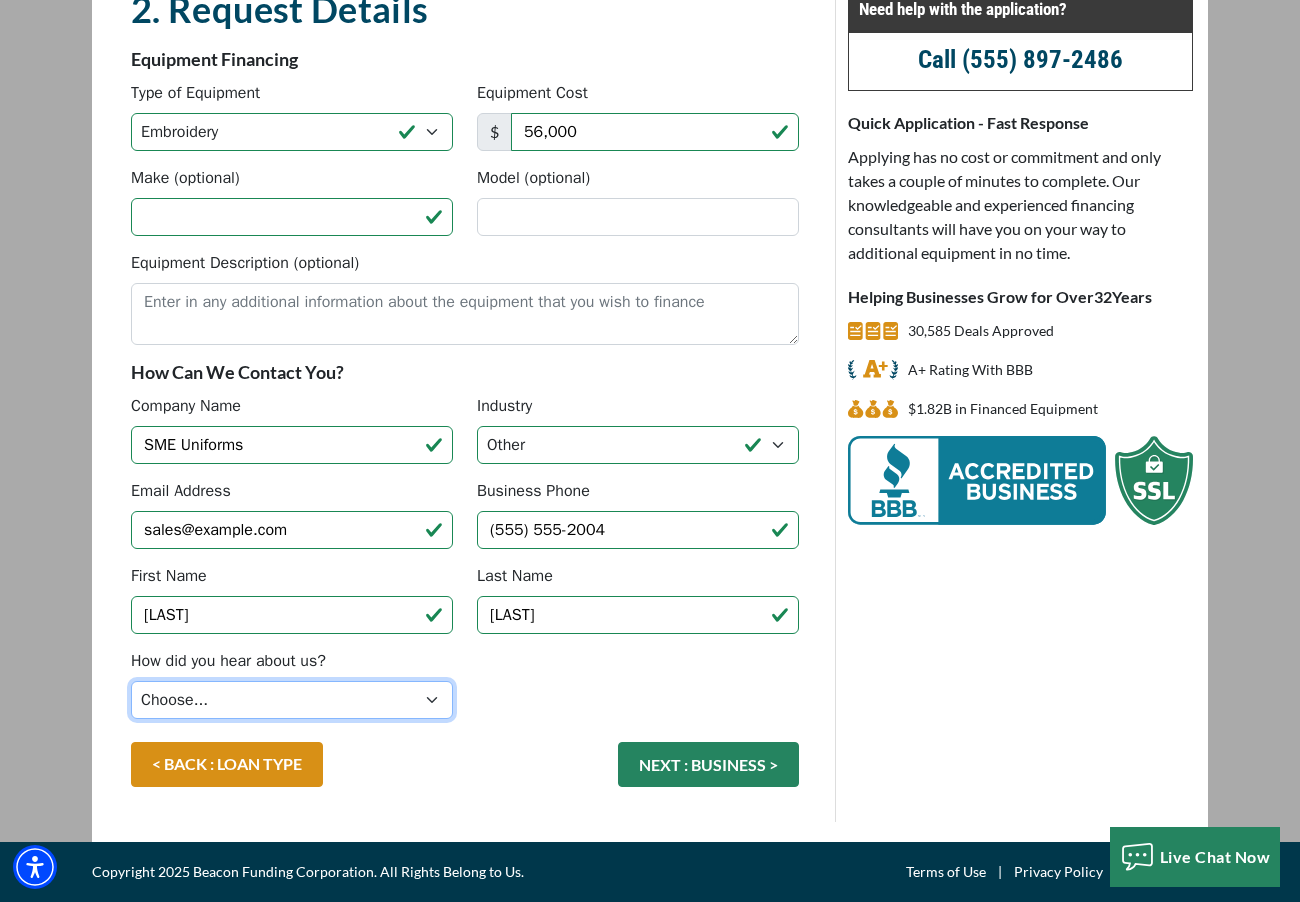 click on "Choose...
Internet Search
Vendor Referral
Word of Mouth
Client Referral
Email
Existing/Past Client
Facebook - Tow Truck to Buy & Sale
Telemarketing
Tradeshow
Motor Club Referral
Bank Refererral
Direct Mail
Magazine Ad
Other" at bounding box center [292, 700] 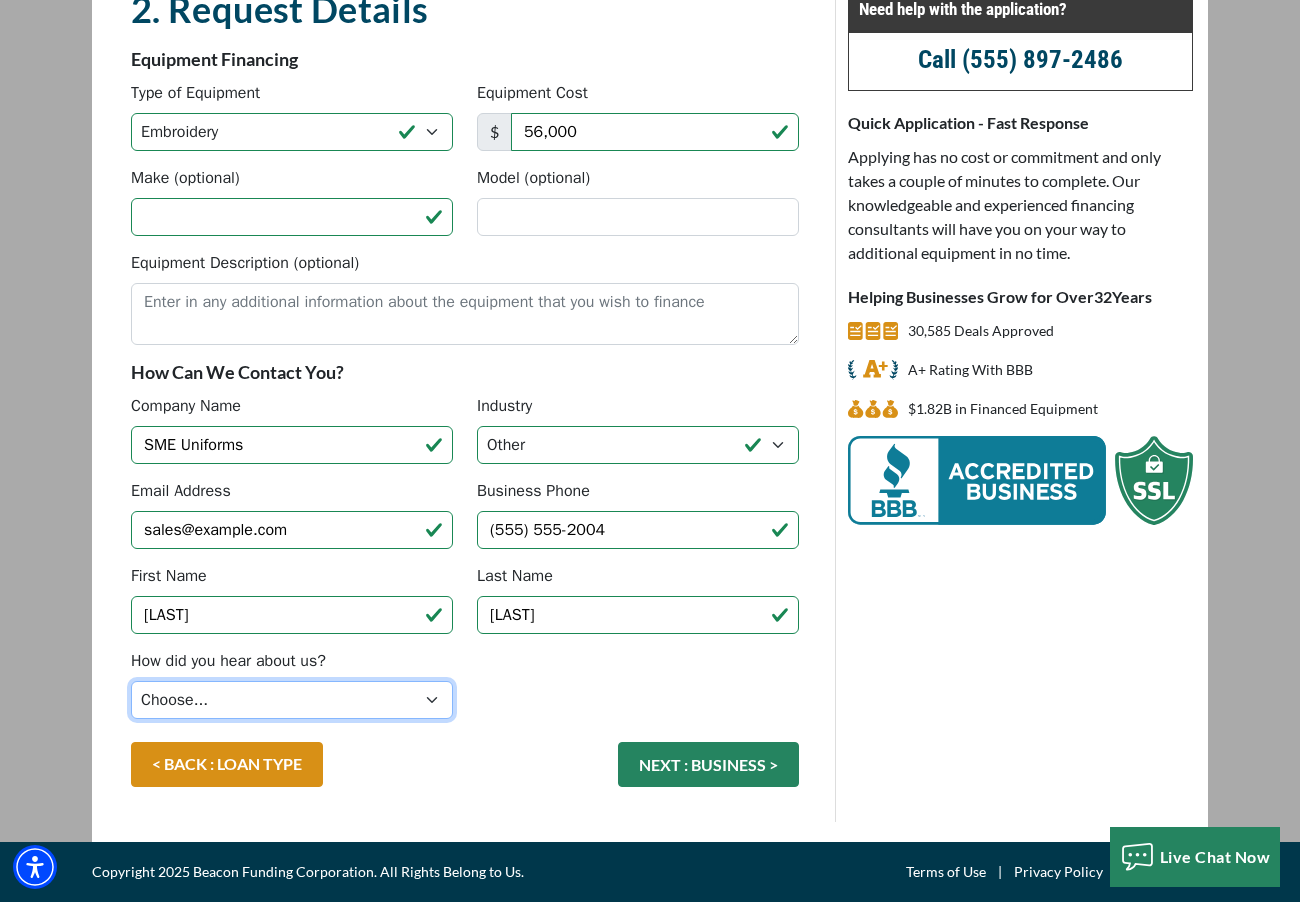 select on "1" 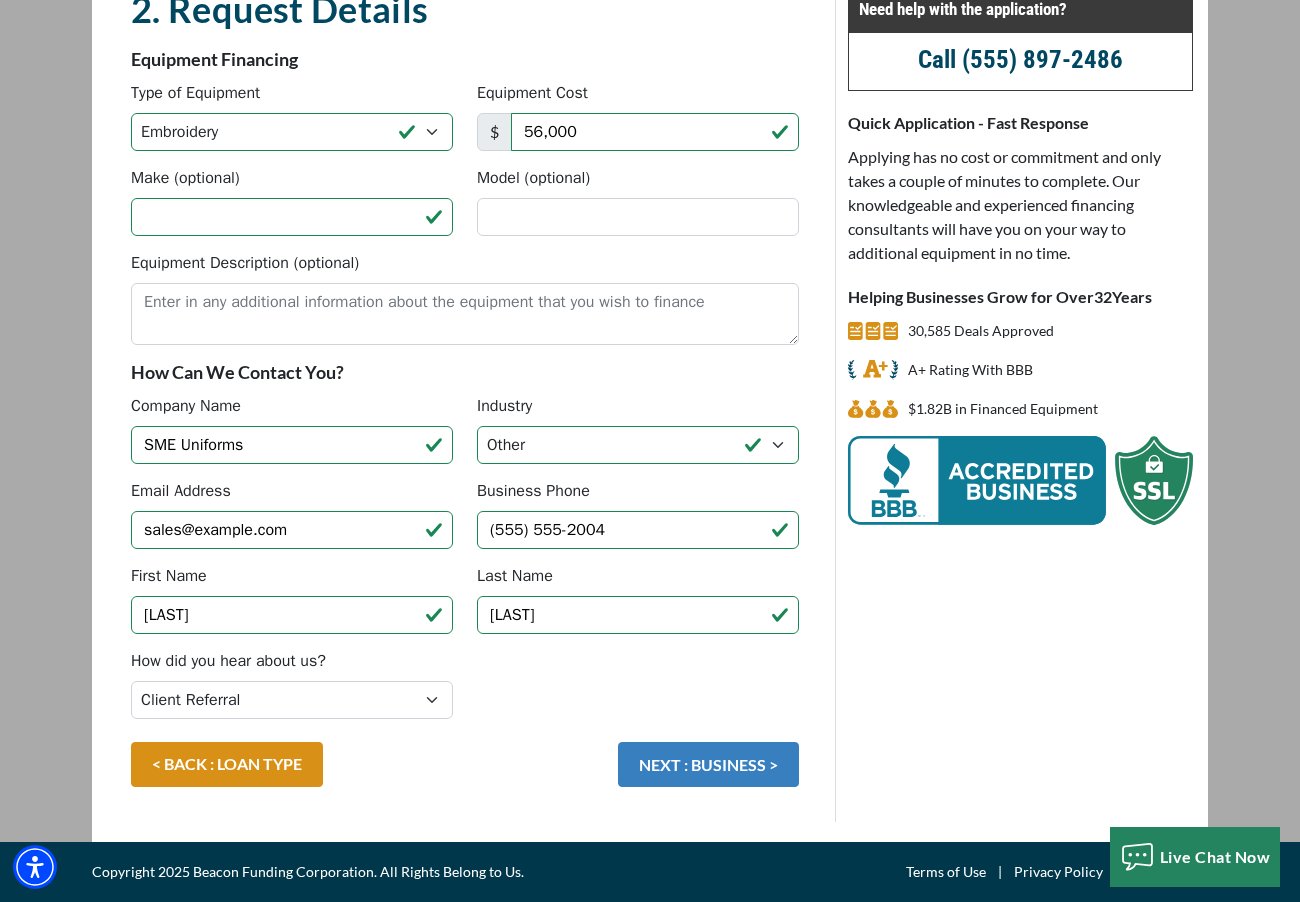 click on "NEXT : BUSINESS >" at bounding box center (708, 764) 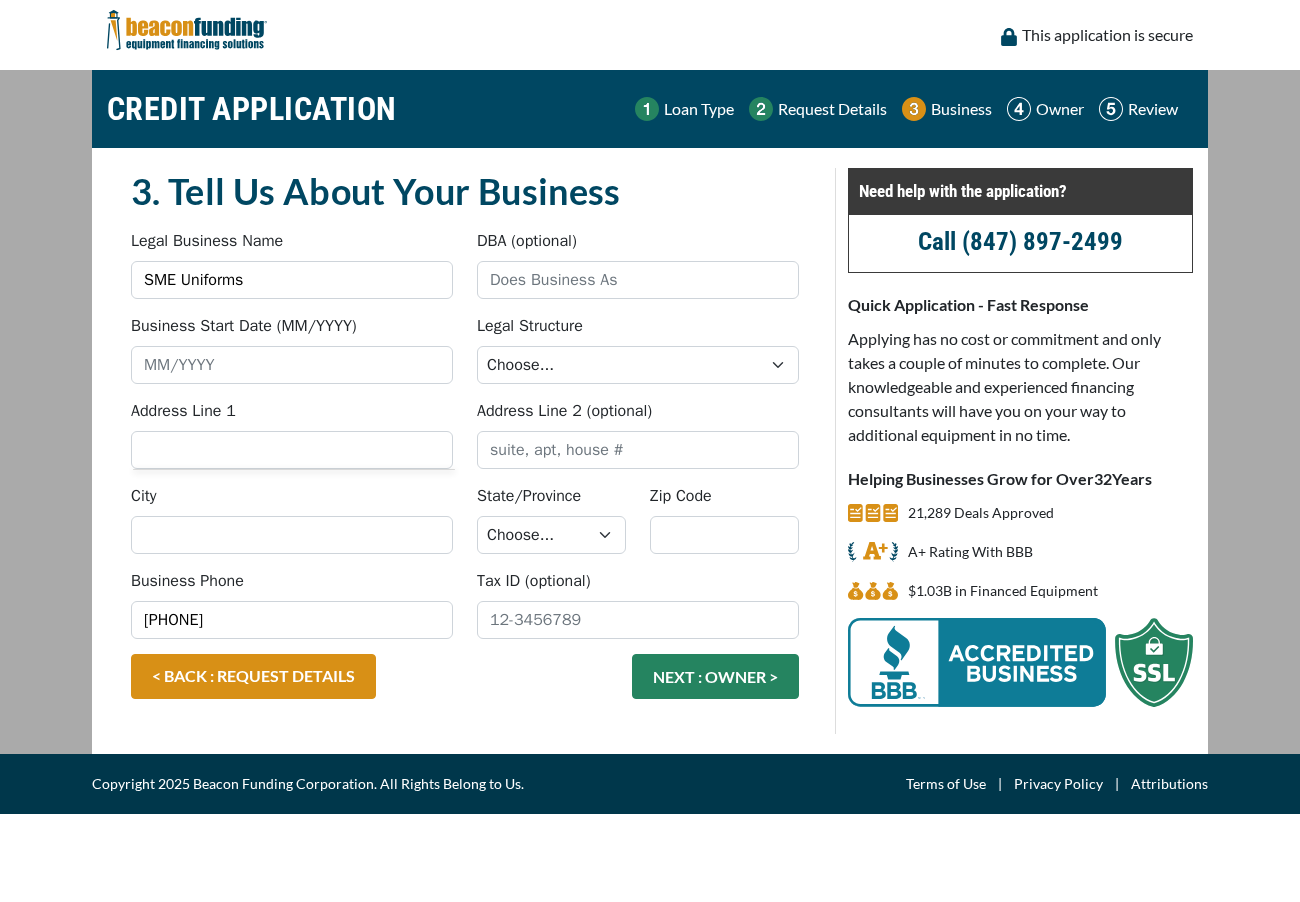 scroll, scrollTop: 0, scrollLeft: 0, axis: both 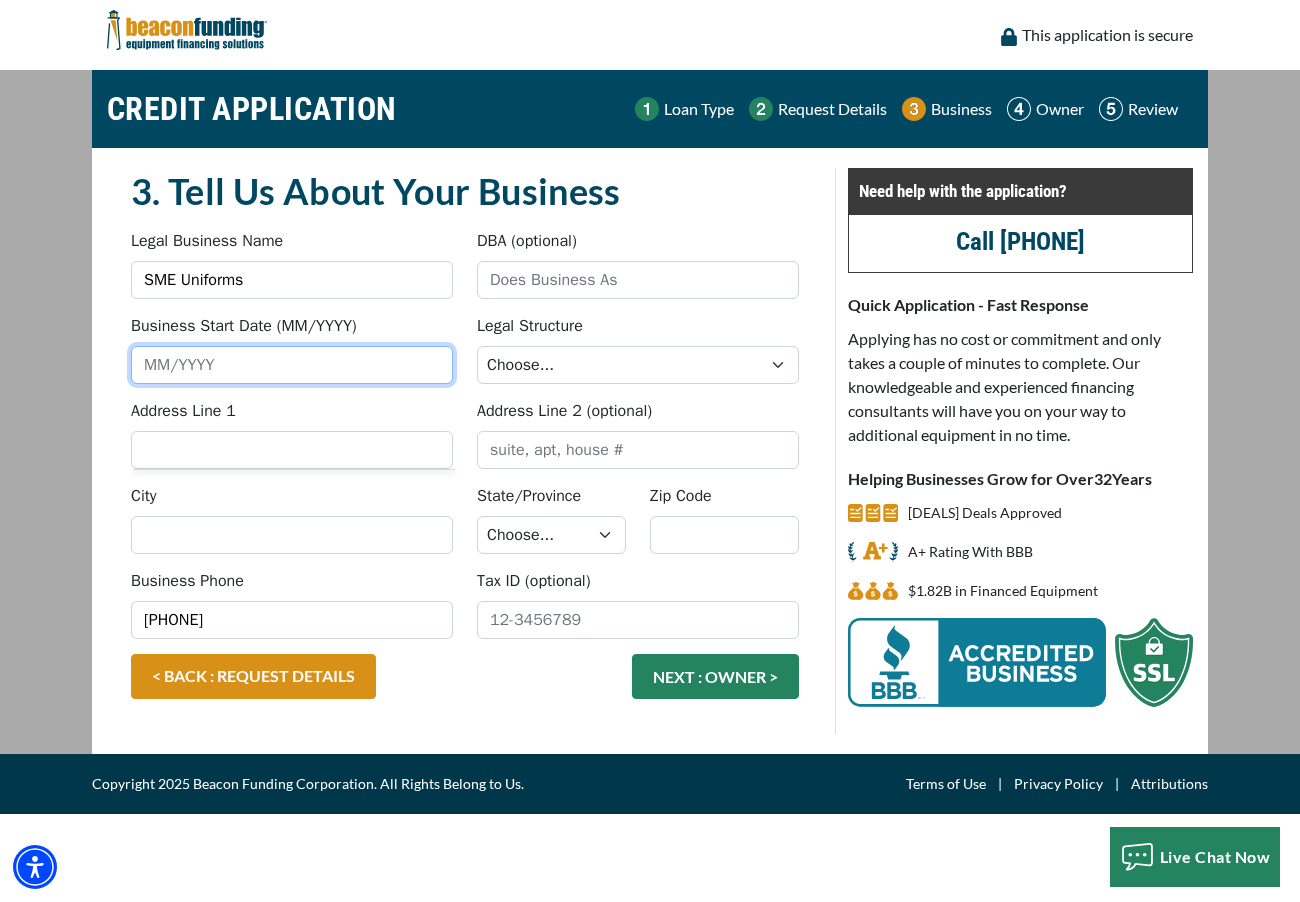 click on "Business Start Date (MM/YYYY)" at bounding box center [292, 365] 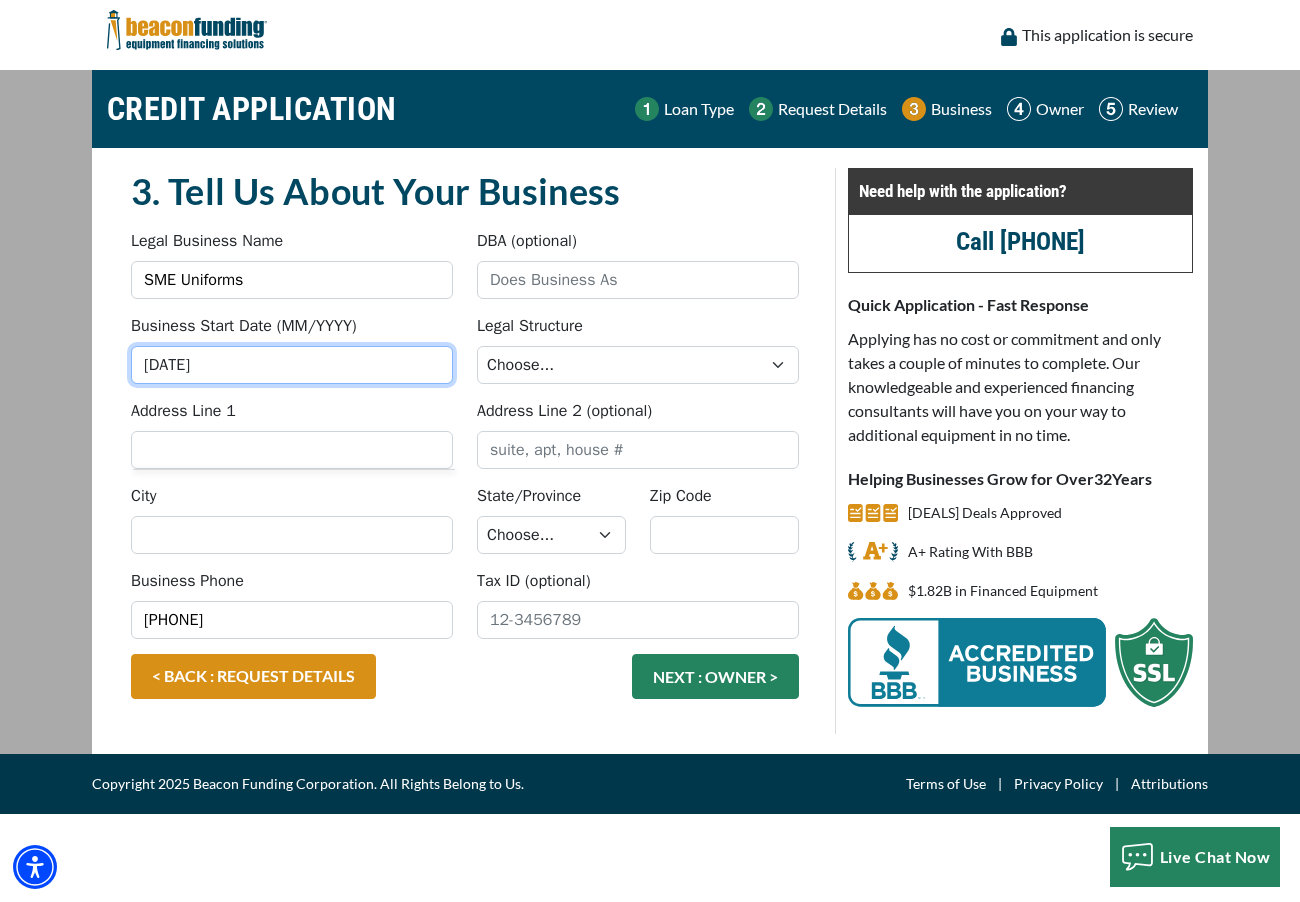 drag, startPoint x: 229, startPoint y: 364, endPoint x: 172, endPoint y: 360, distance: 57.14018 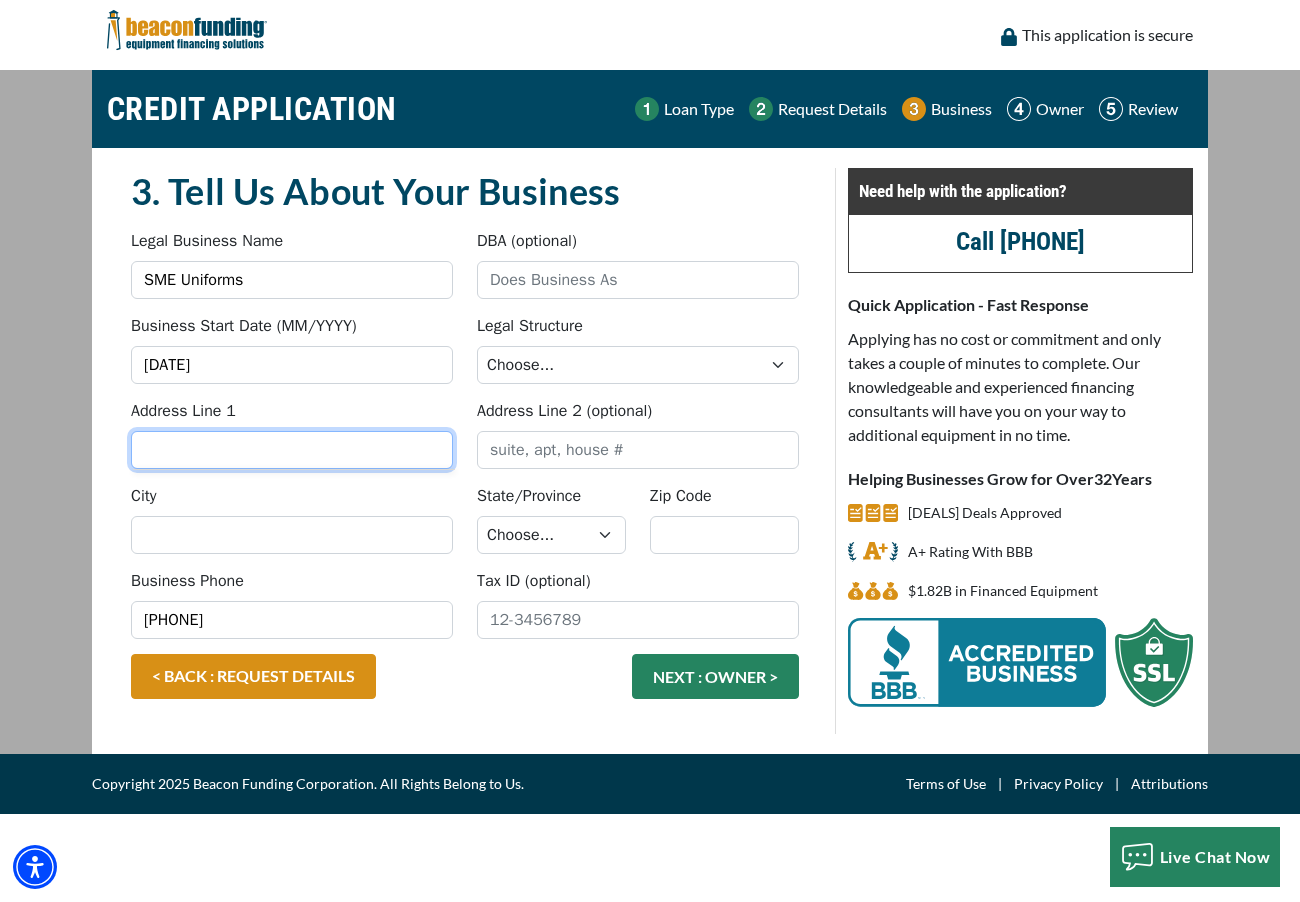 click on "Address Line 1" at bounding box center (292, 450) 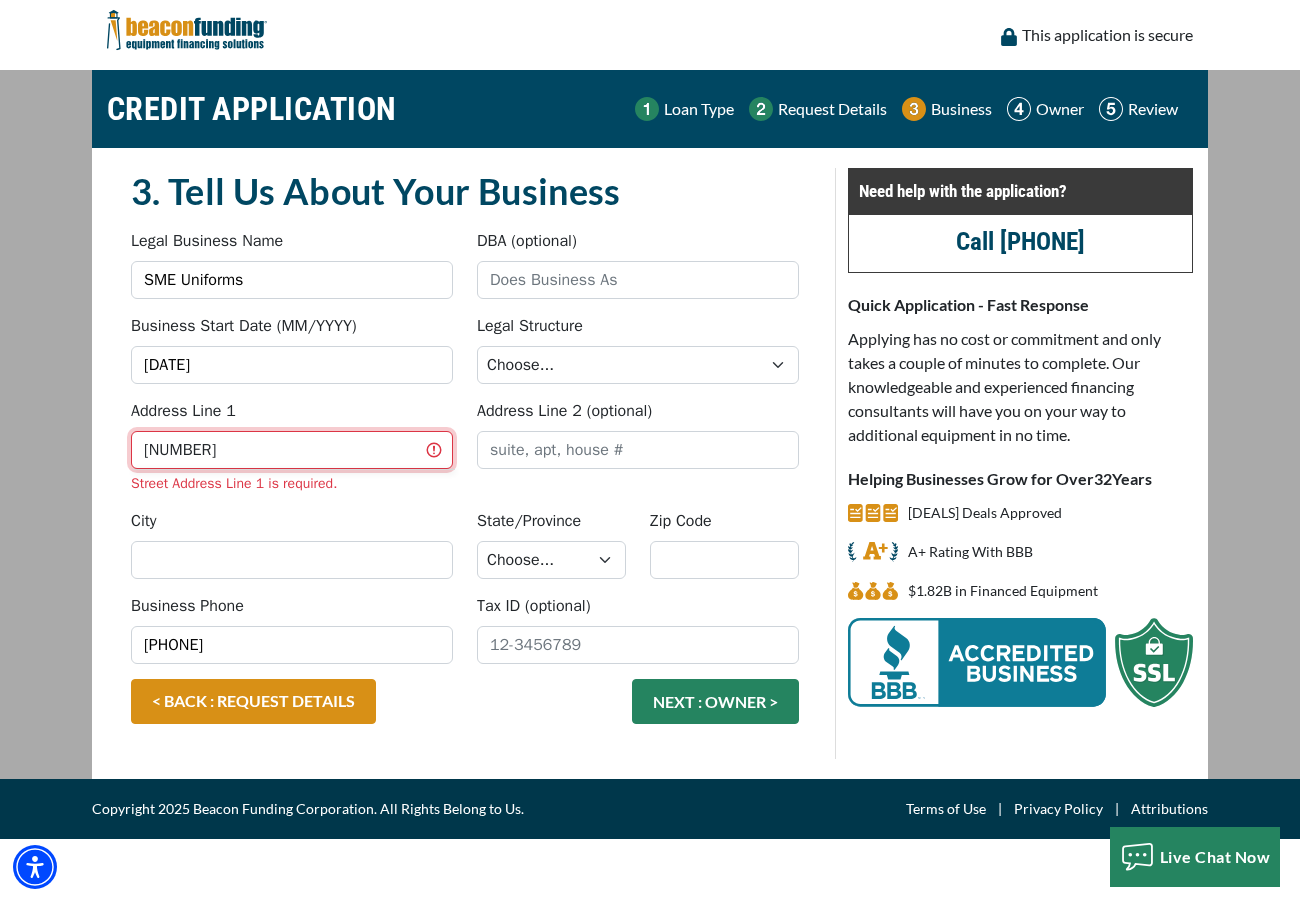 type on "4" 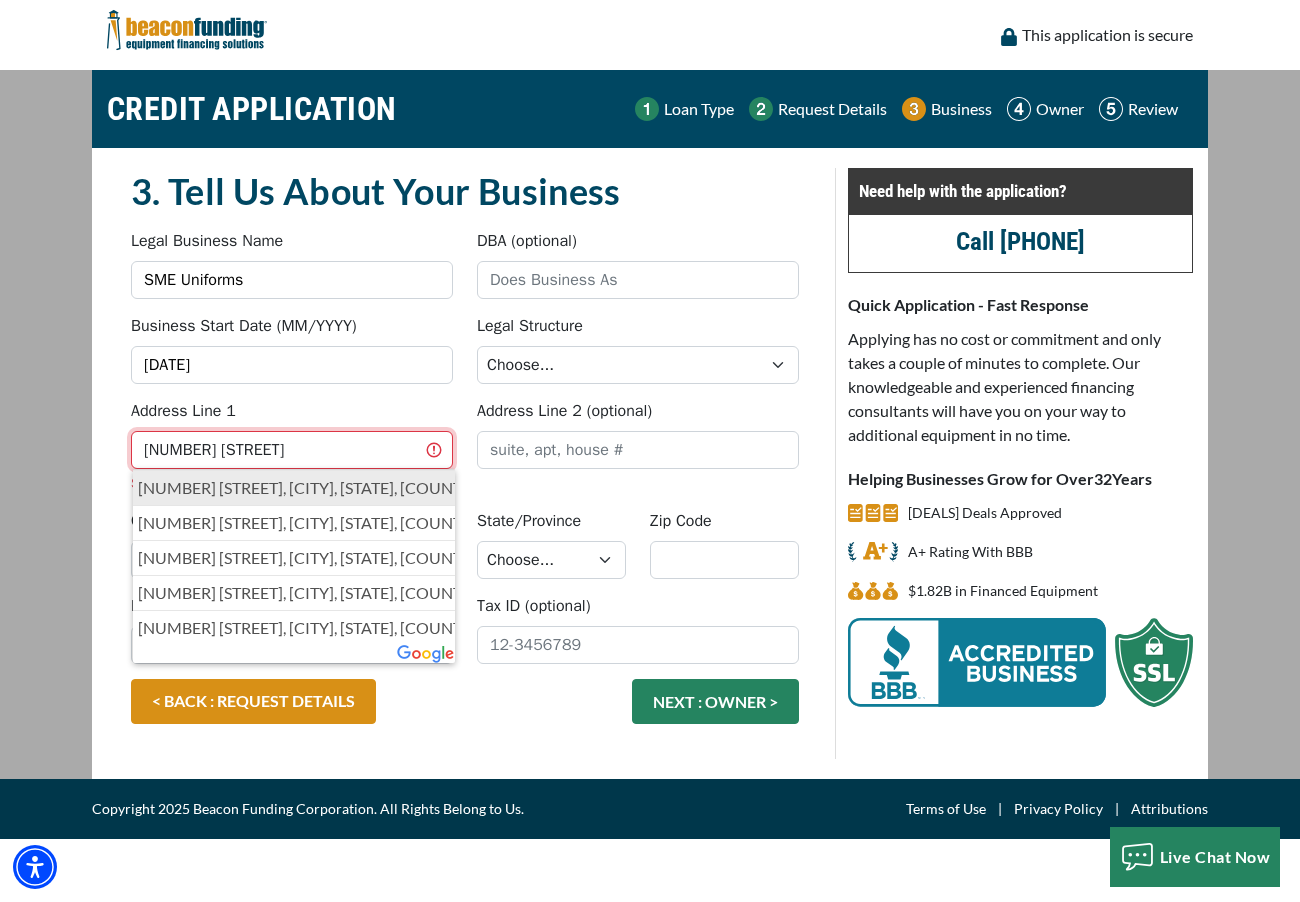 type on "3111 S Valley View Blvd" 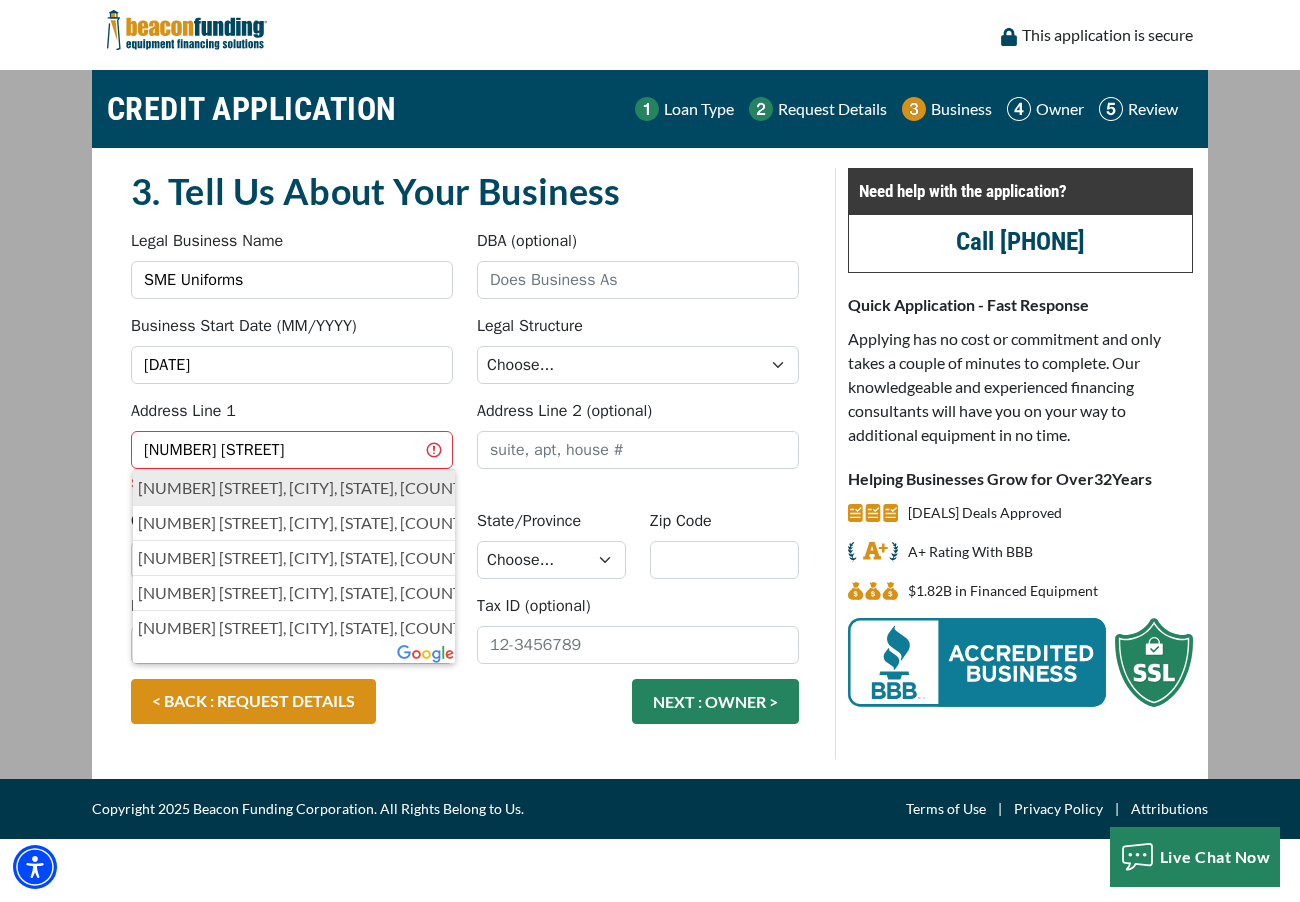type on "SME - Logomotion" 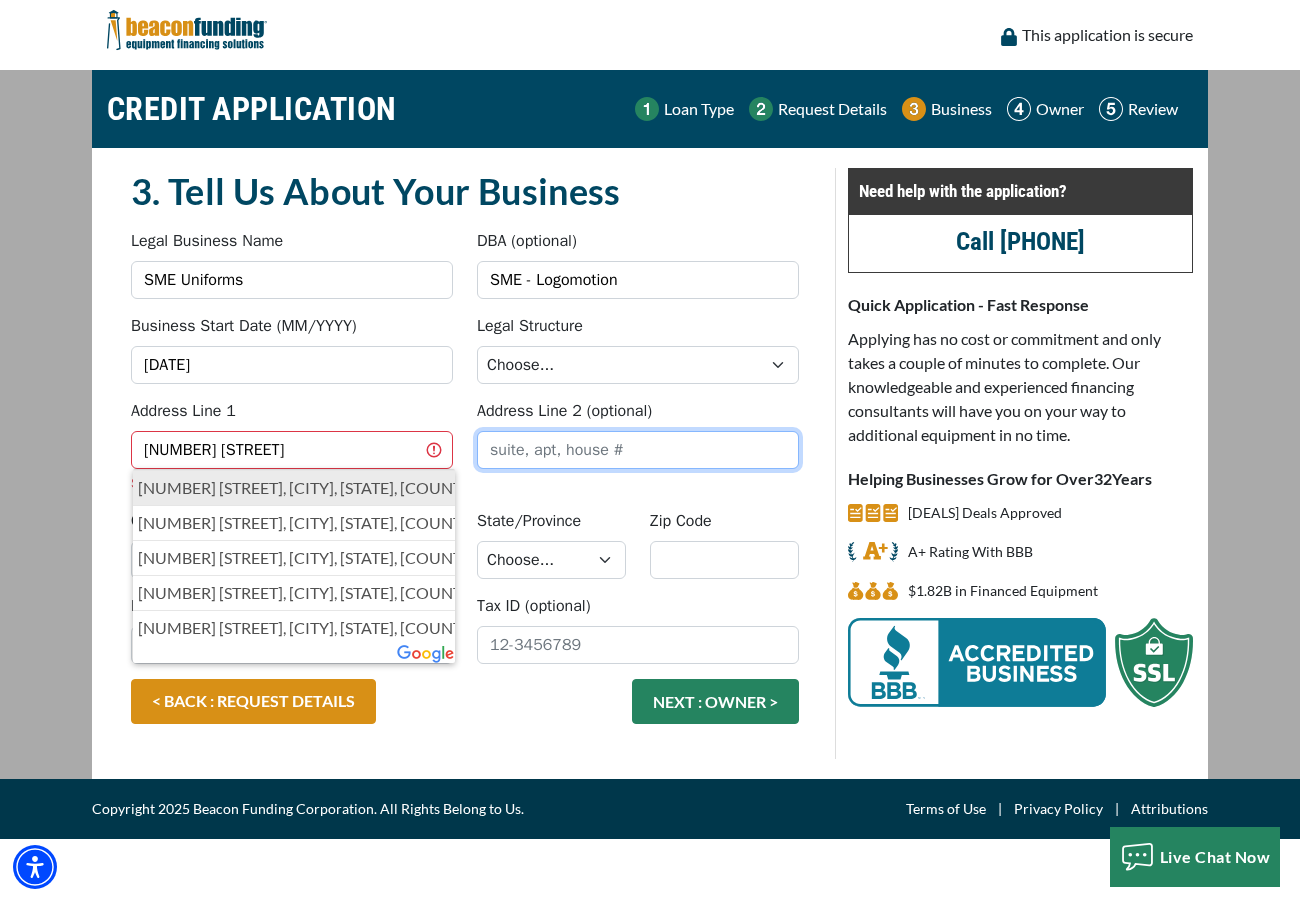 type on "B-115" 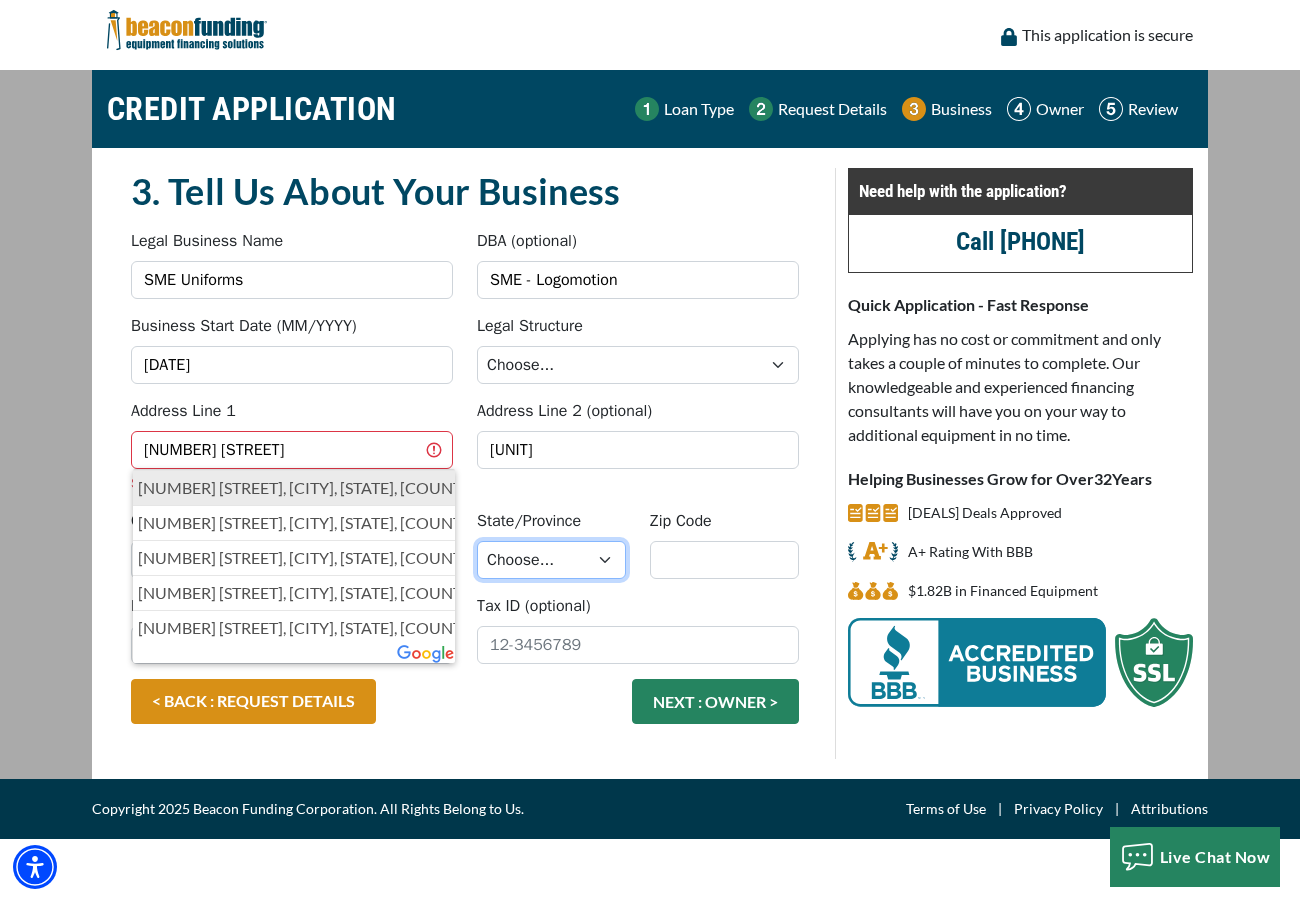 select on "30" 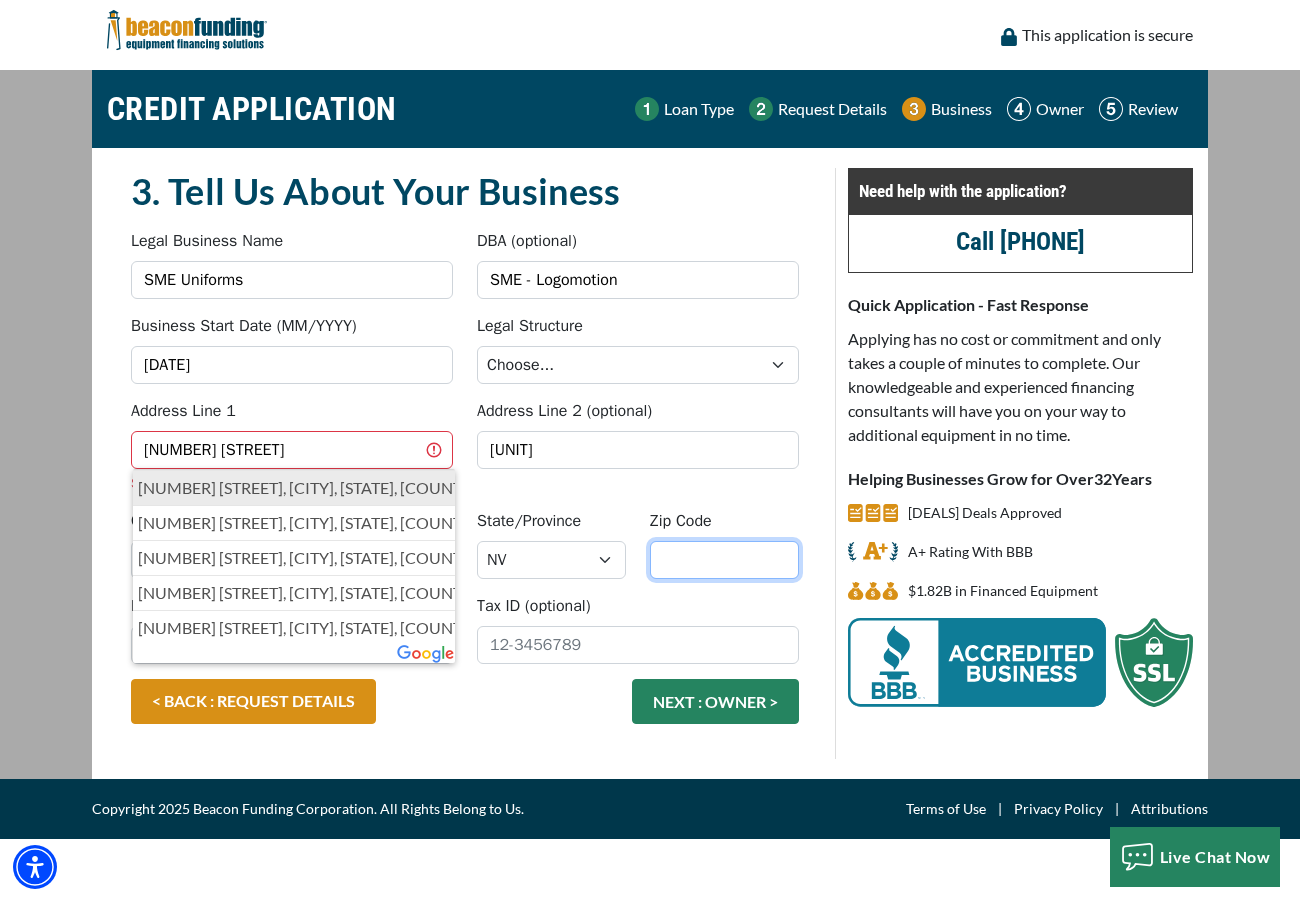 type on "89102" 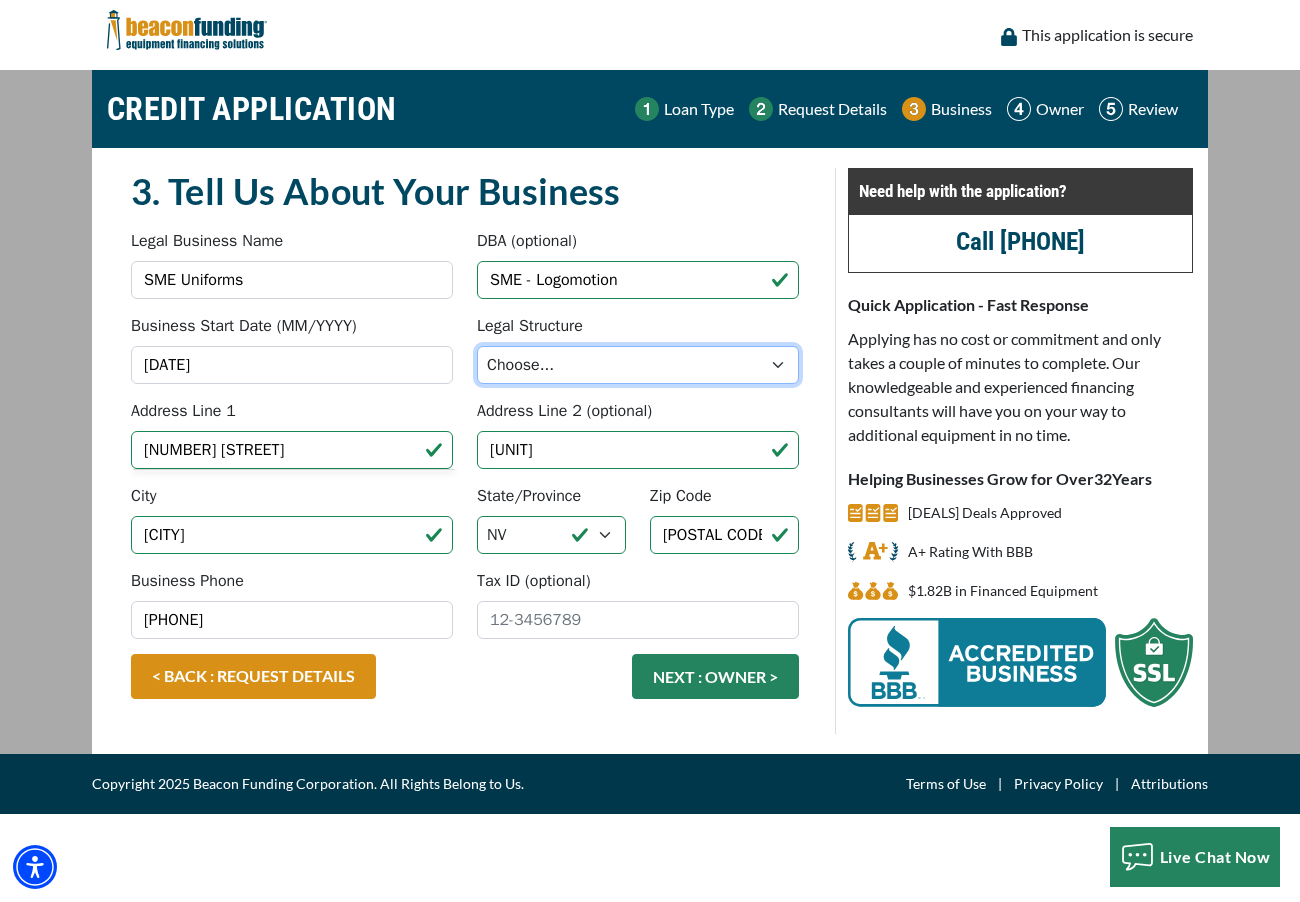 click on "Choose...
Corporation
LLC
LLP
Municipality
Non-Profit
Partnership
Proprietorship" at bounding box center (638, 365) 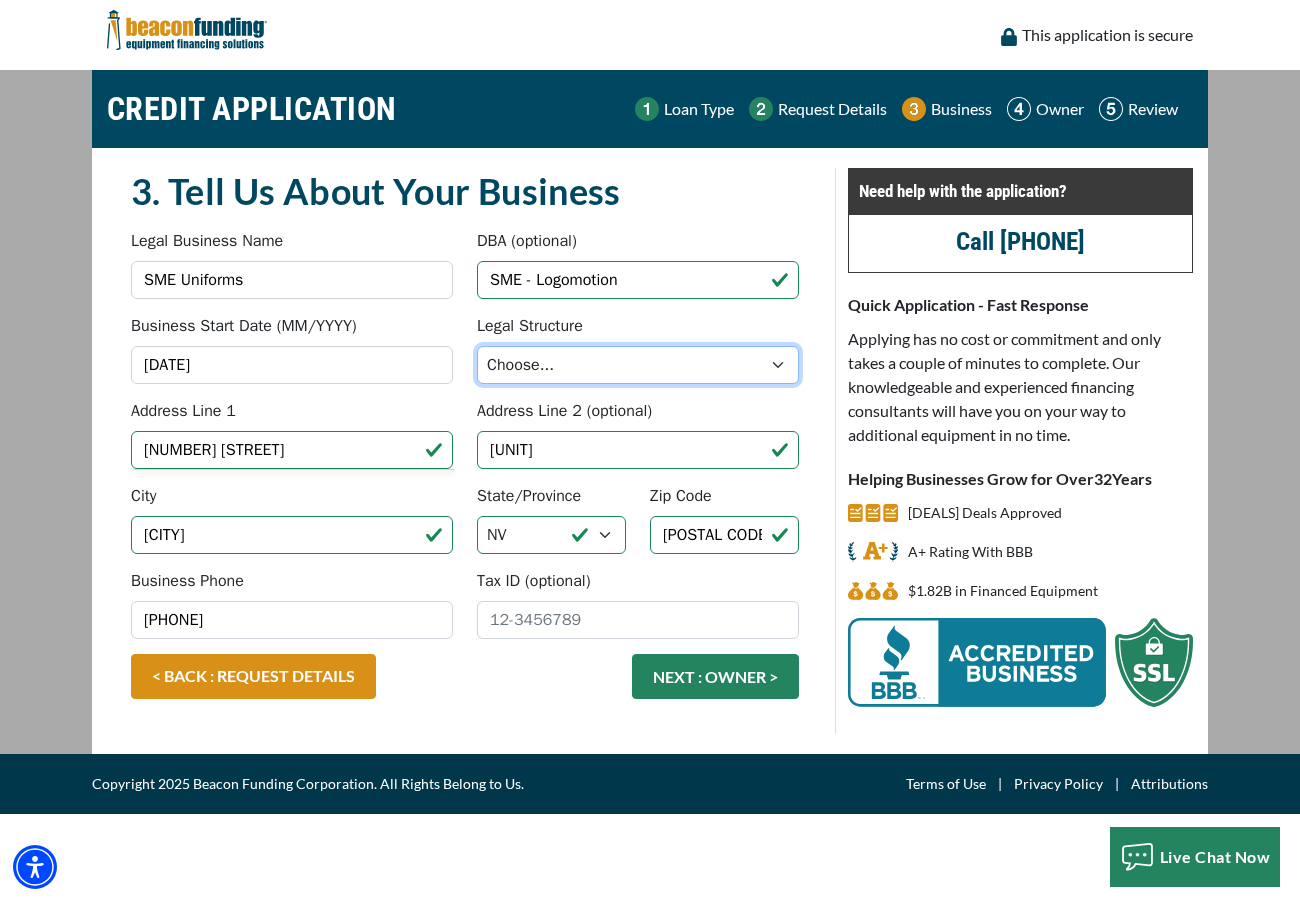 select on "2" 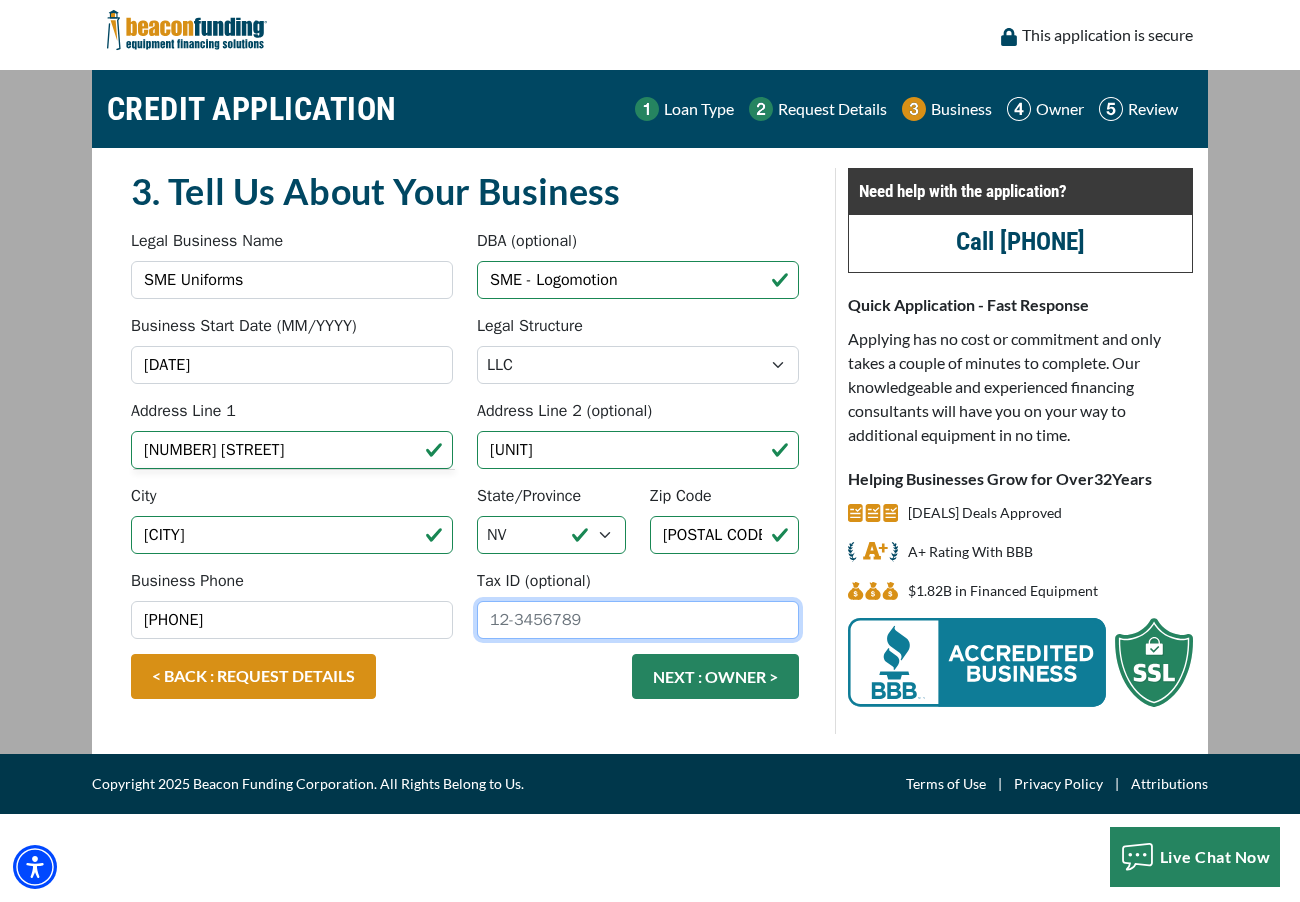 click on "Tax ID (optional)" at bounding box center (638, 620) 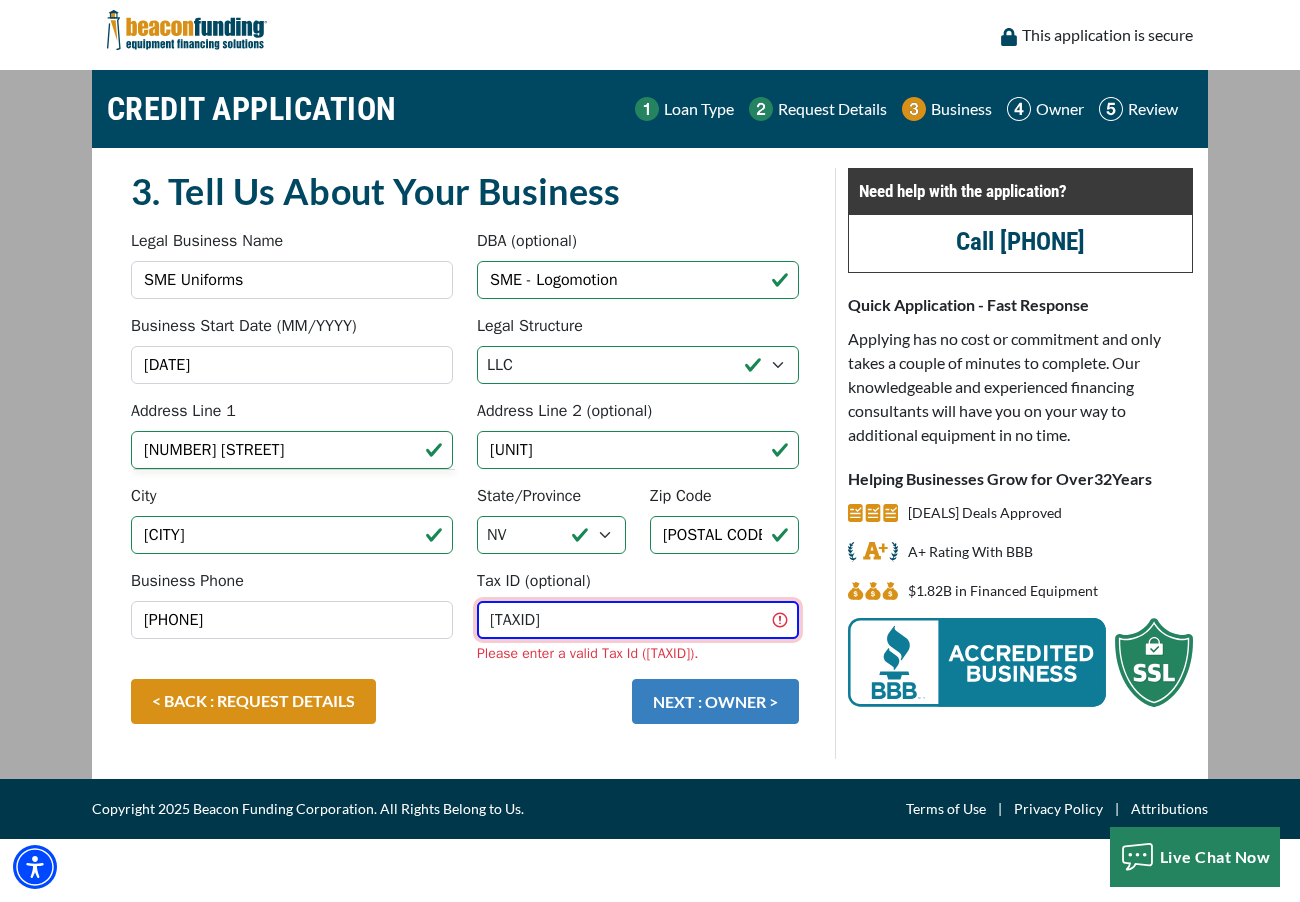 type on "84-1859410" 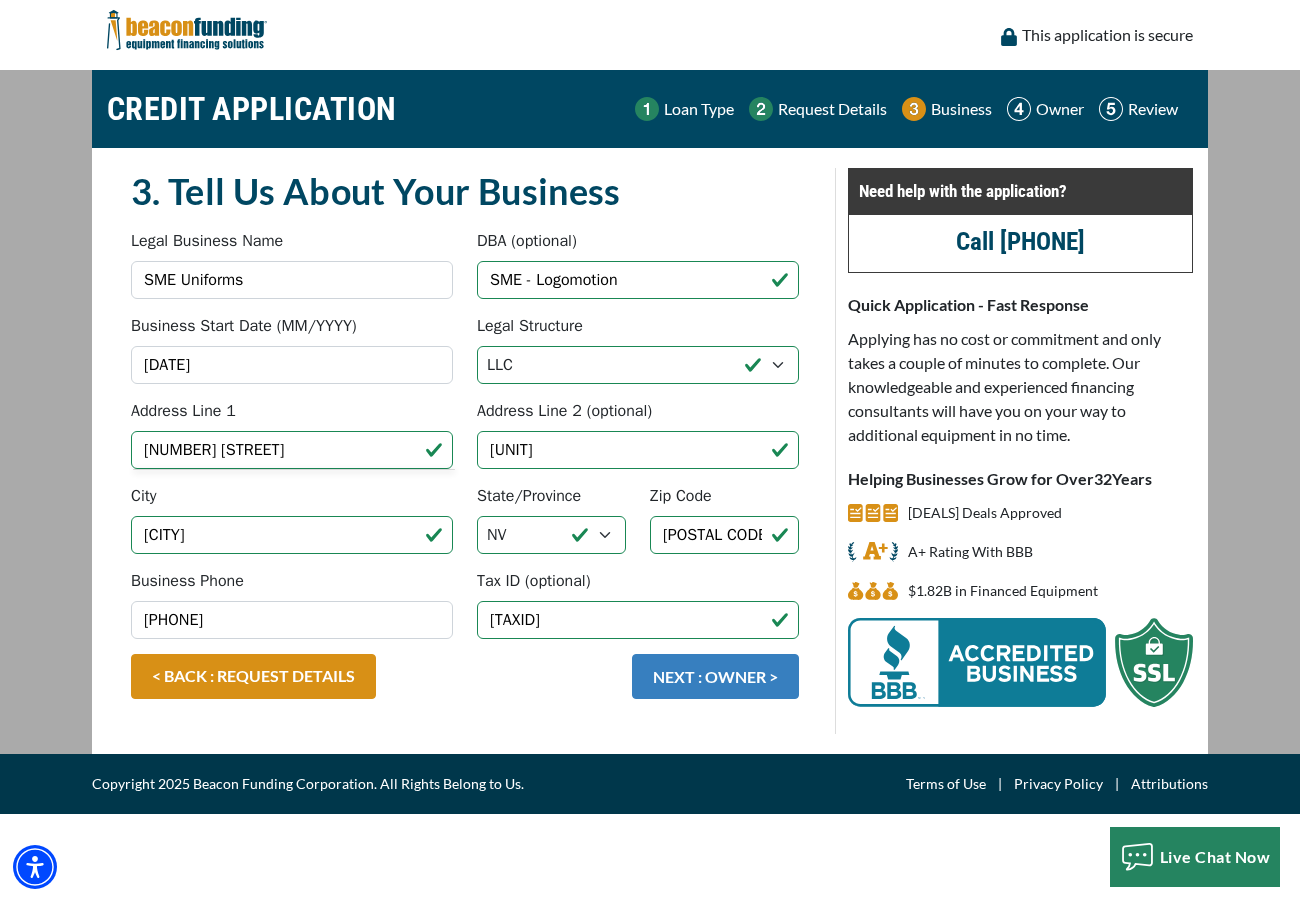 click on "NEXT : OWNER >" at bounding box center (715, 676) 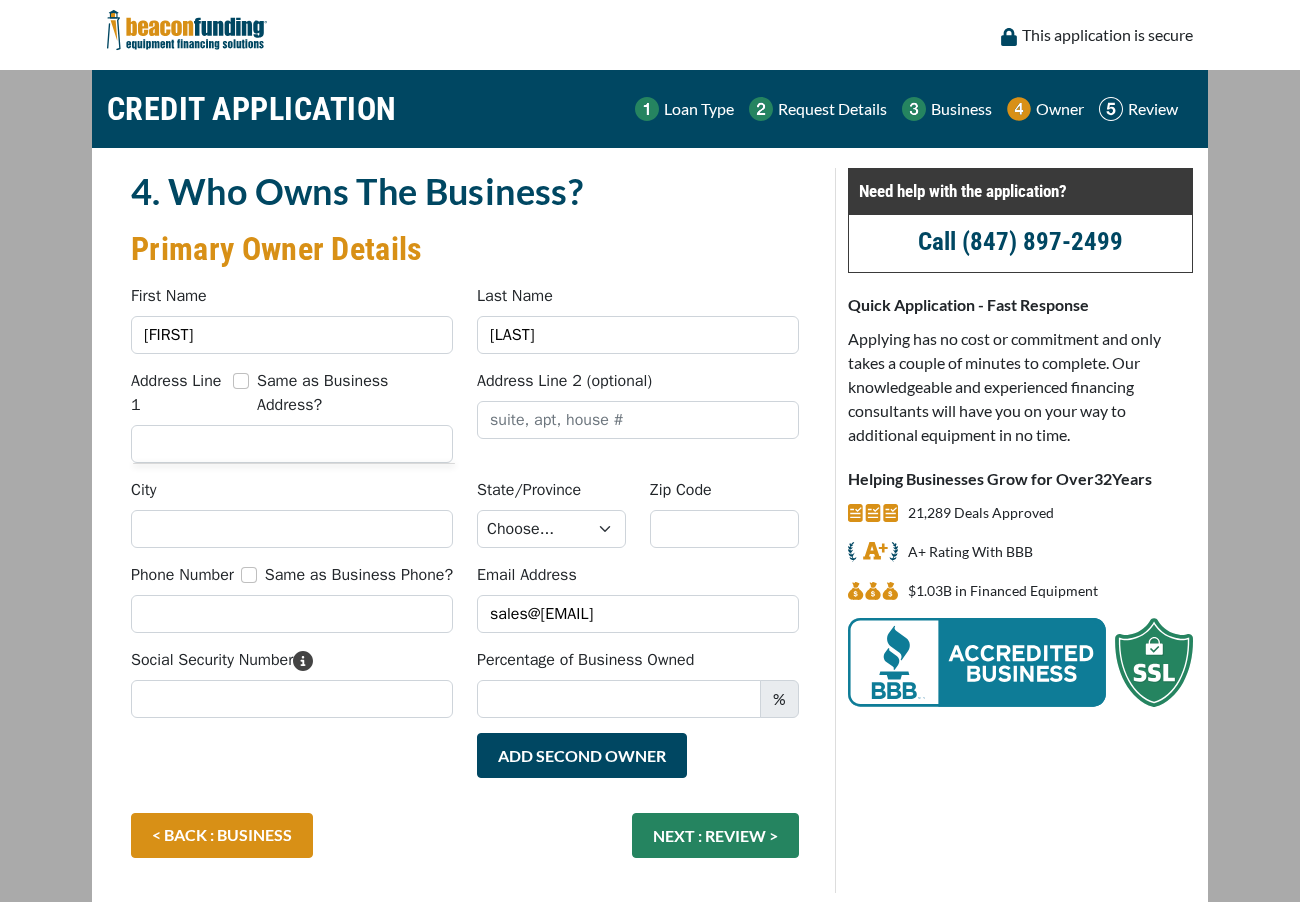 scroll, scrollTop: 0, scrollLeft: 0, axis: both 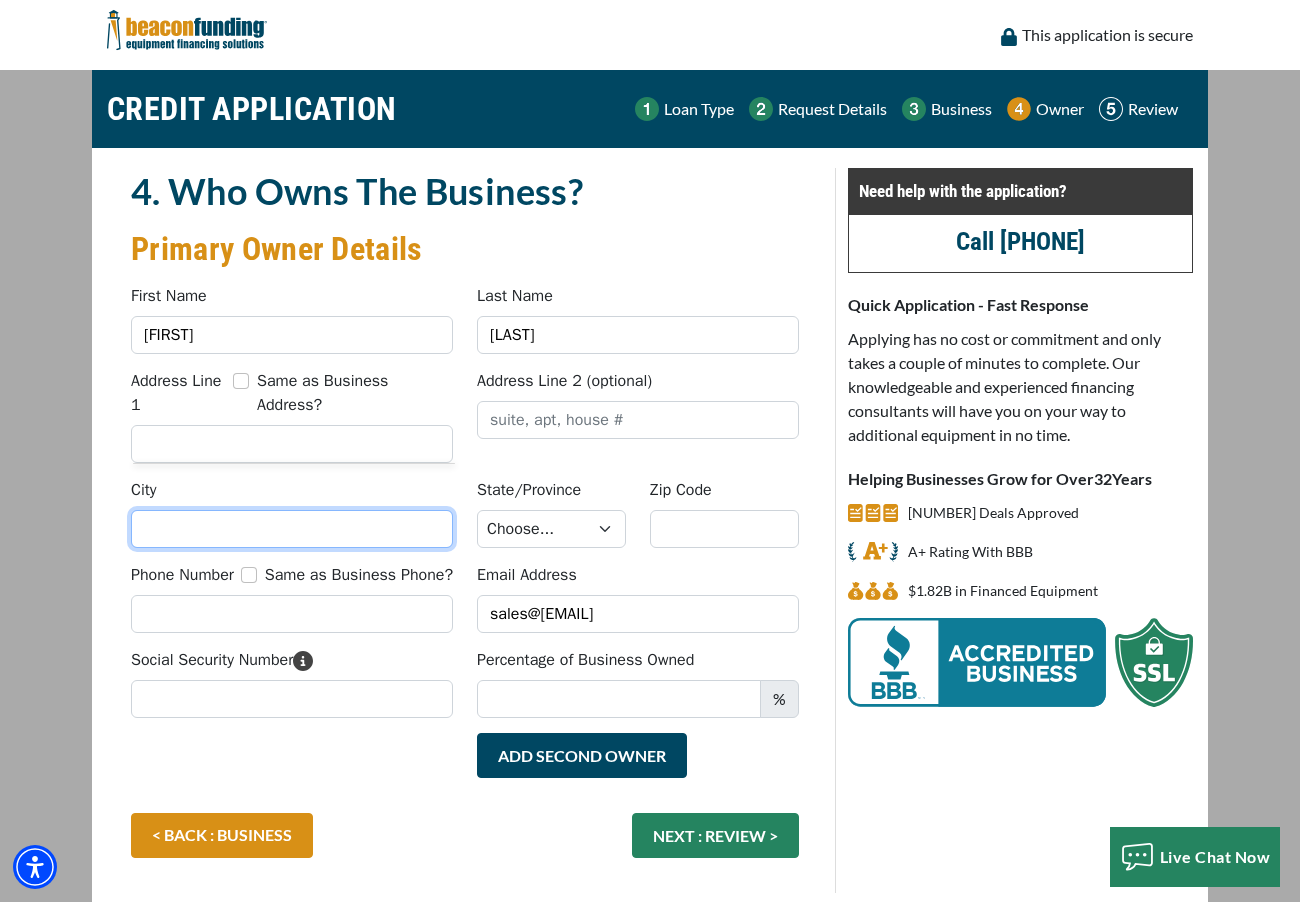 click on "City" at bounding box center (292, 529) 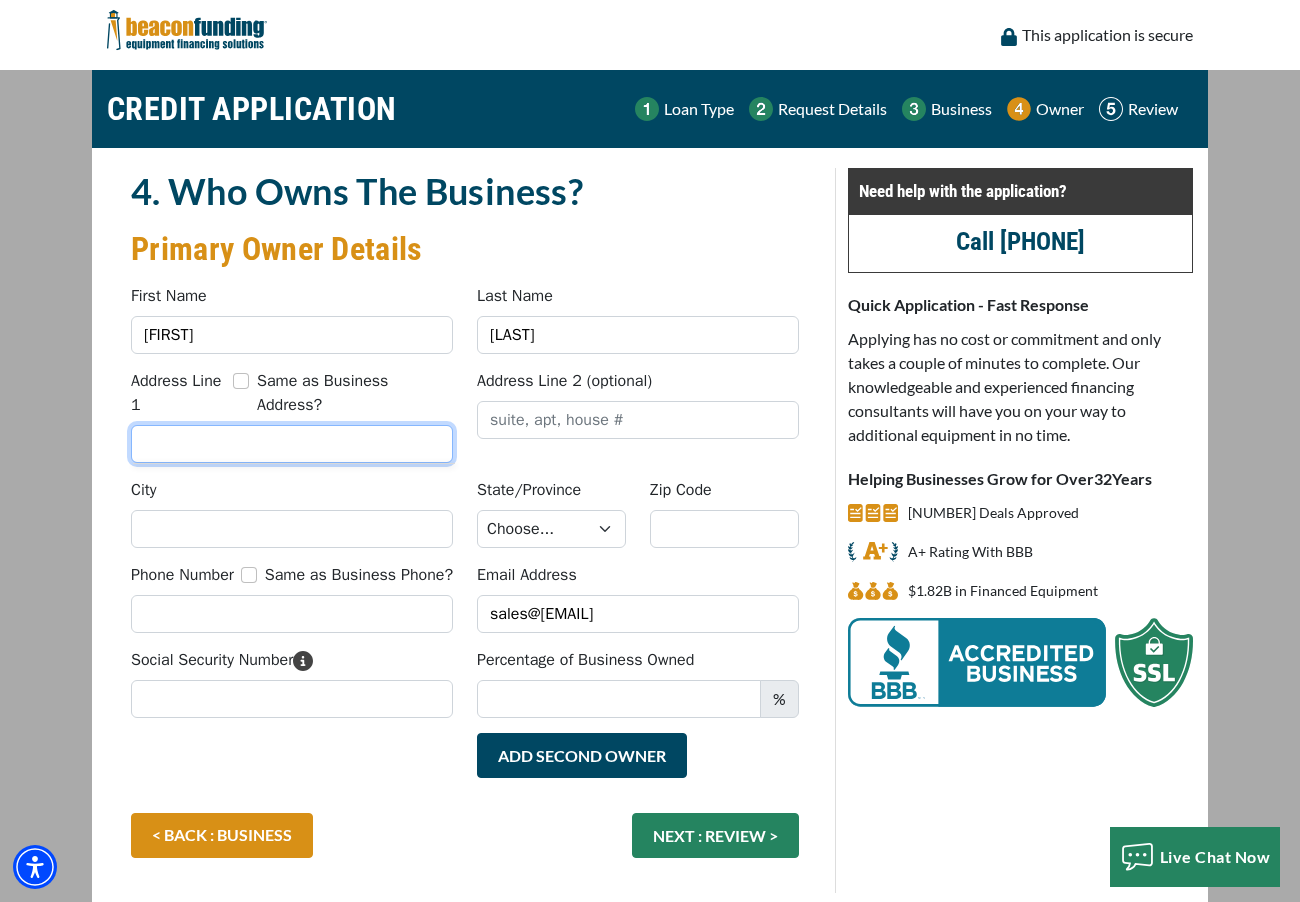 click on "Address Line 1" at bounding box center (292, 444) 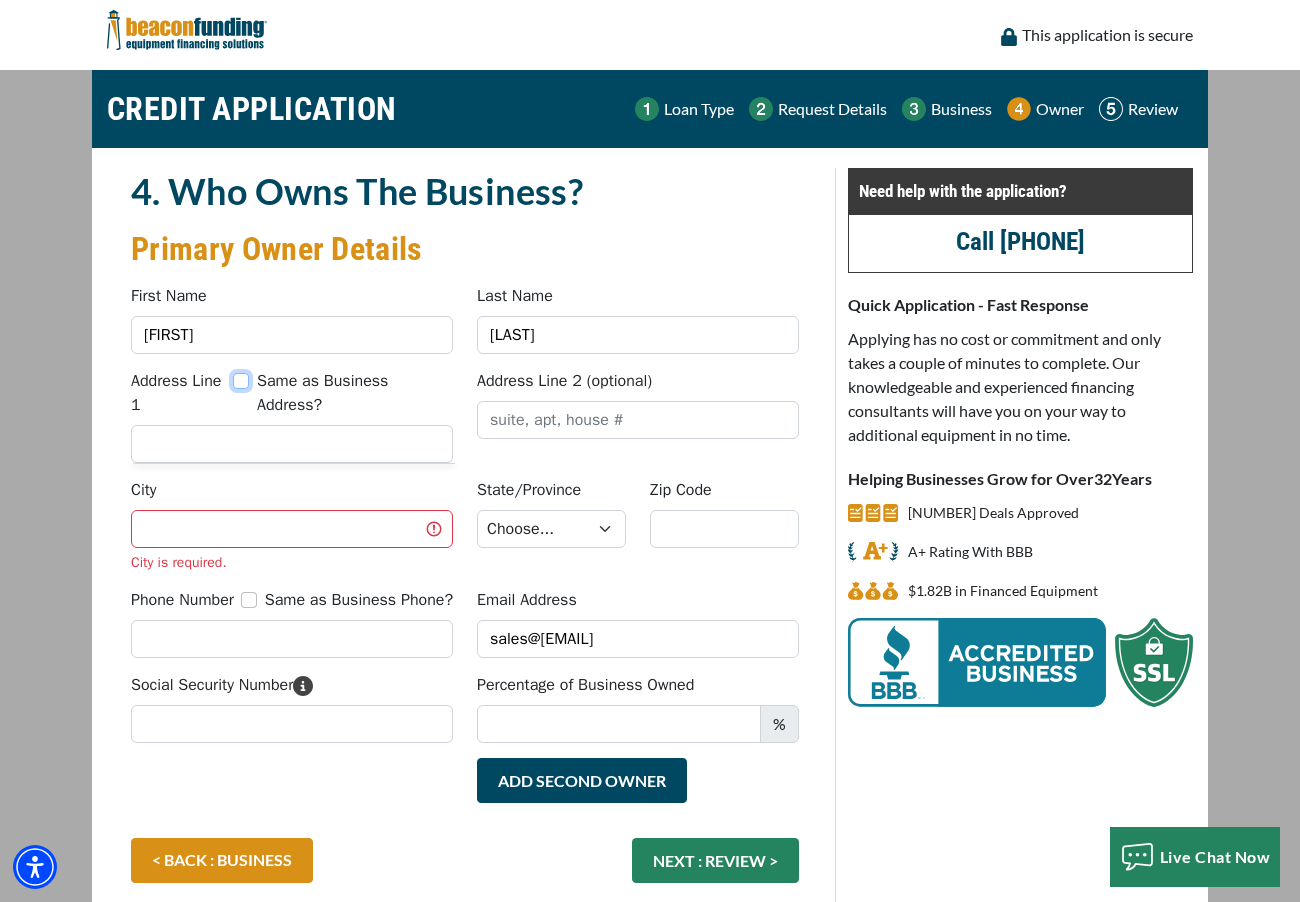 click on "Same as Business Address?" at bounding box center [241, 381] 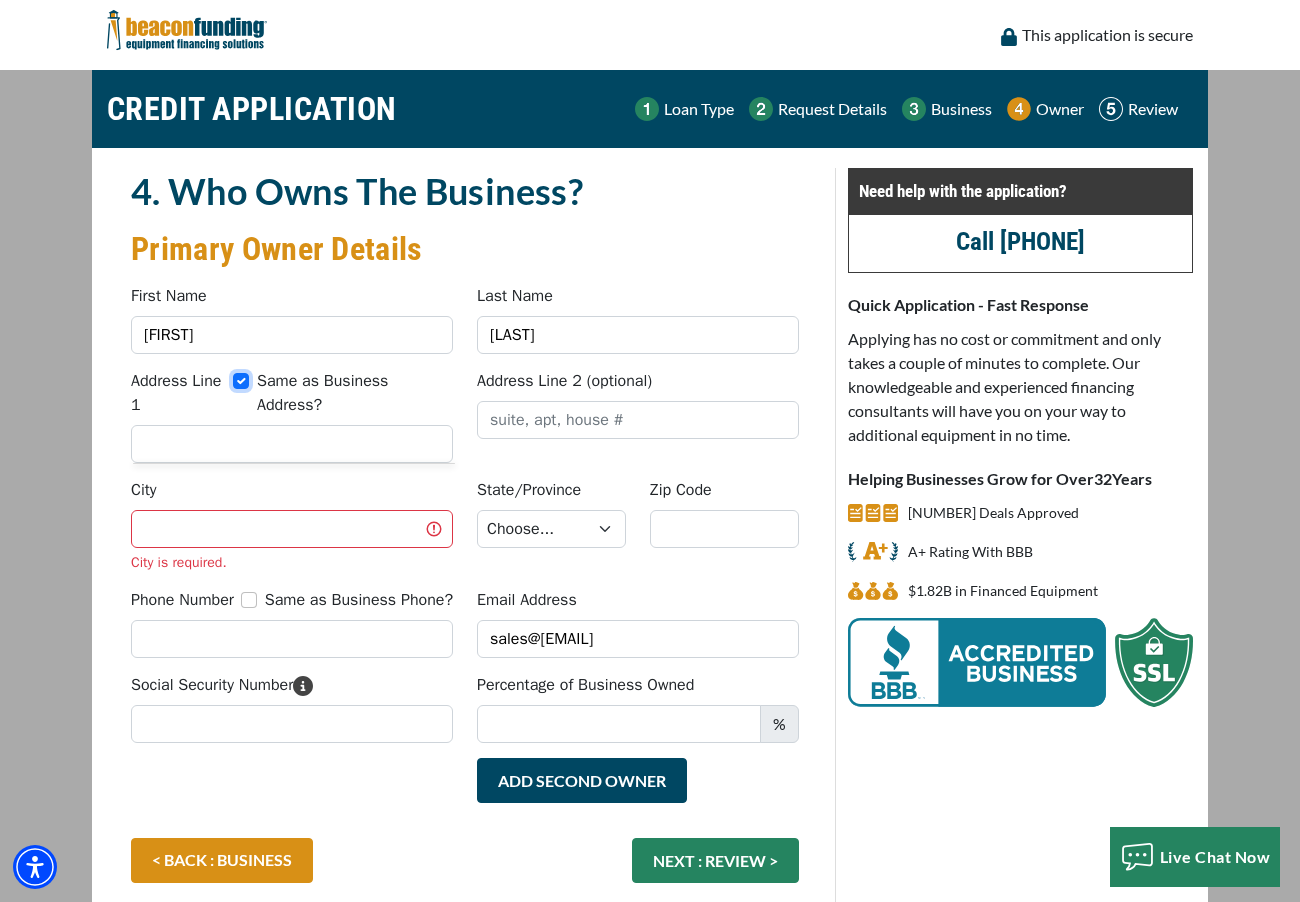type on "3111 S Valley View Blvd" 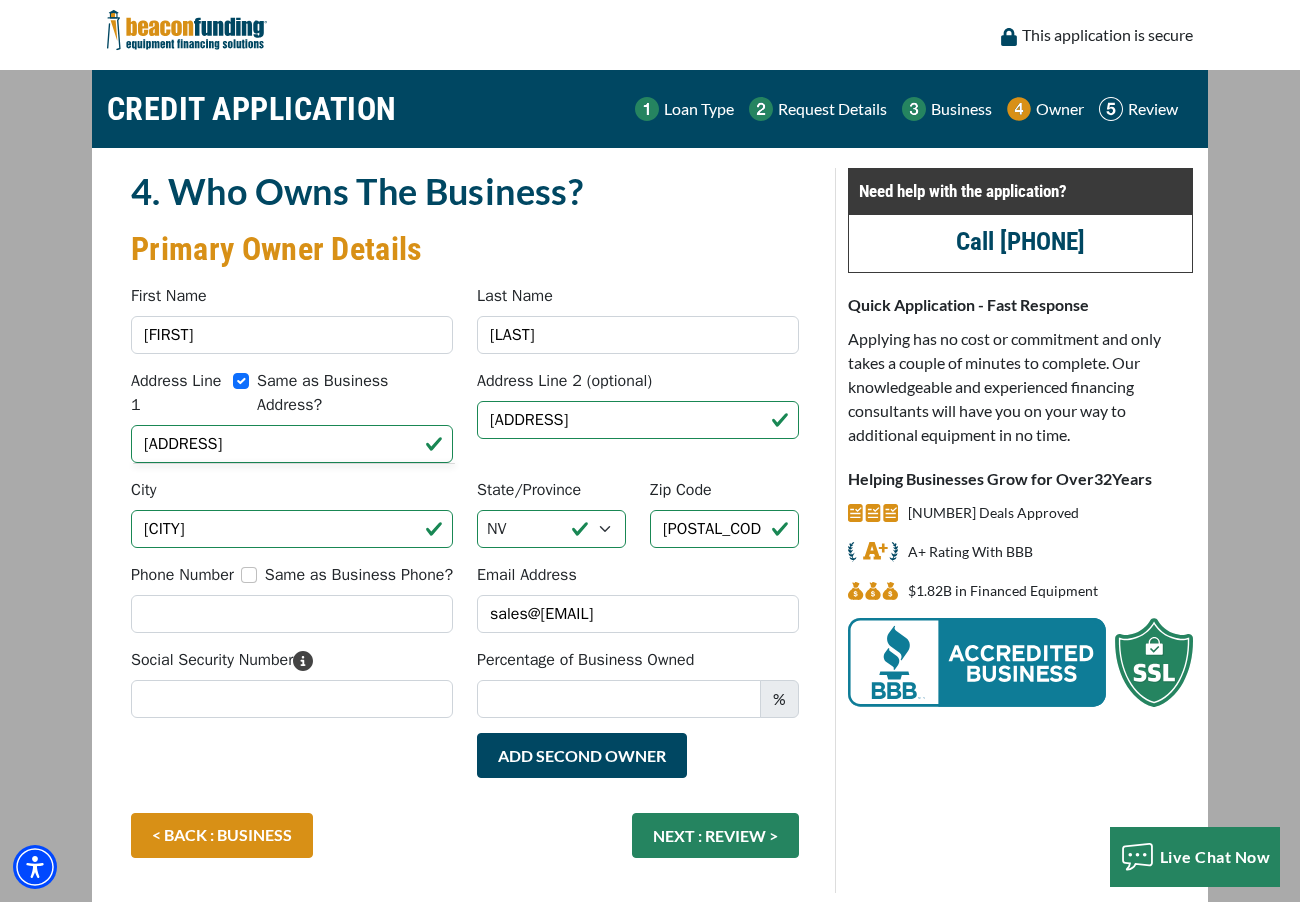 click on "Same as Business Phone?" at bounding box center [359, 575] 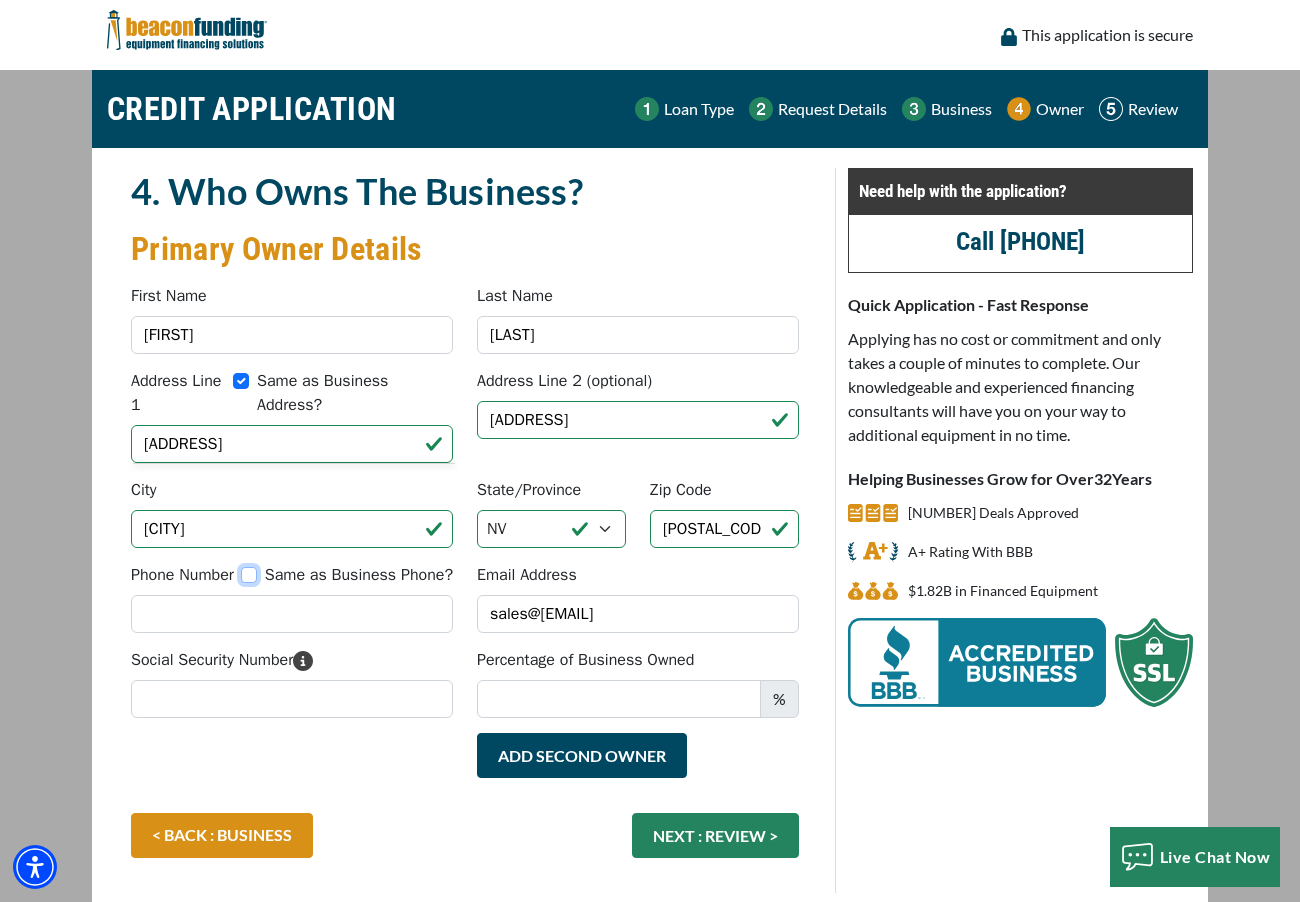 click on "Same as Business Phone?" at bounding box center [249, 575] 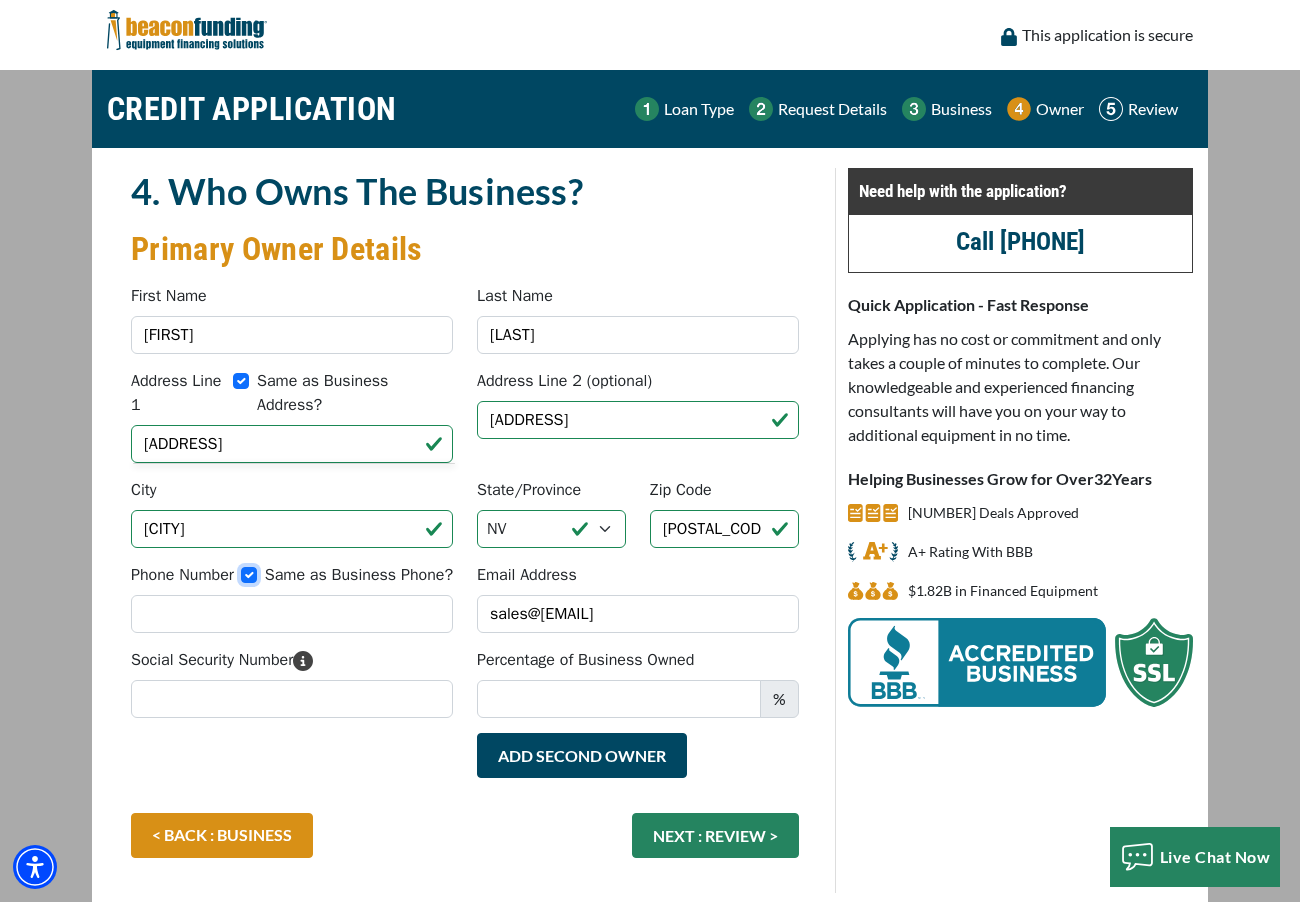 type on "(702) 285-2004" 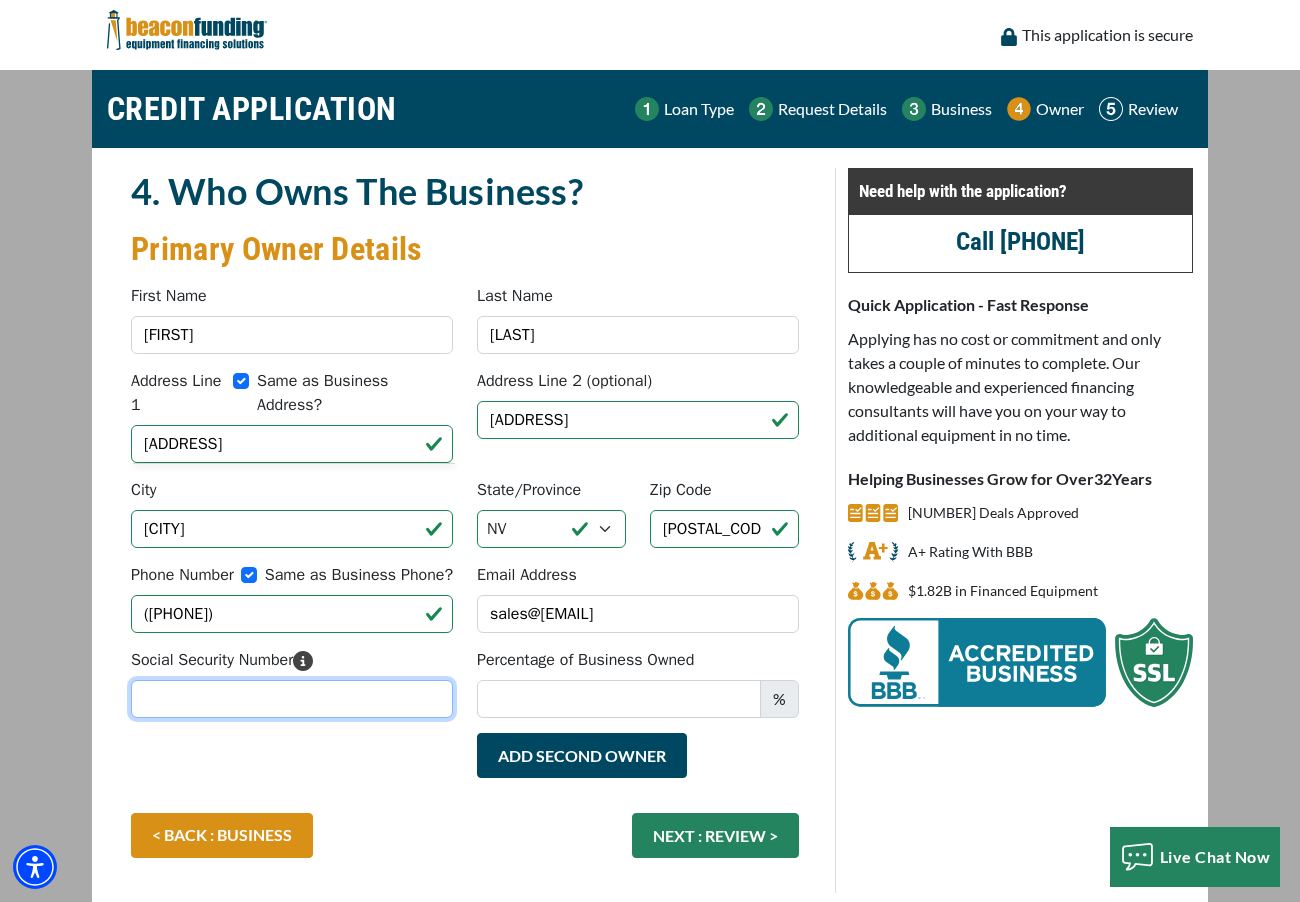 click on "Social Security Number" at bounding box center [292, 699] 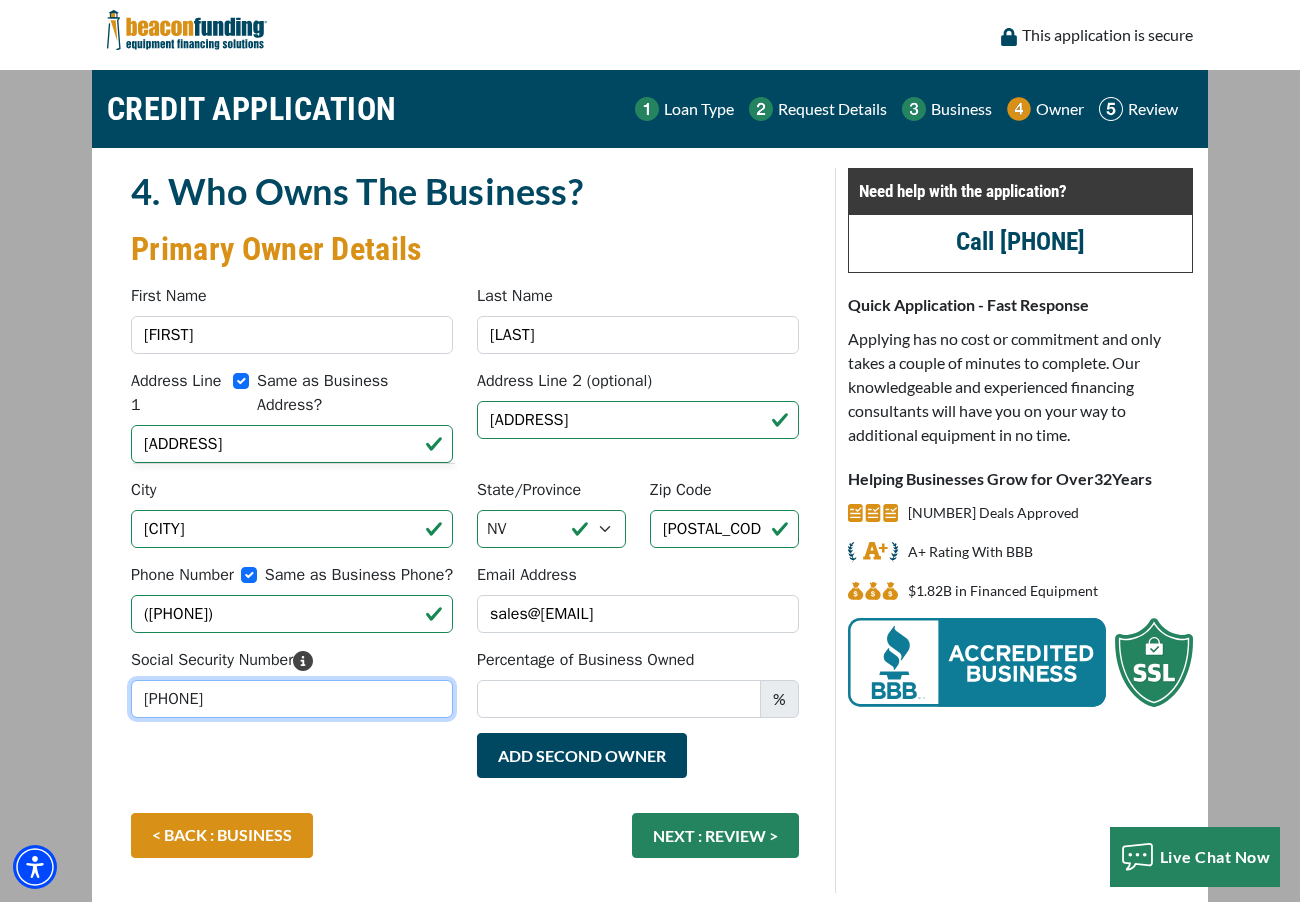 type on "[SSN]" 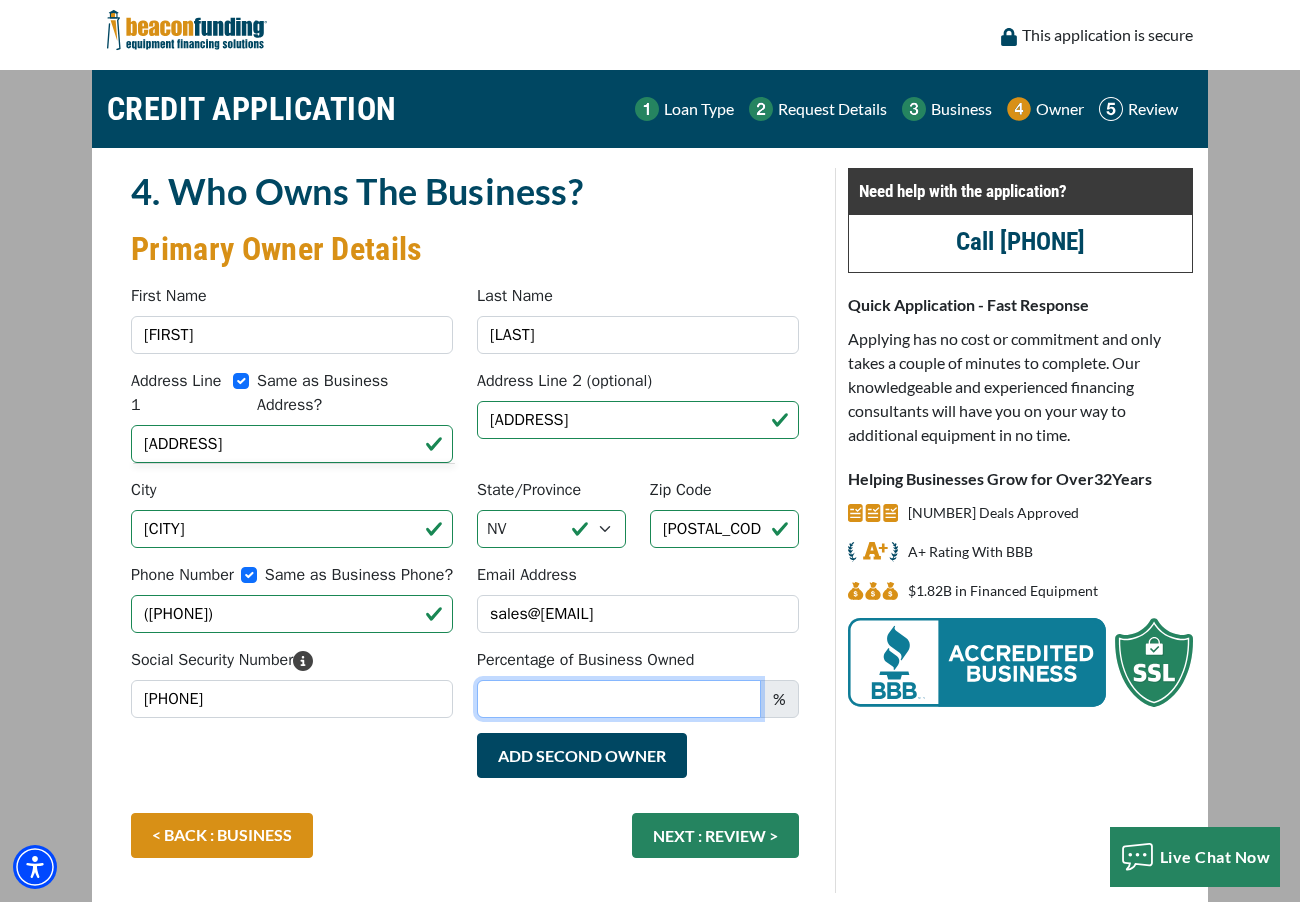 click on "Percentage of Business Owned" at bounding box center [619, 699] 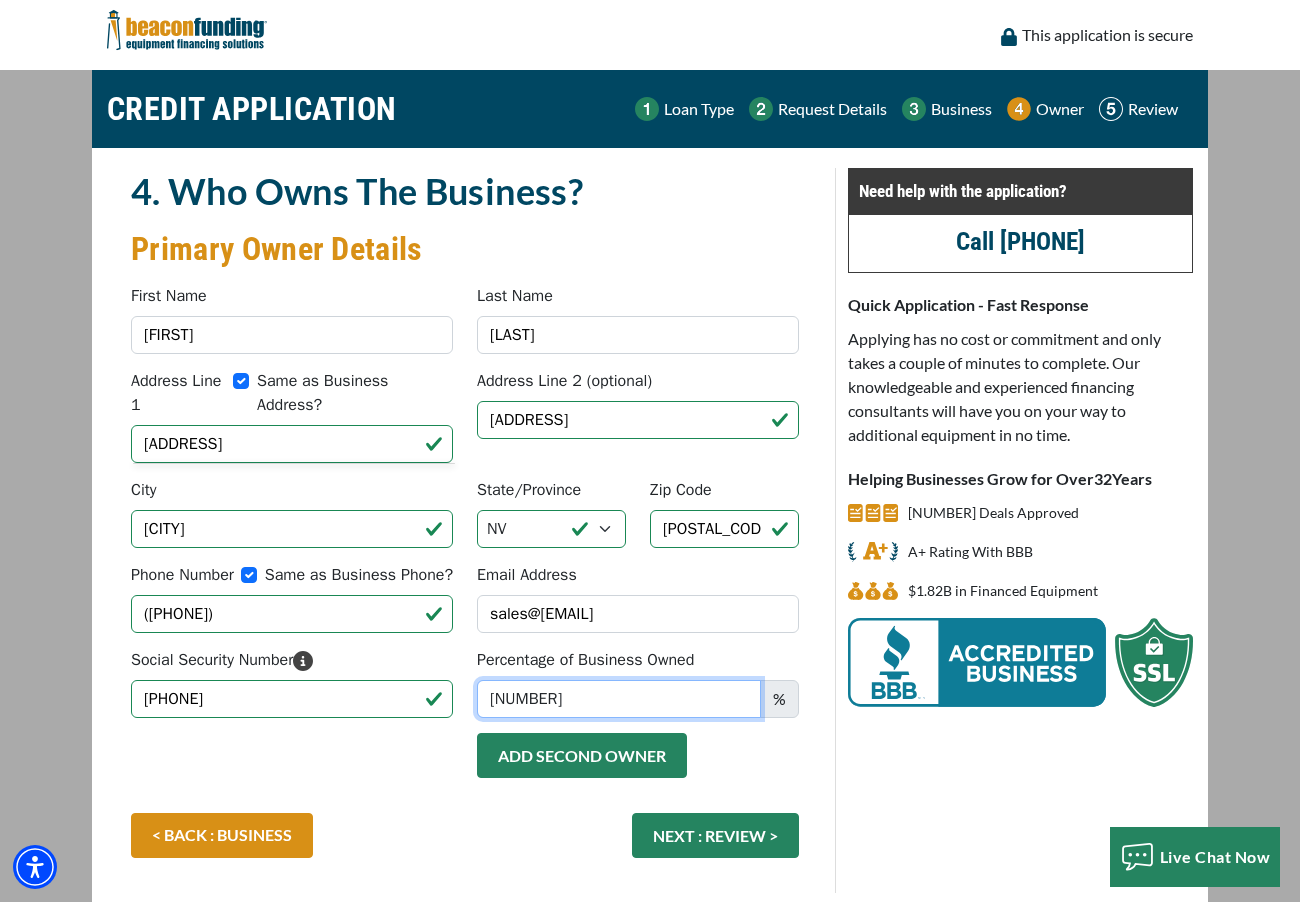 type on "50" 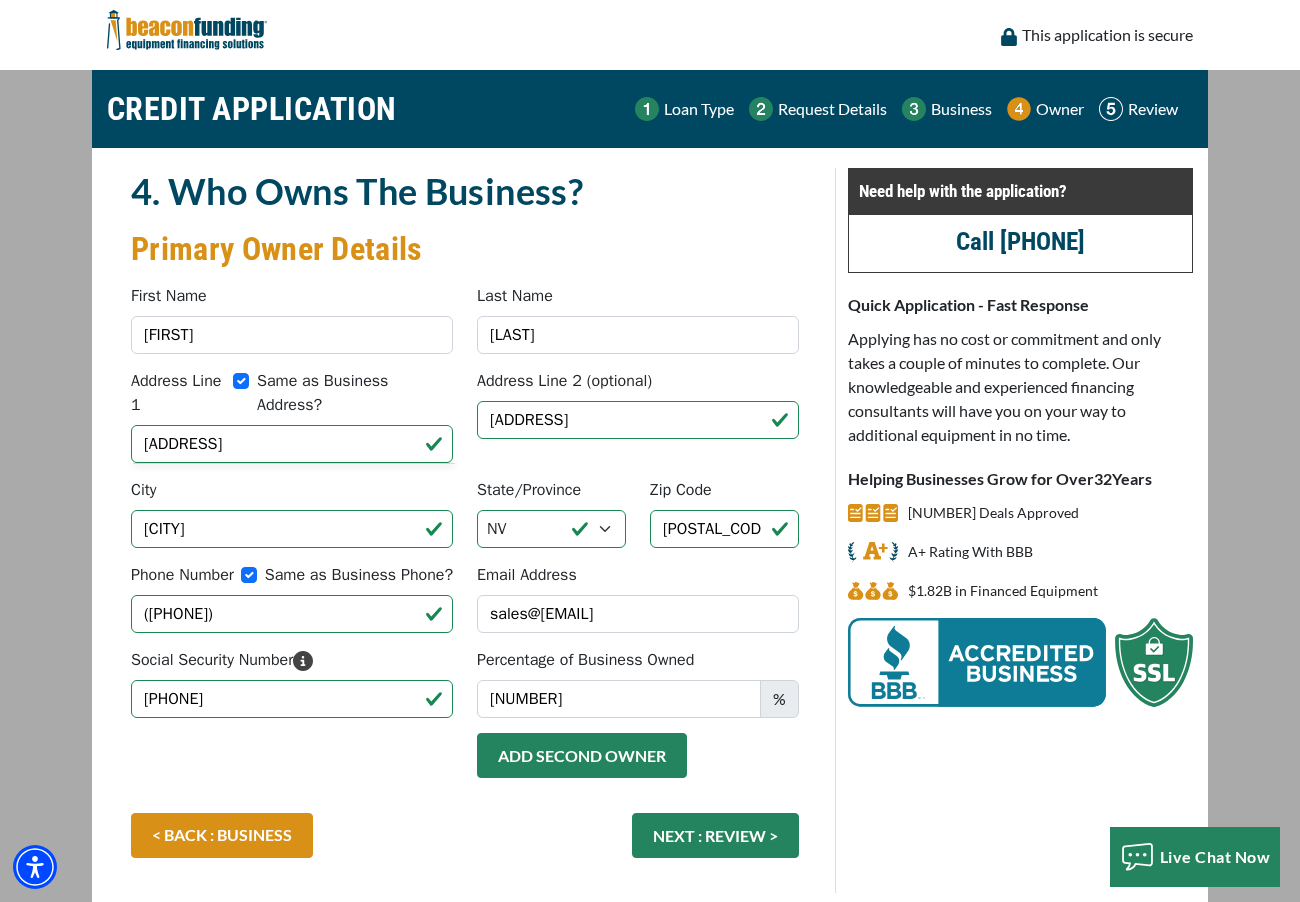 click on "Add Second Owner" at bounding box center (582, 755) 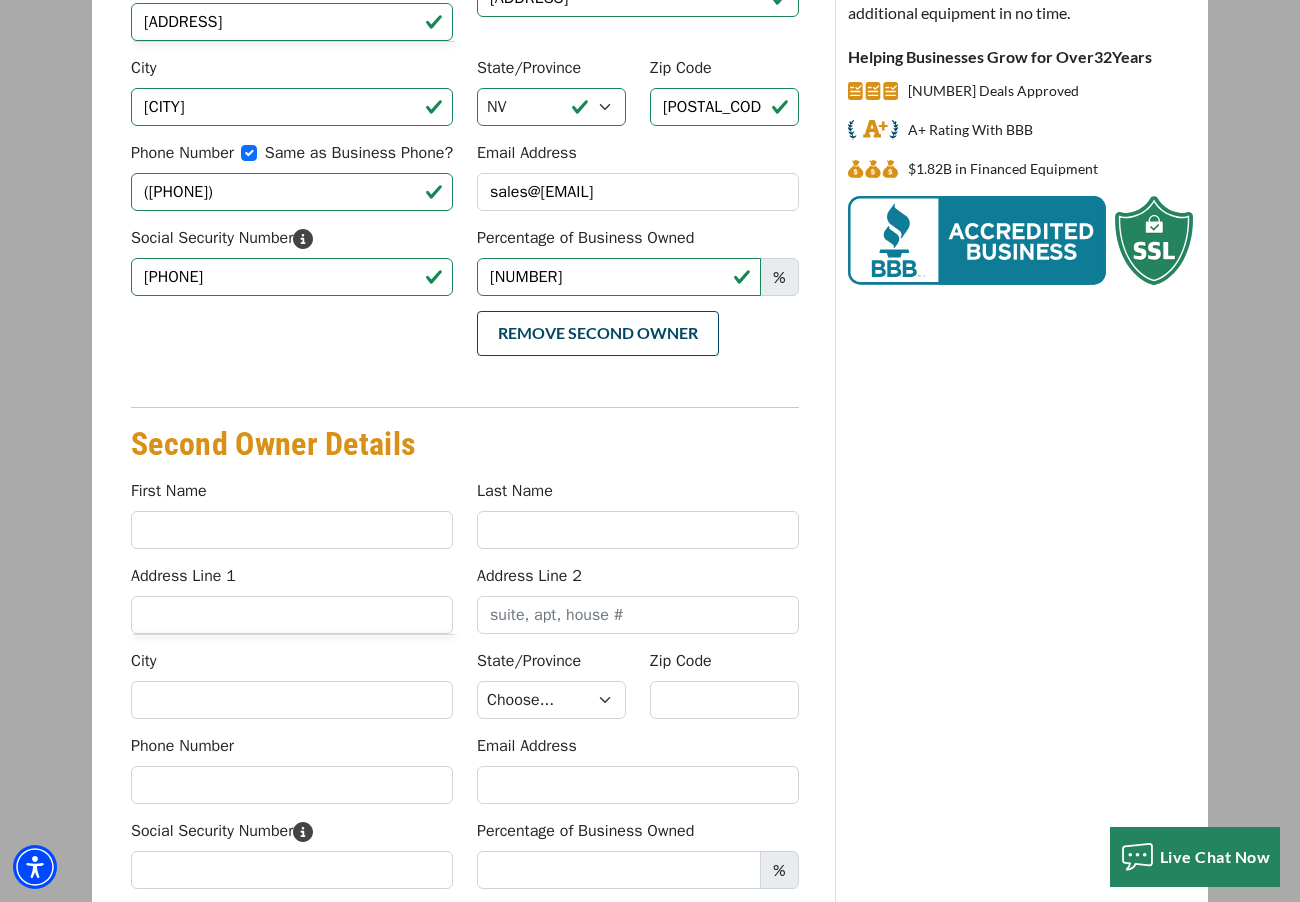 scroll, scrollTop: 487, scrollLeft: 0, axis: vertical 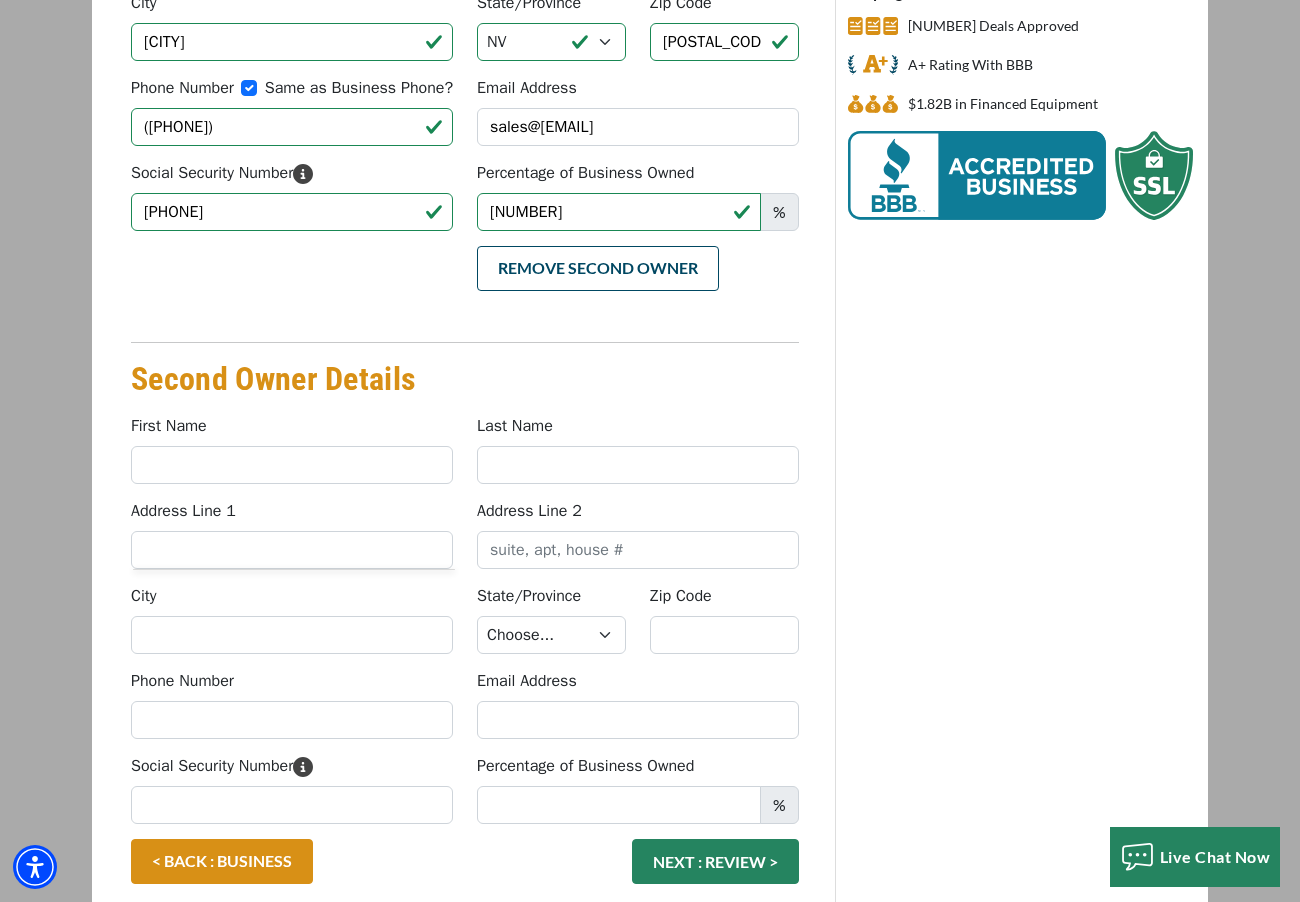 click on "First Name" at bounding box center (292, 449) 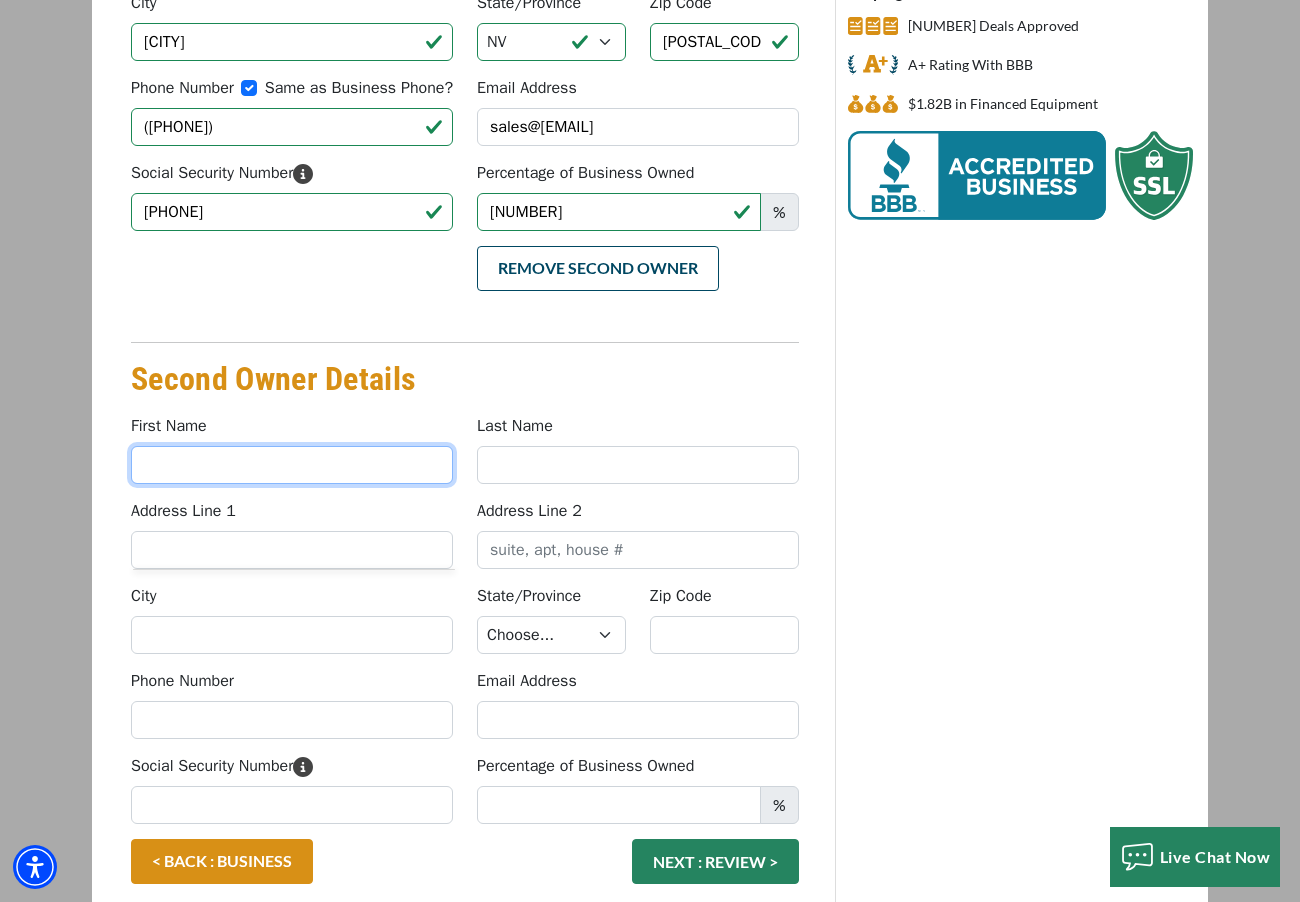 click on "First Name" at bounding box center [292, 465] 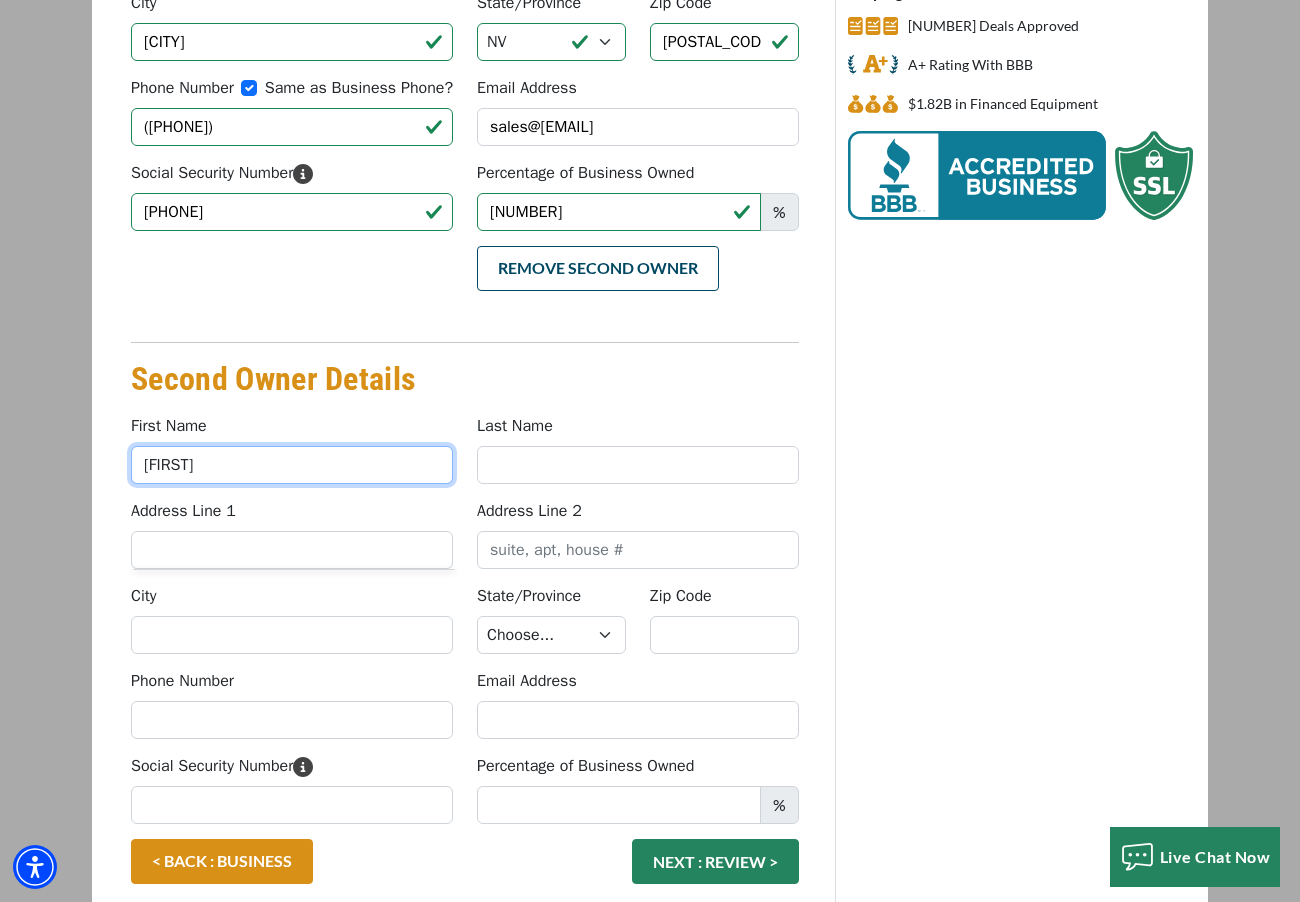 type on "Matt" 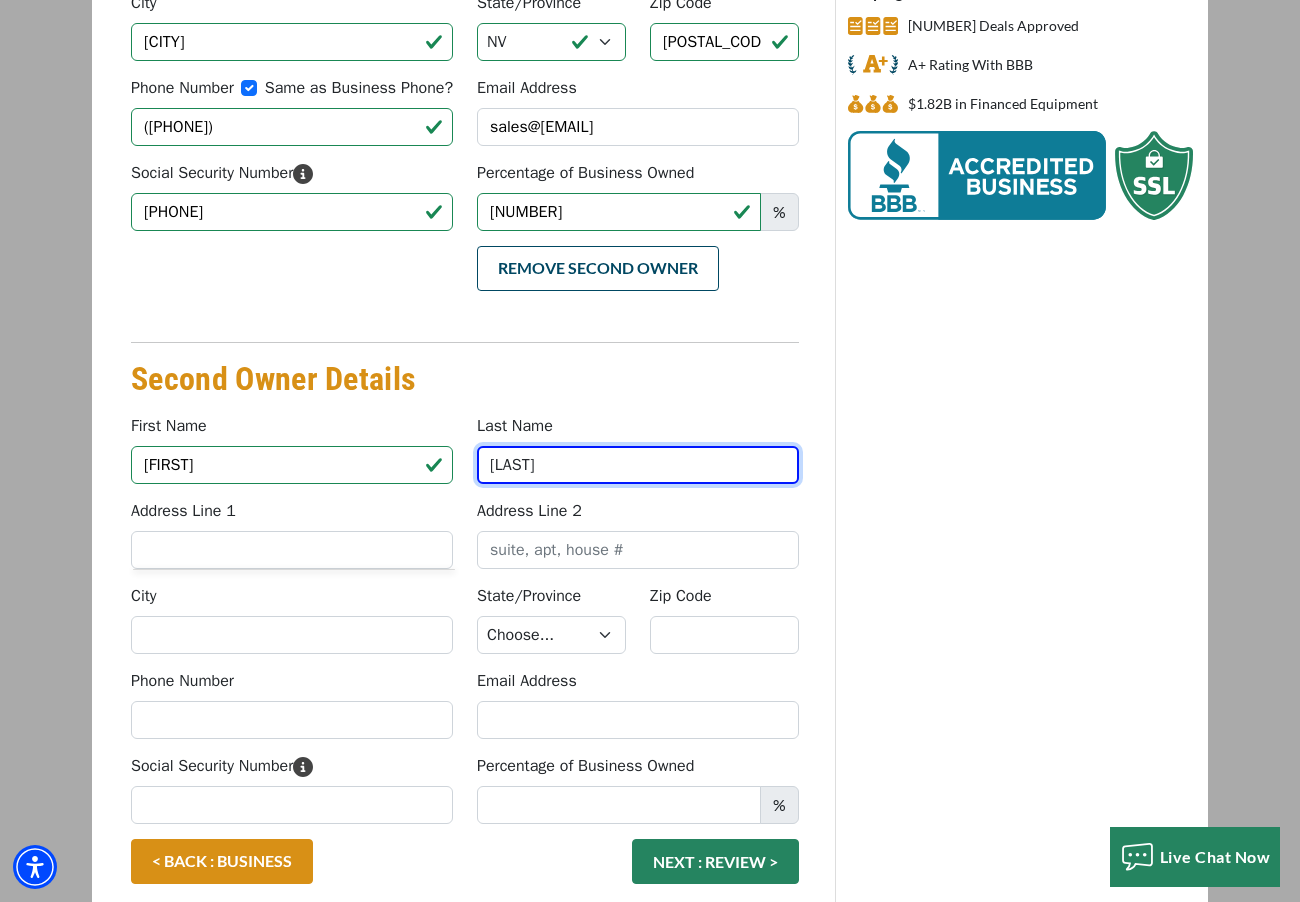type on "Pason" 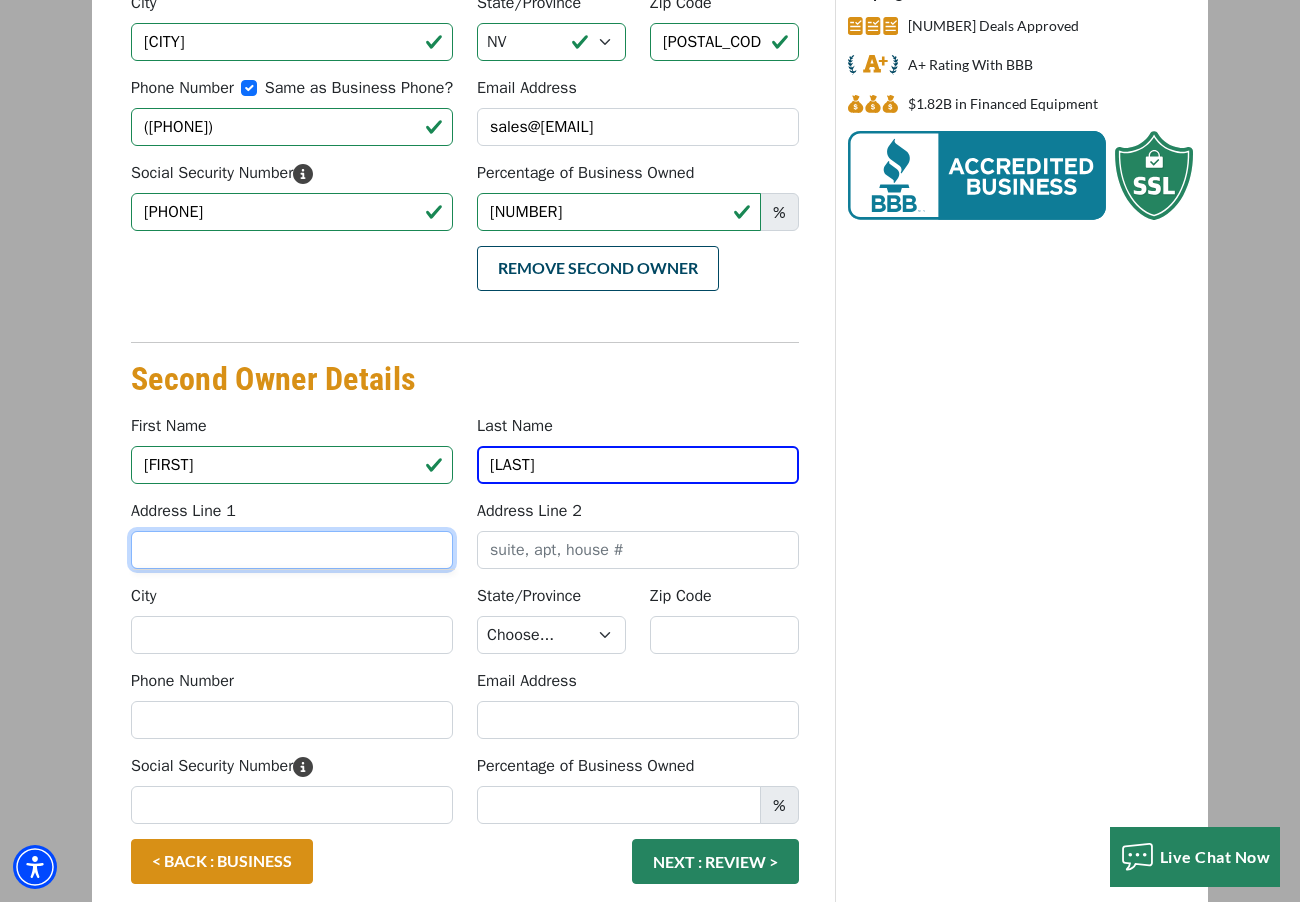 click on "Address Line 1" at bounding box center [292, 550] 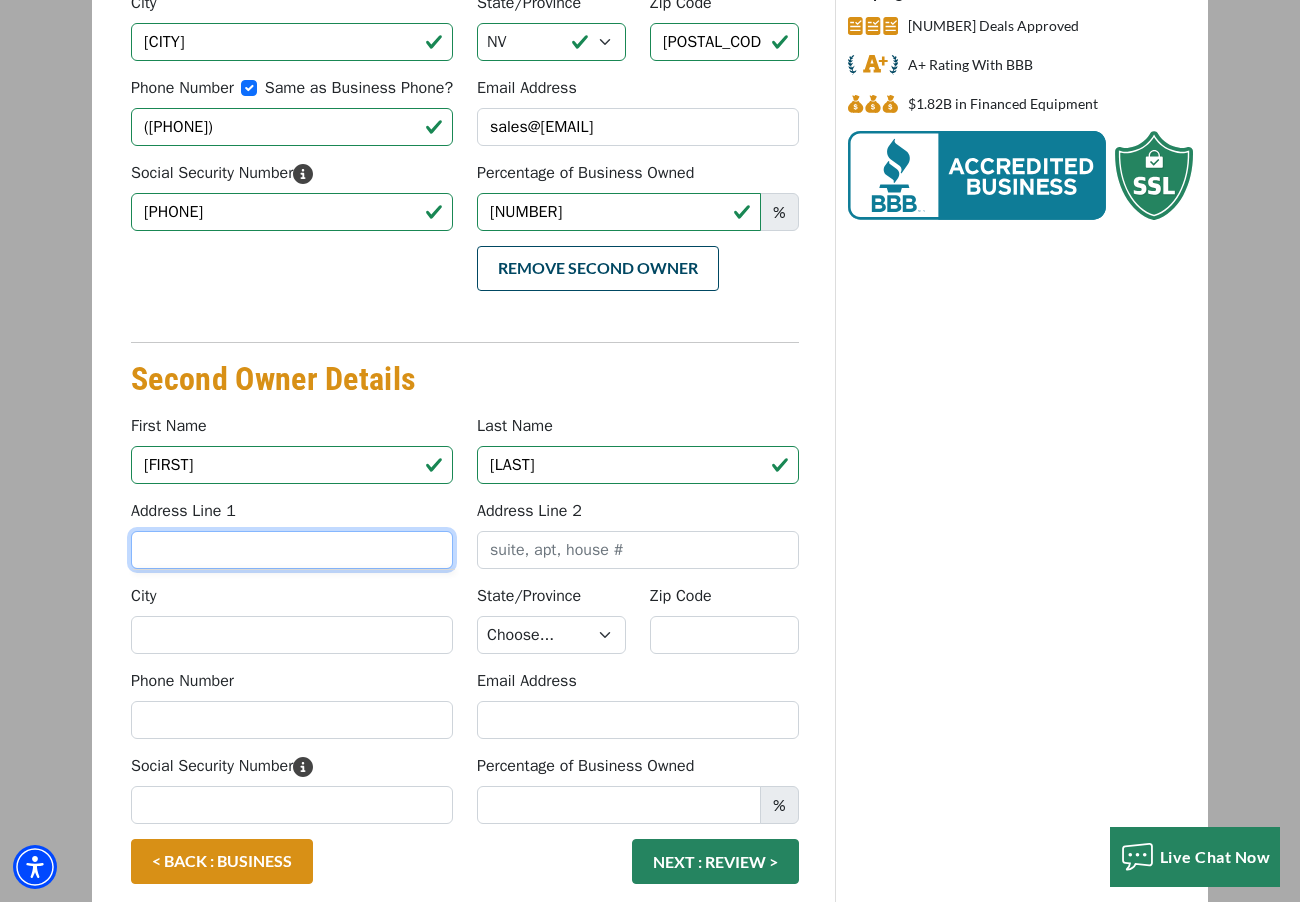 type on "3111 S Valley View Blvd" 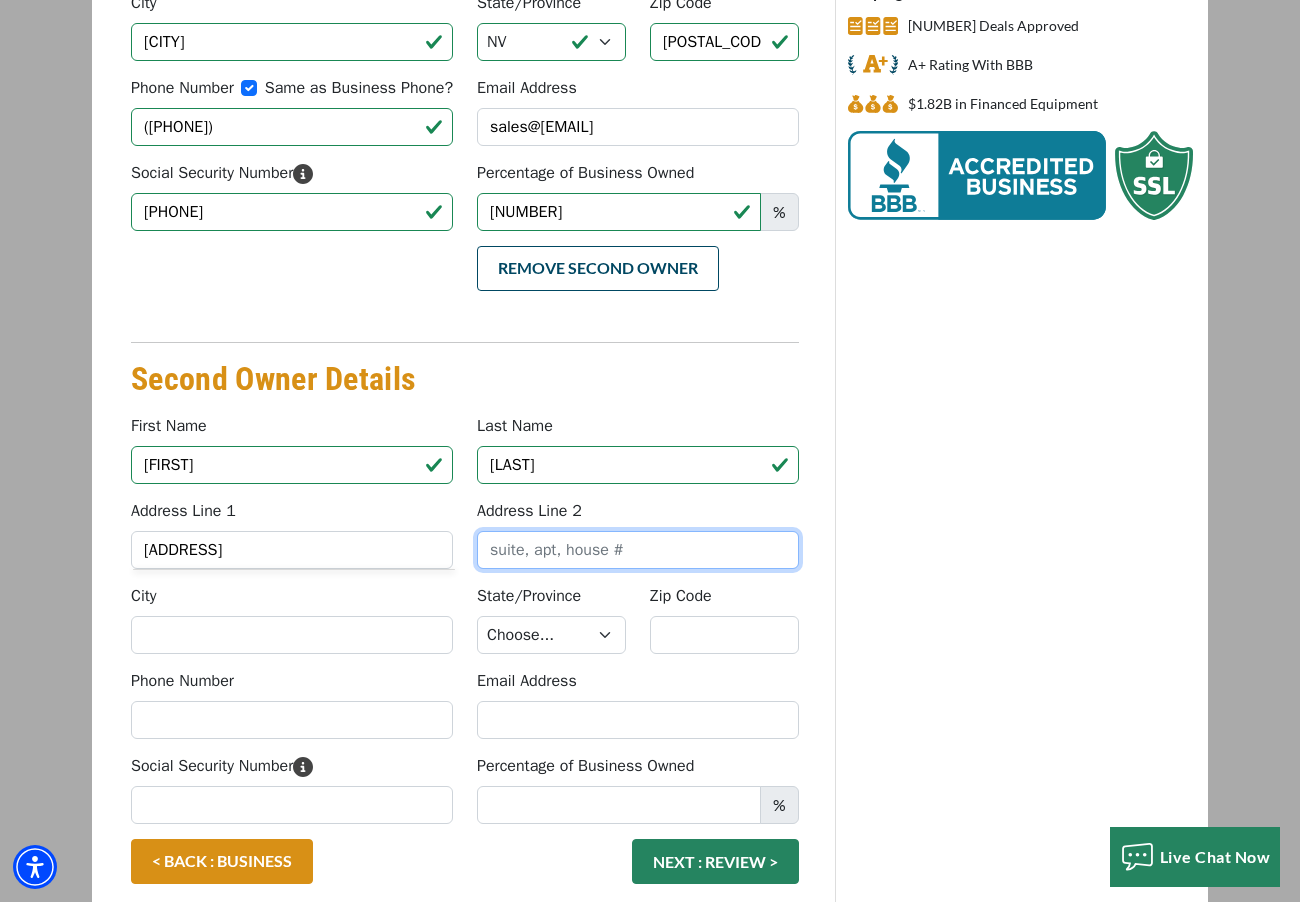 type on "B-115" 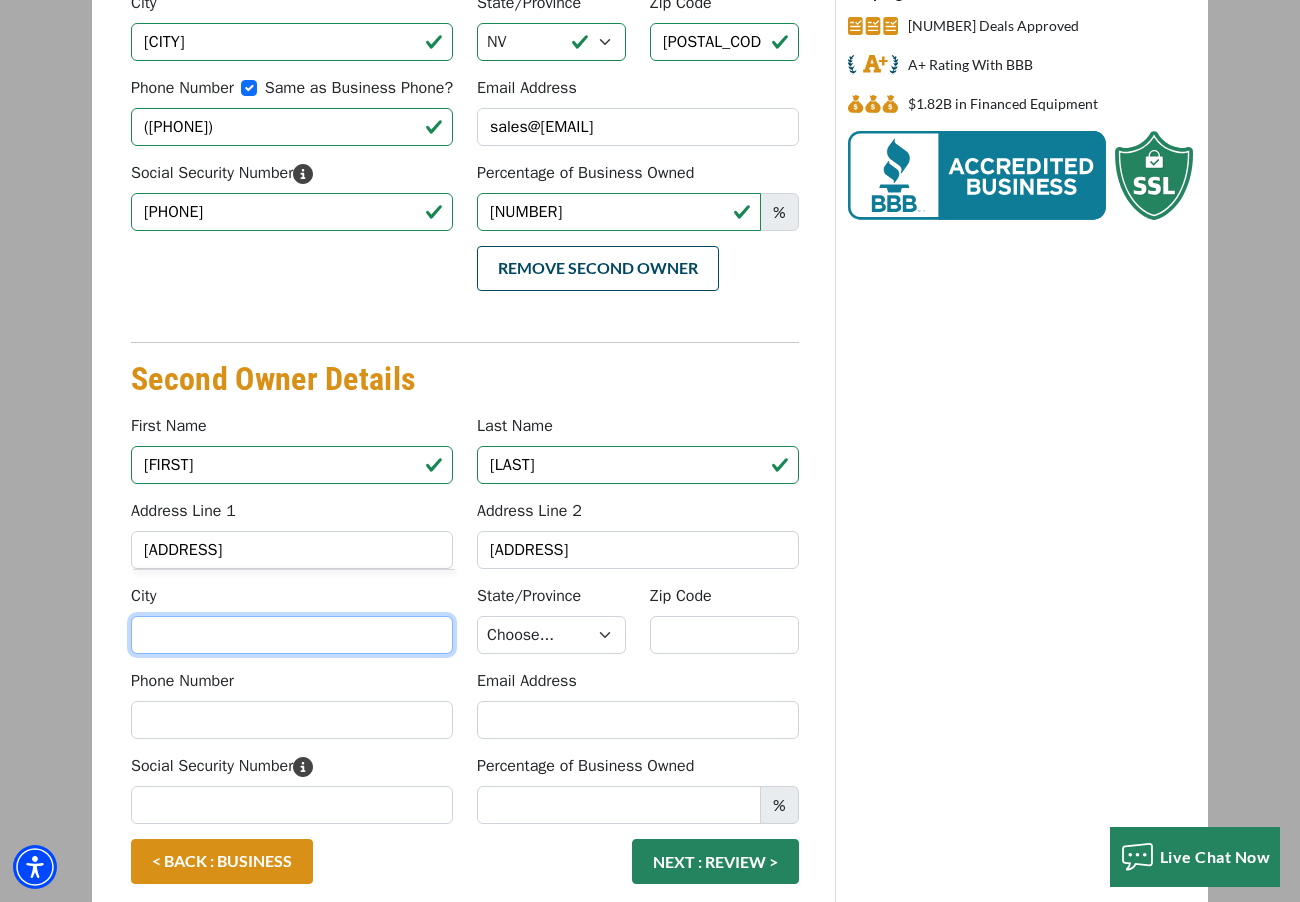 type on "Las Vegas" 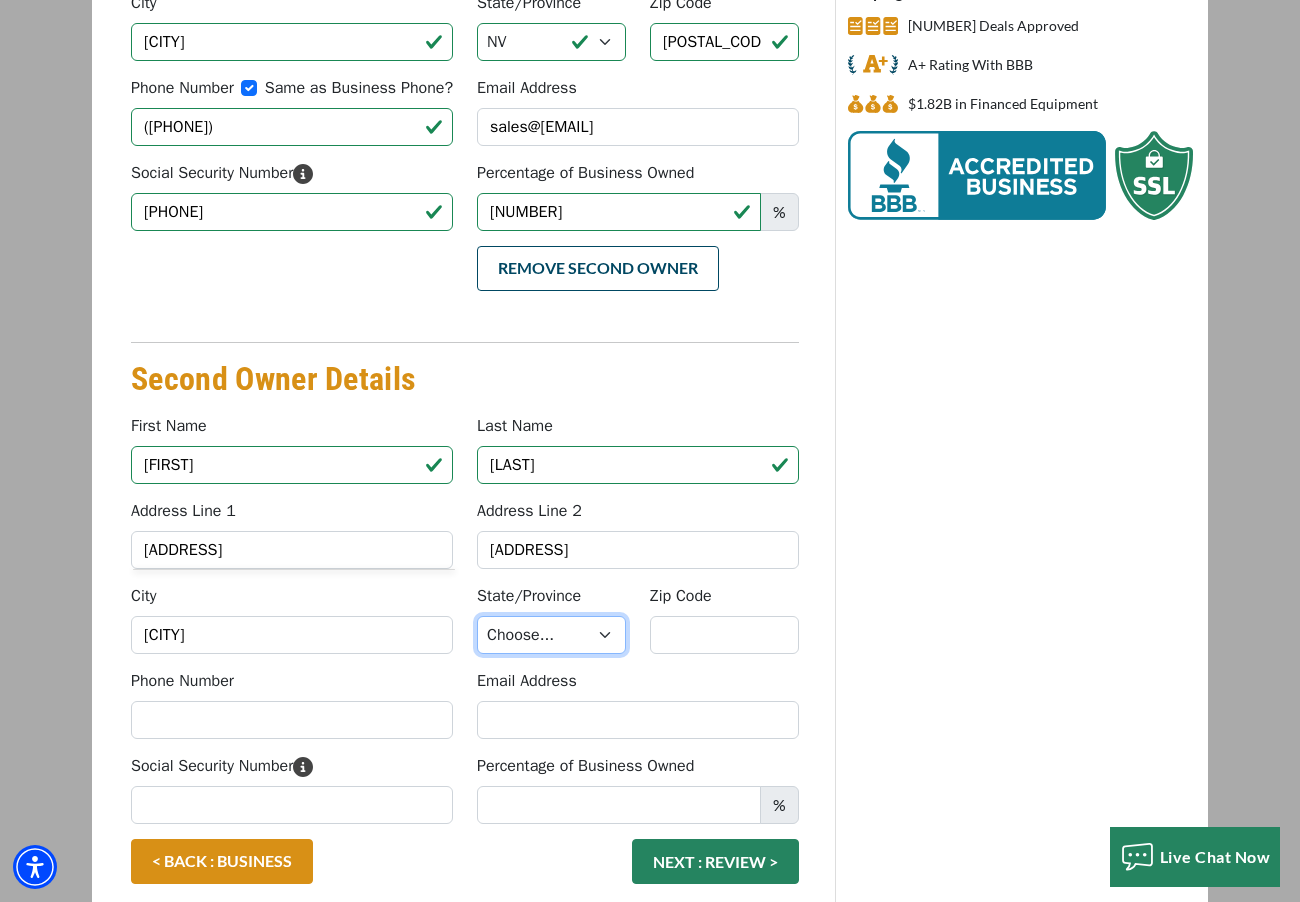 select on "30" 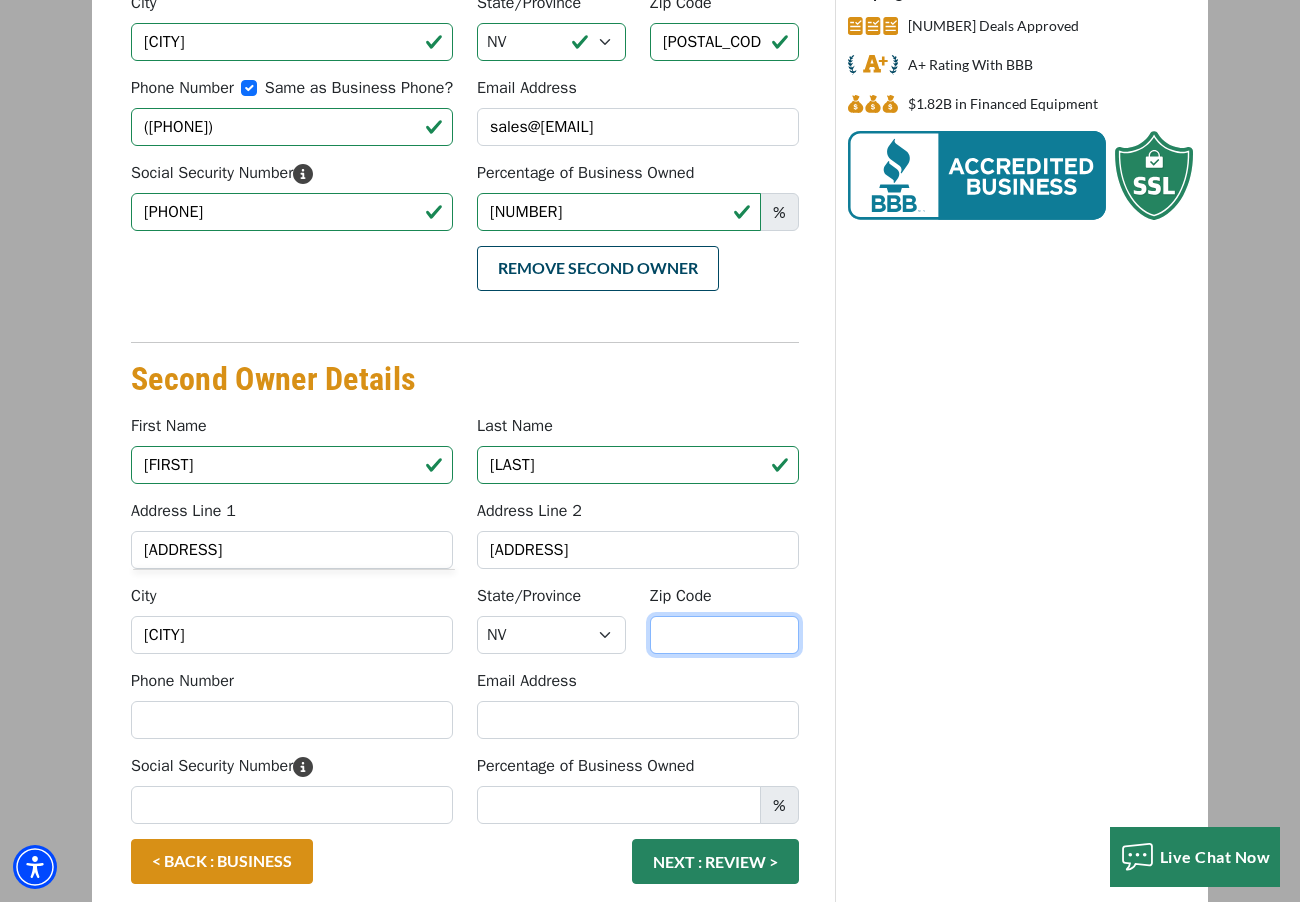 type on "89102" 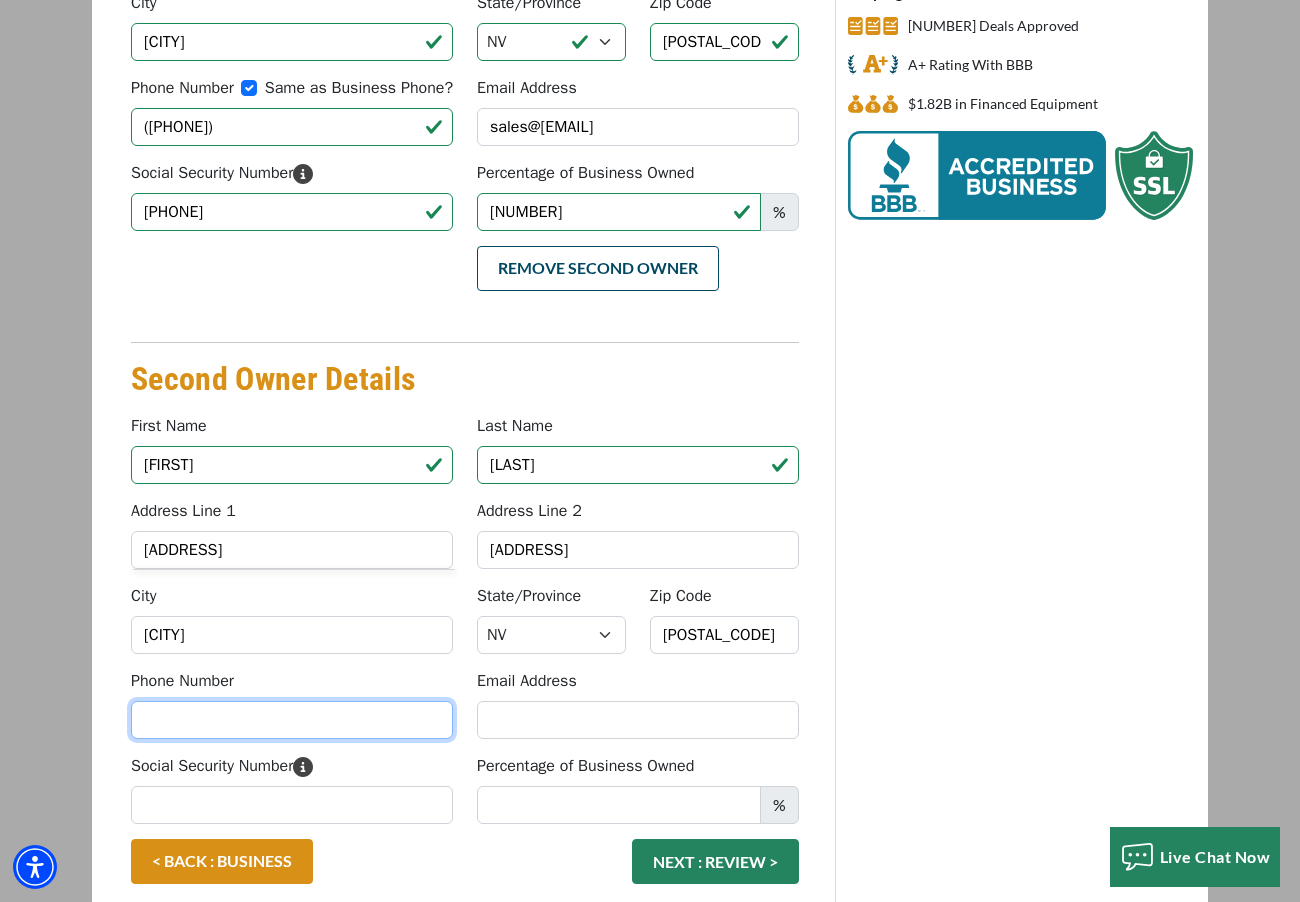 type on "7022852004" 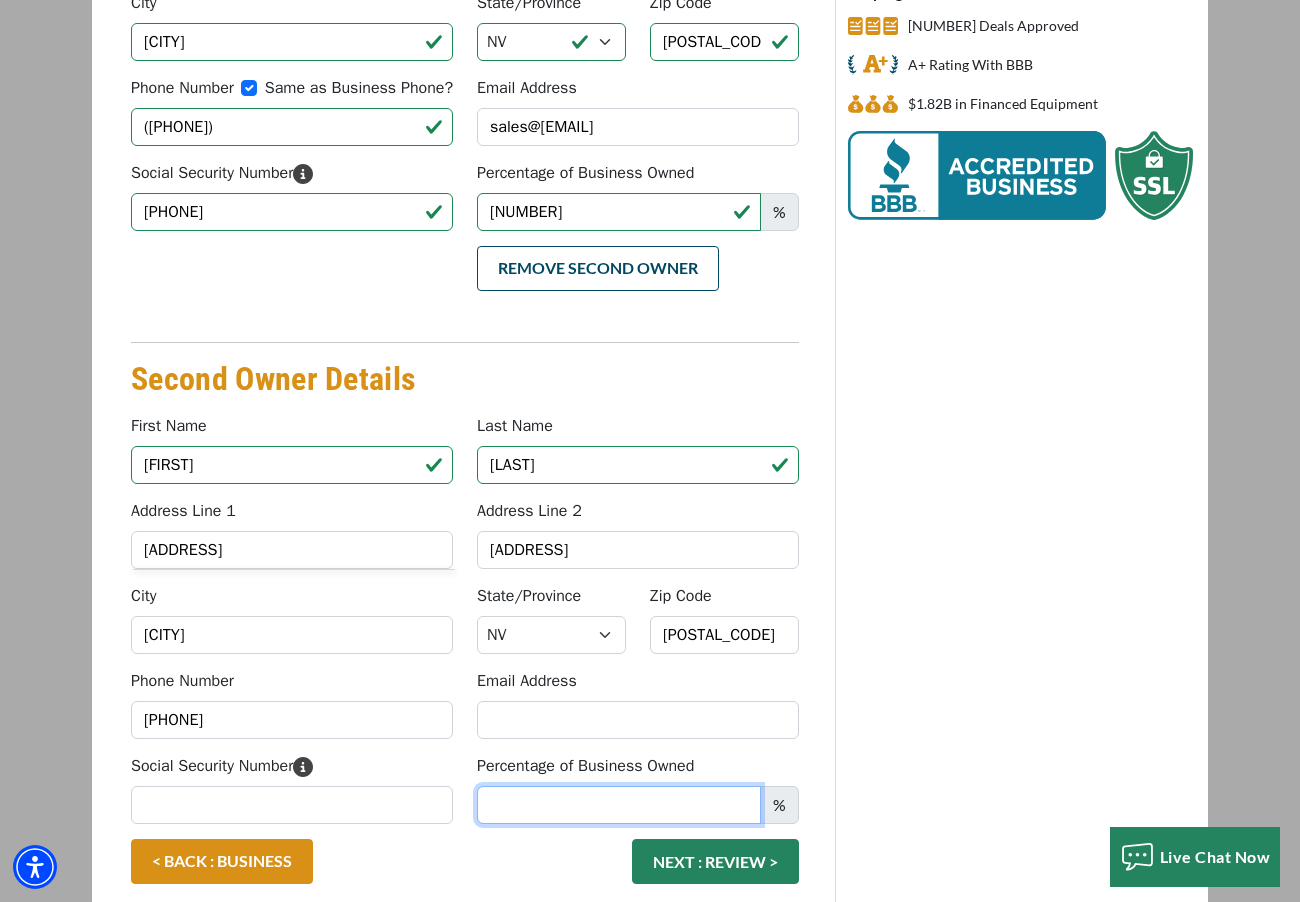 type on "SME" 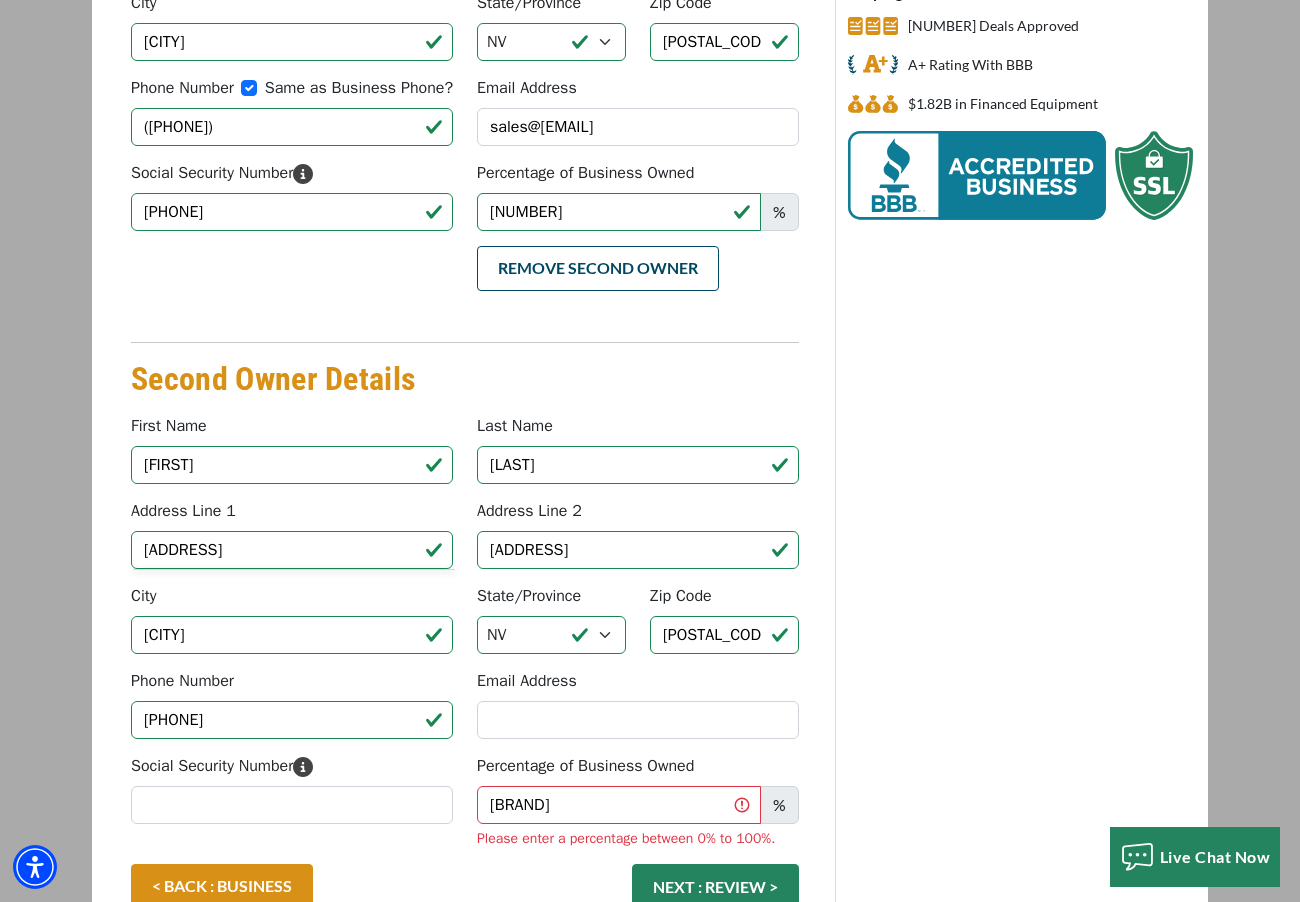 type on "(702) 285-2004" 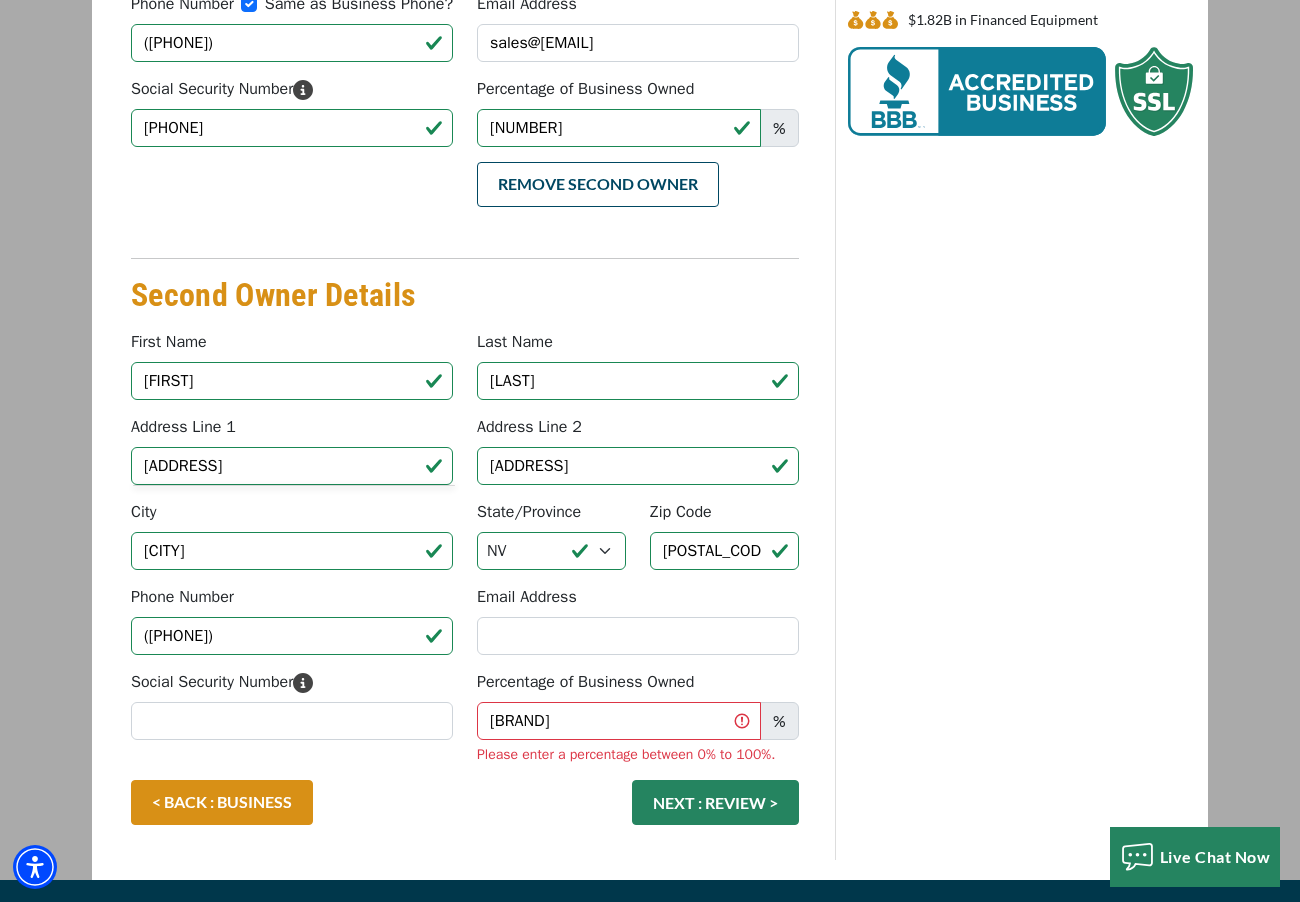 scroll, scrollTop: 609, scrollLeft: 0, axis: vertical 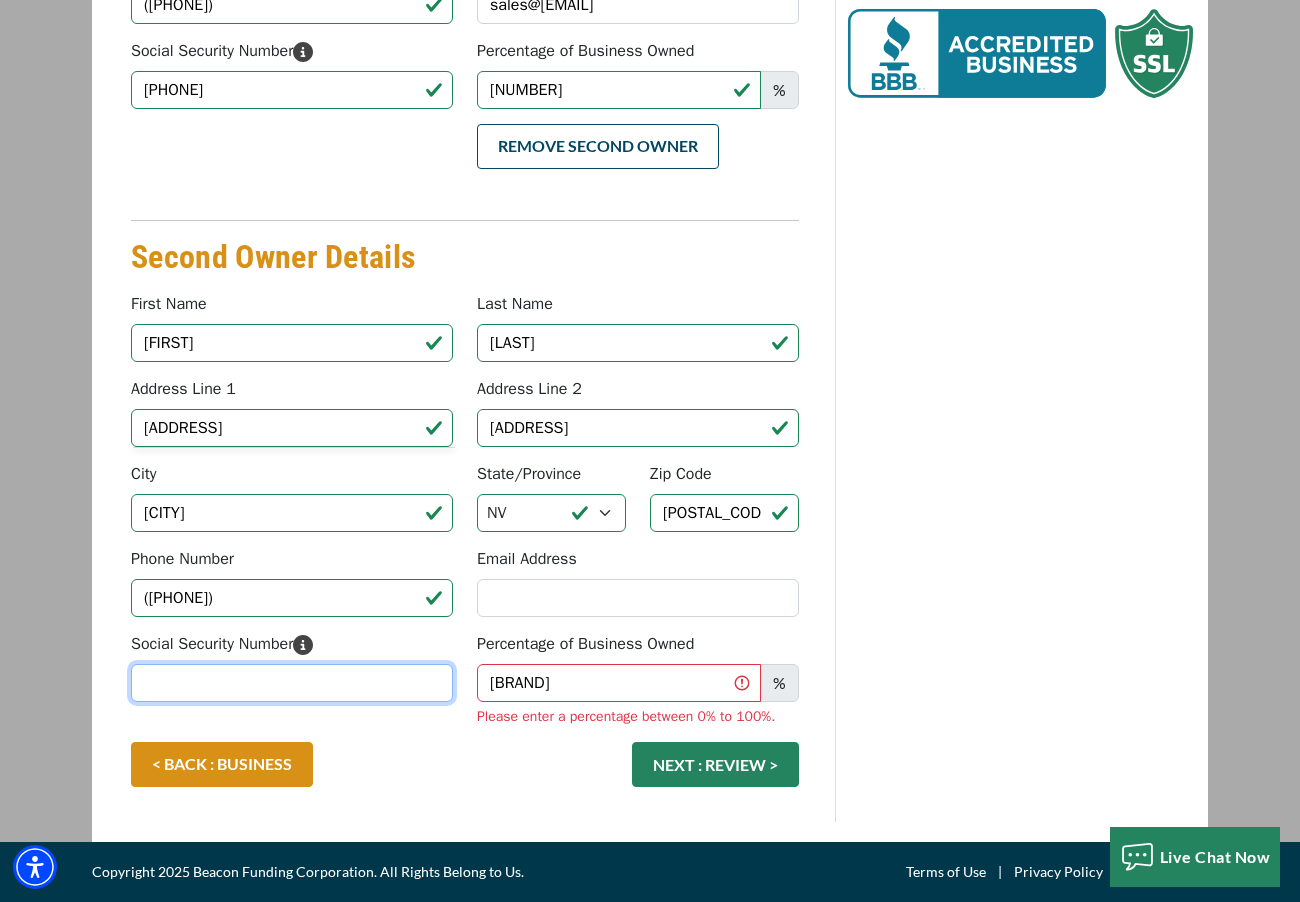click on "Social Security Number" at bounding box center (292, 683) 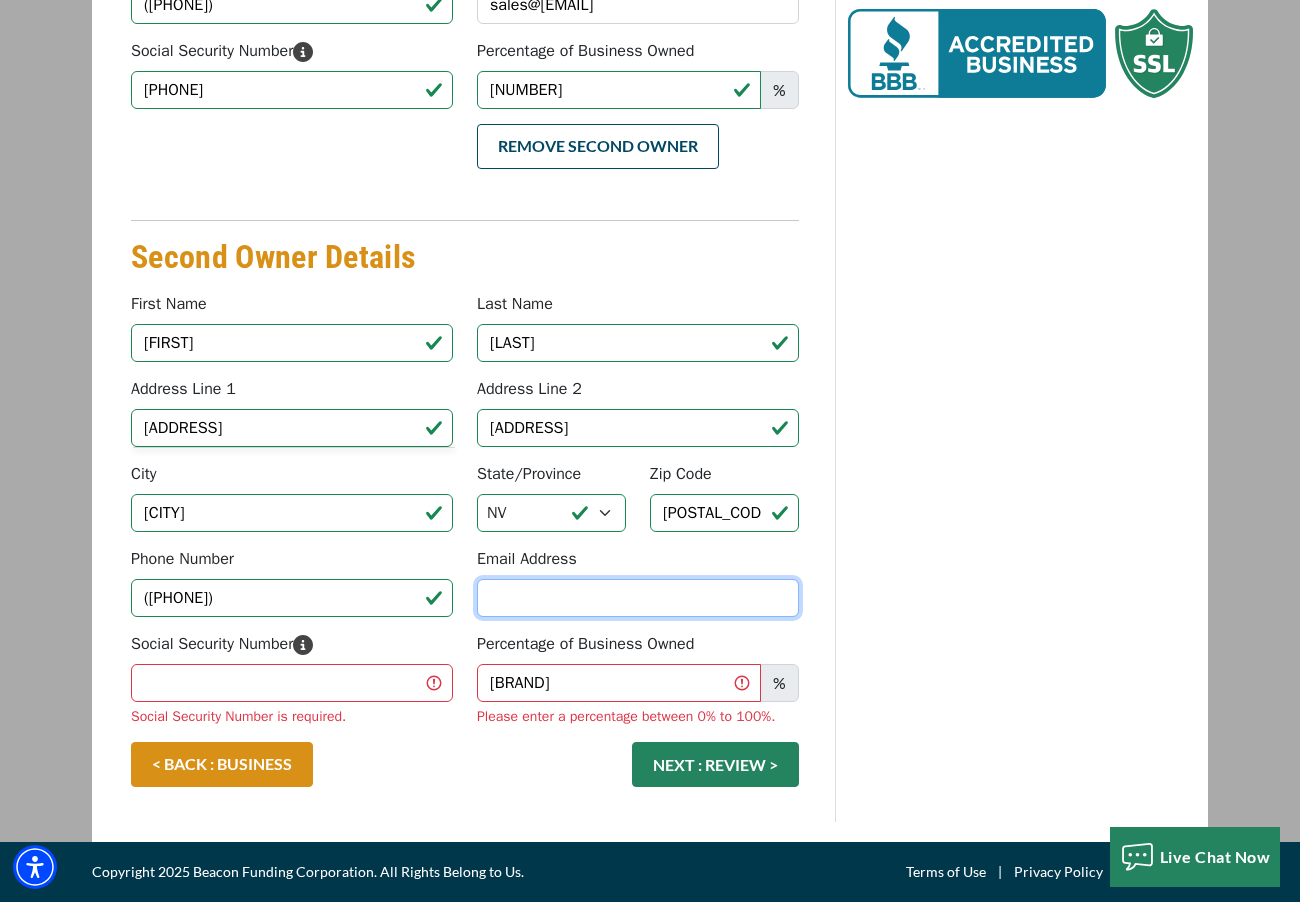 click on "Email Address" at bounding box center (638, 598) 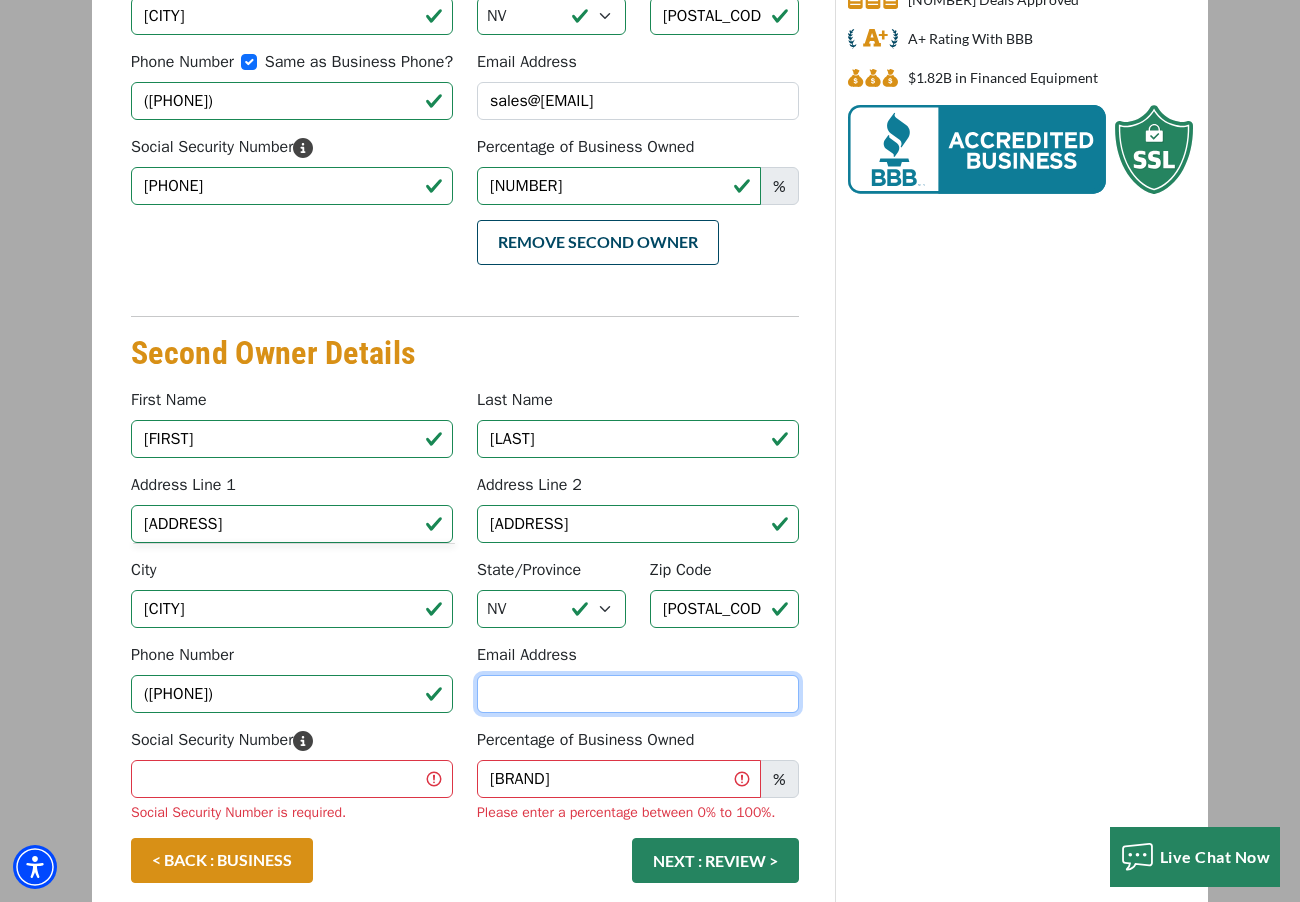 scroll, scrollTop: 536, scrollLeft: 0, axis: vertical 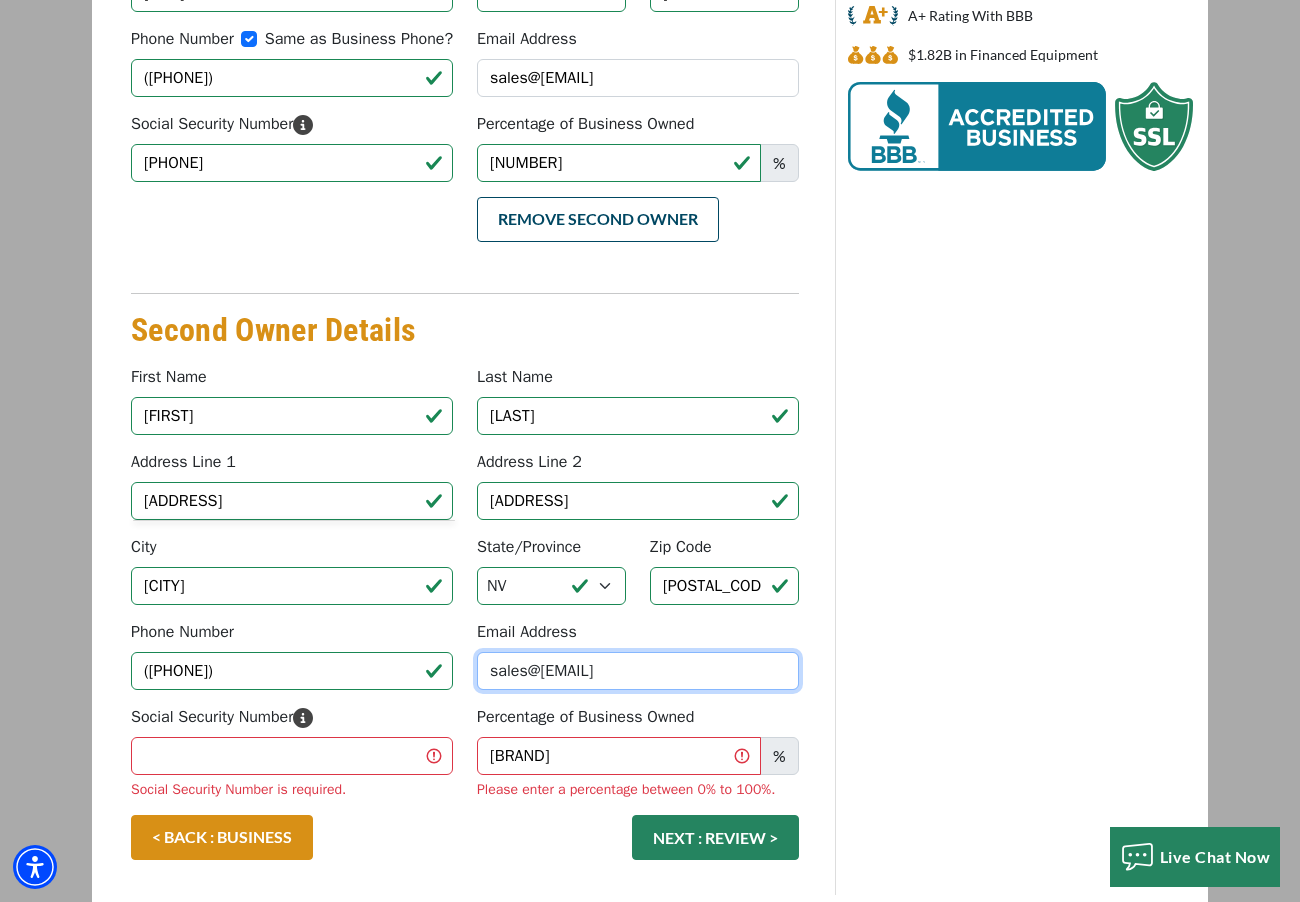 type on "sales@smeuniforms.com" 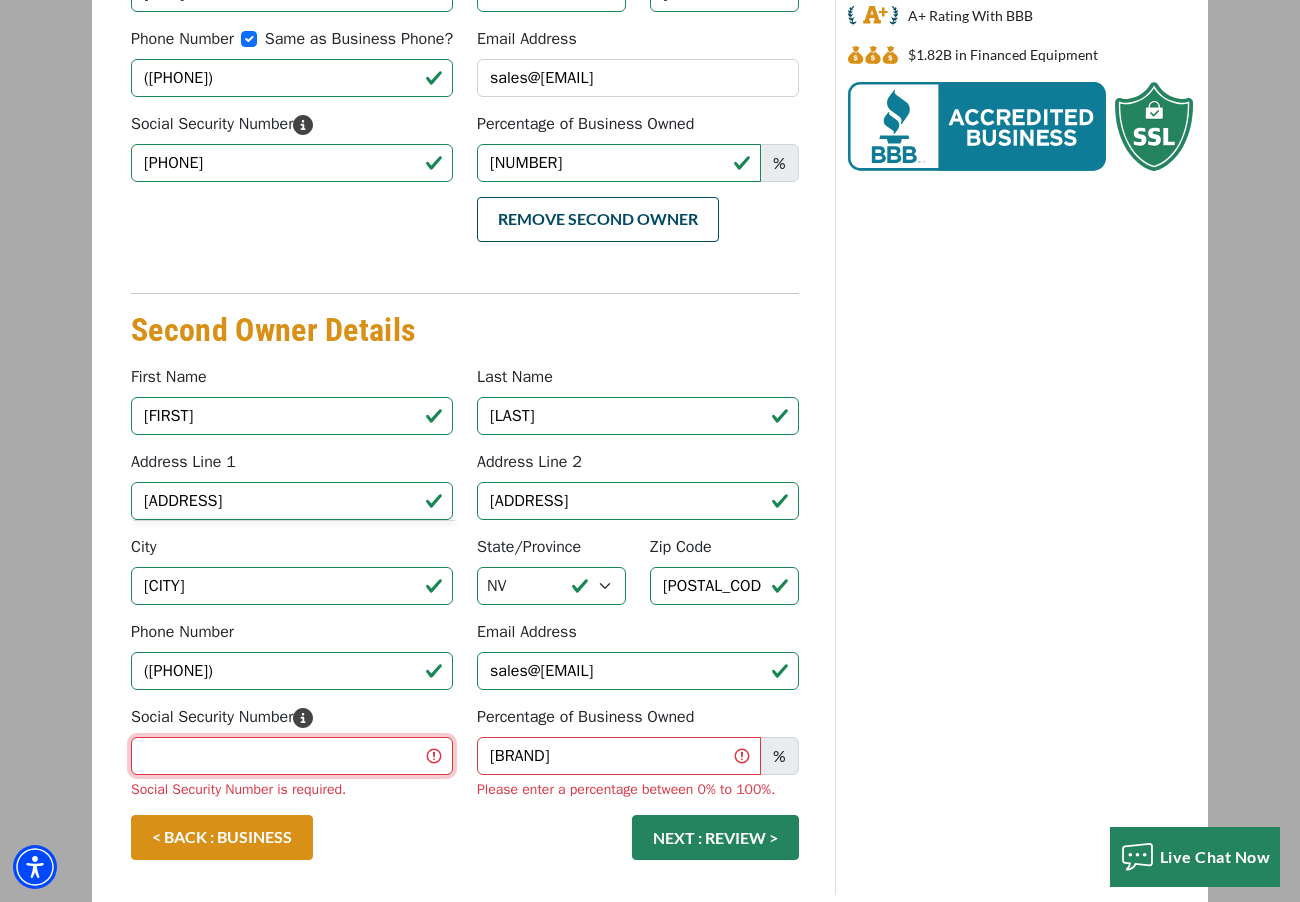 click on "Social Security Number" at bounding box center [292, 756] 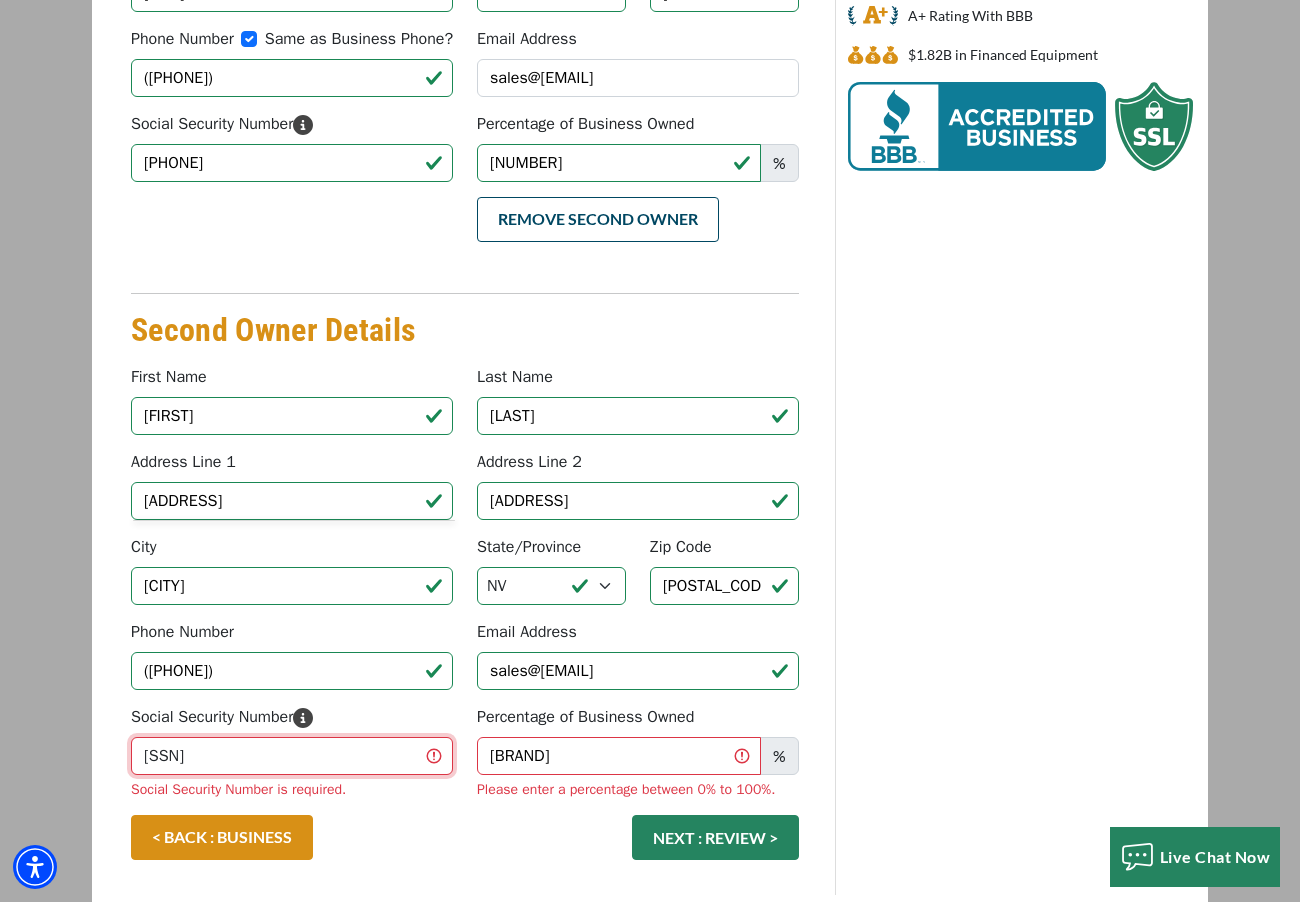 scroll, scrollTop: 609, scrollLeft: 0, axis: vertical 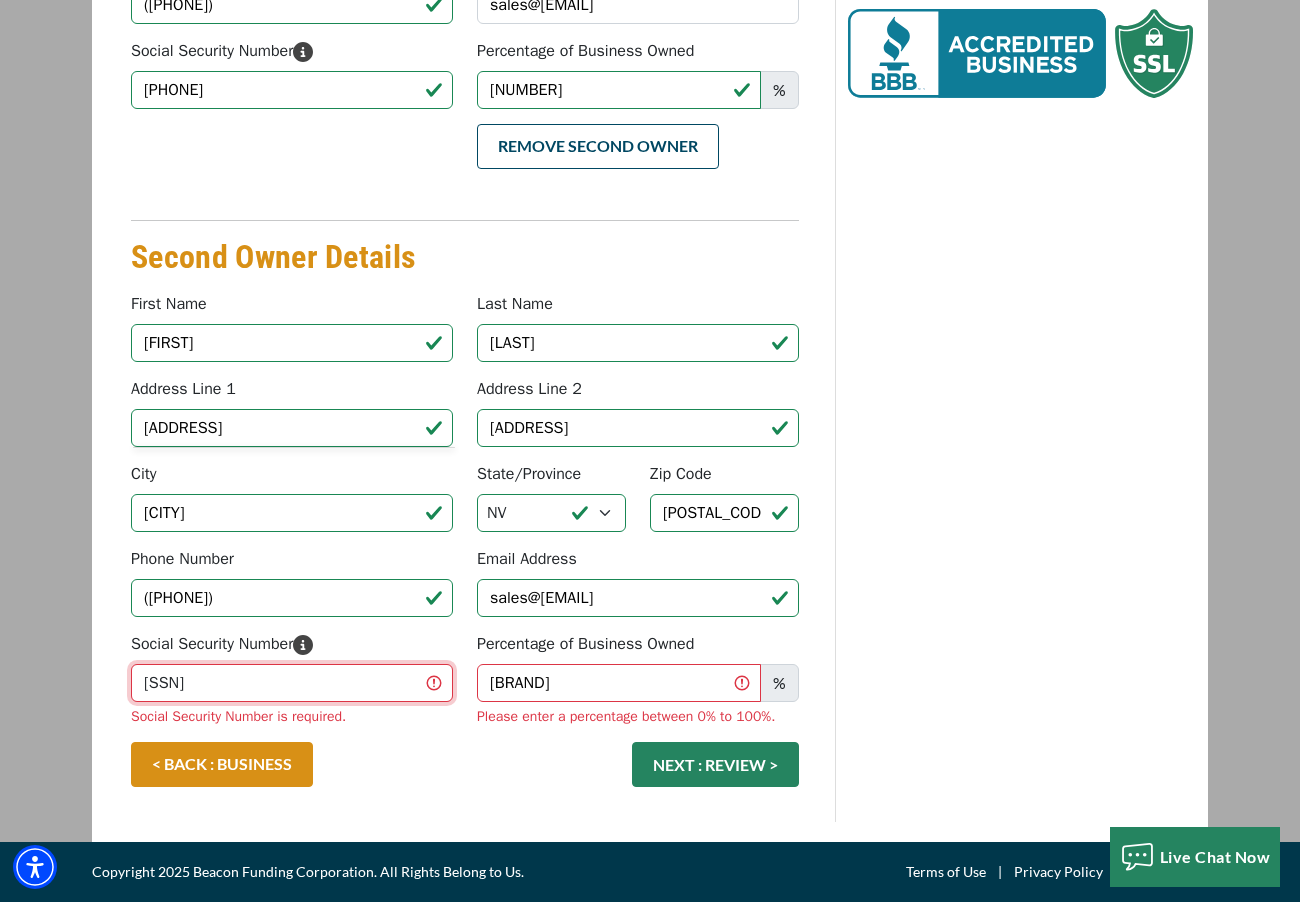 type on "157-96-6666" 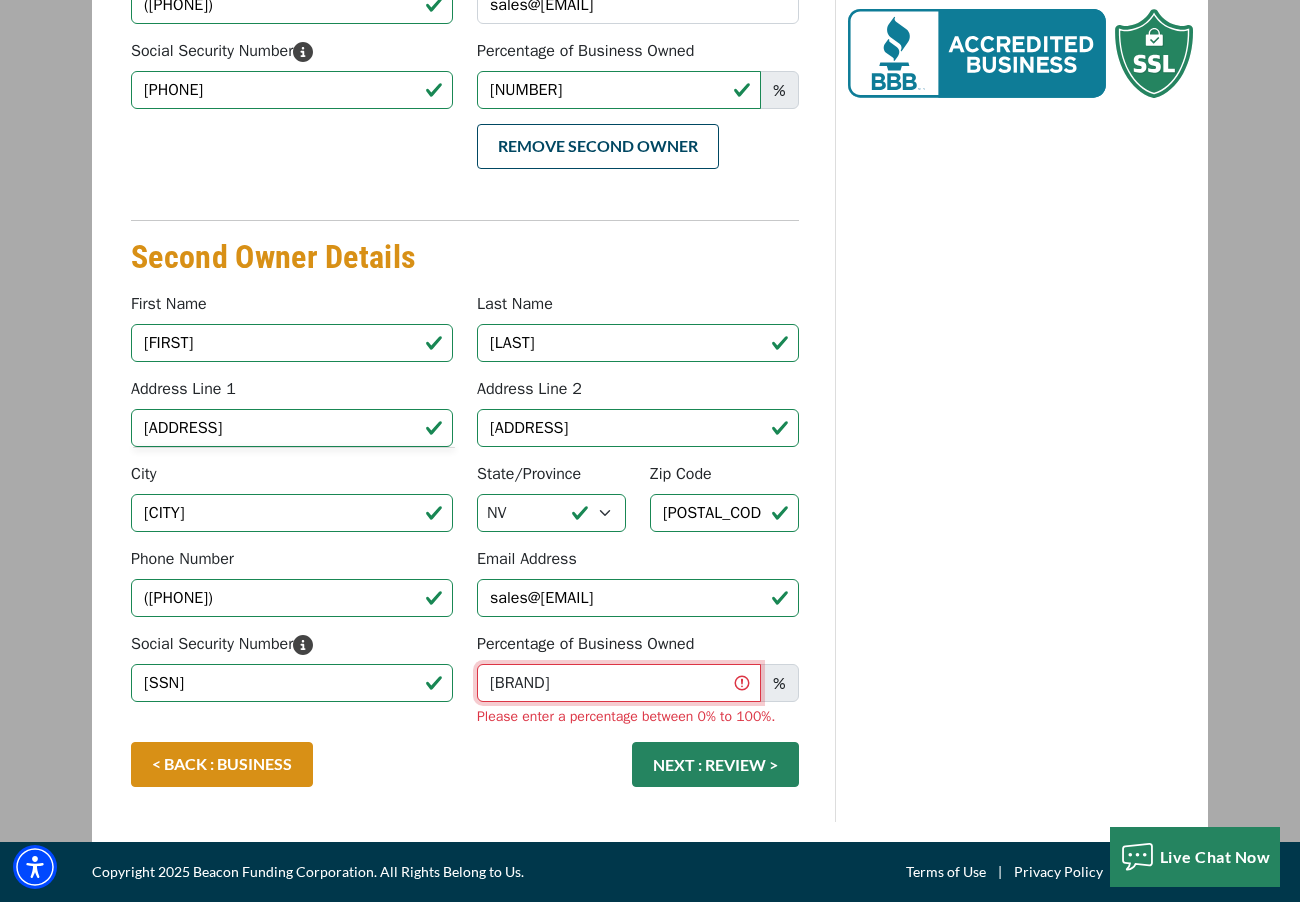 click on "SME" at bounding box center [619, 683] 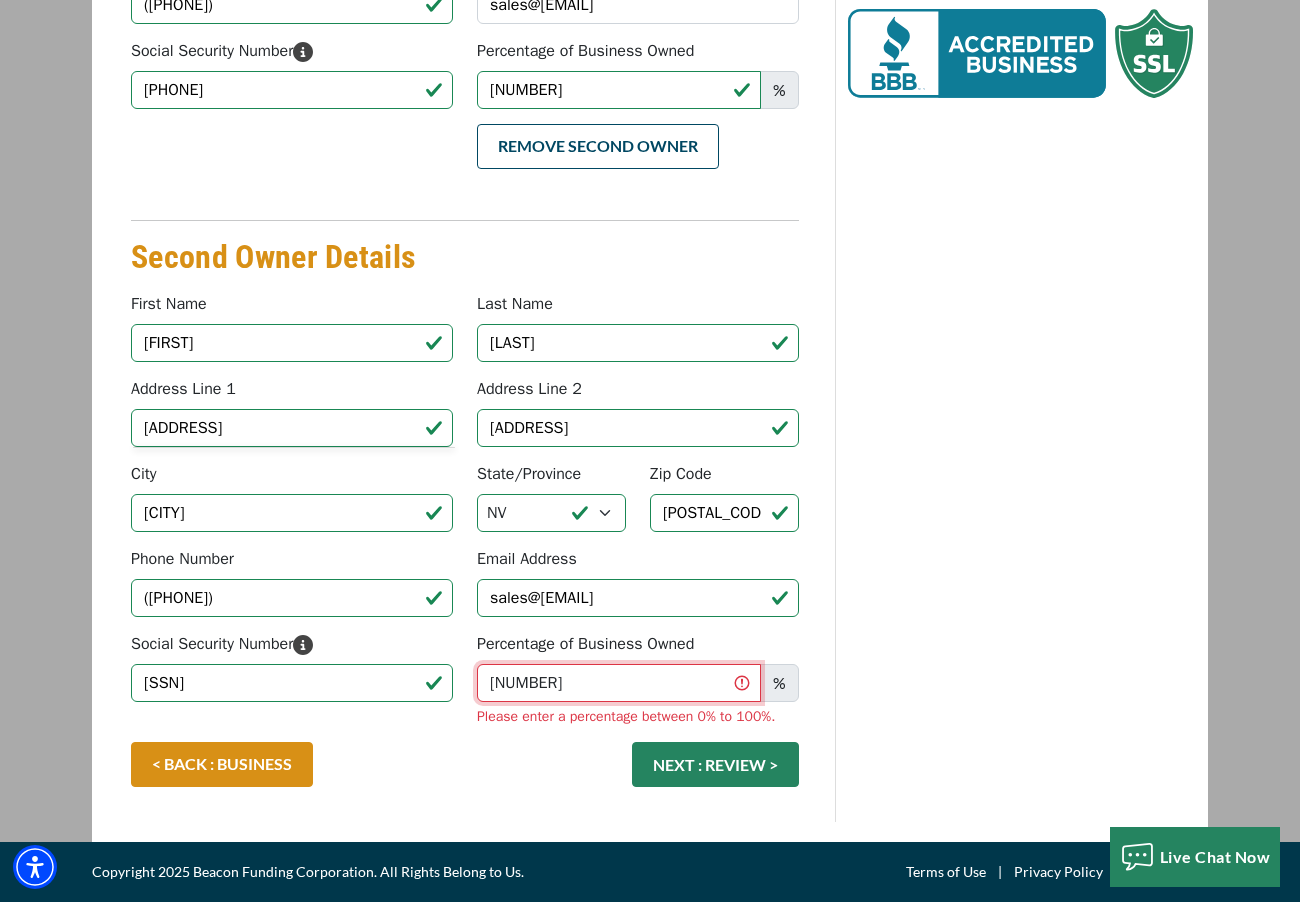 type on "50" 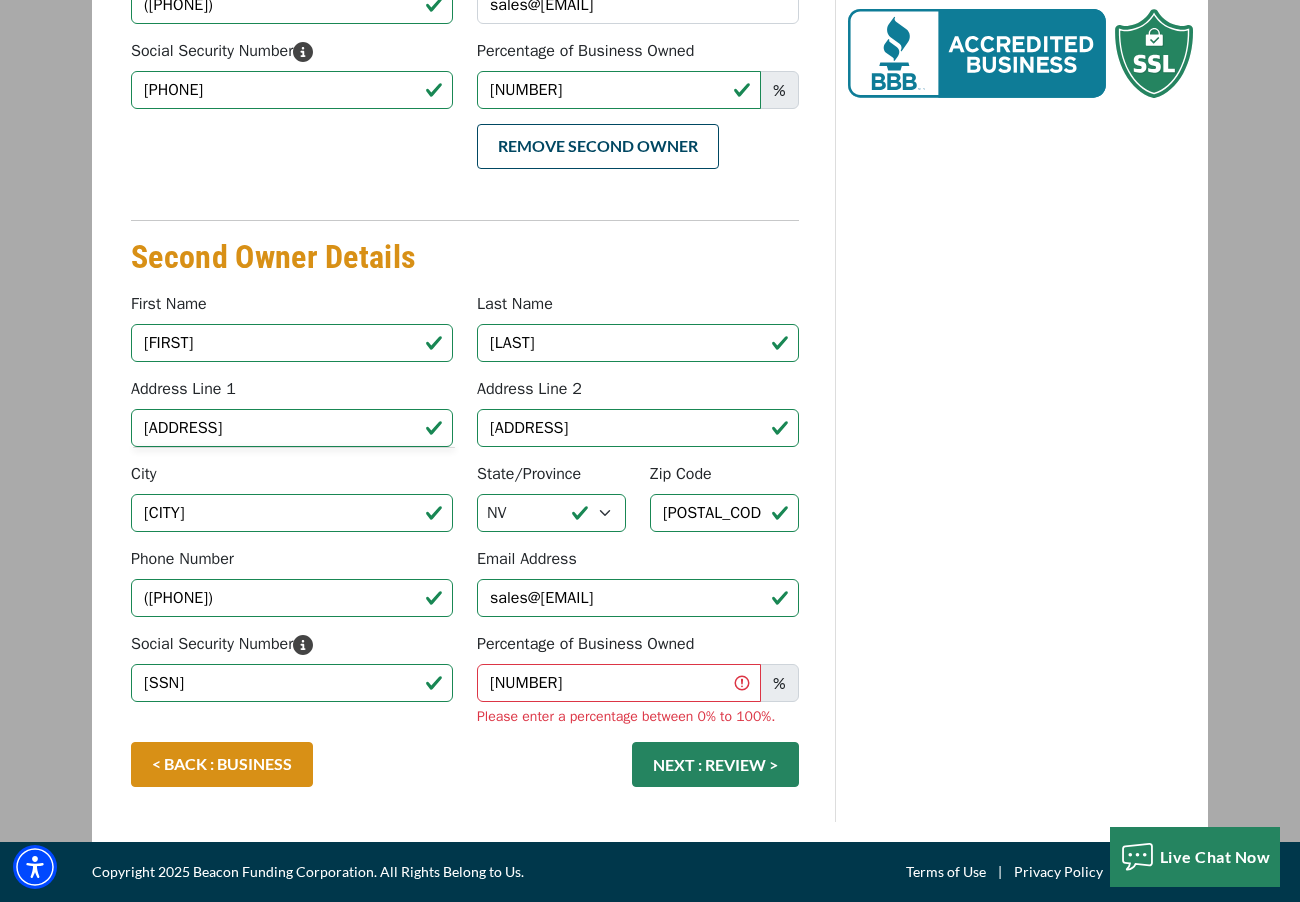 scroll, scrollTop: 584, scrollLeft: 0, axis: vertical 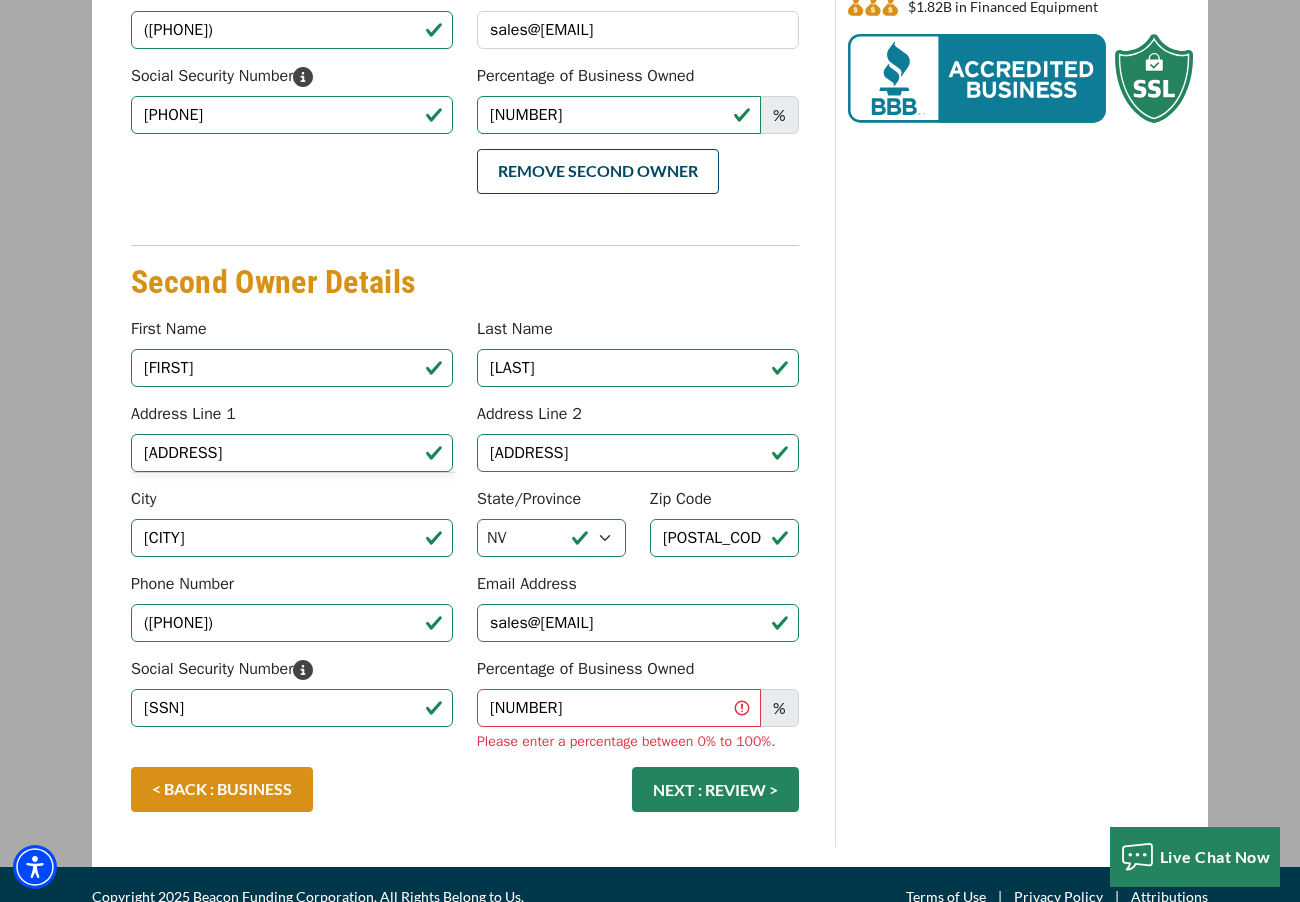 click on "4. Who Owns The Business?
Primary Owner Details
Something went wrong, please try again.
First Name
Kim
Last Name
Coskey
Address Line 1
Same as Business Address?
B-115 City" at bounding box center (465, 215) 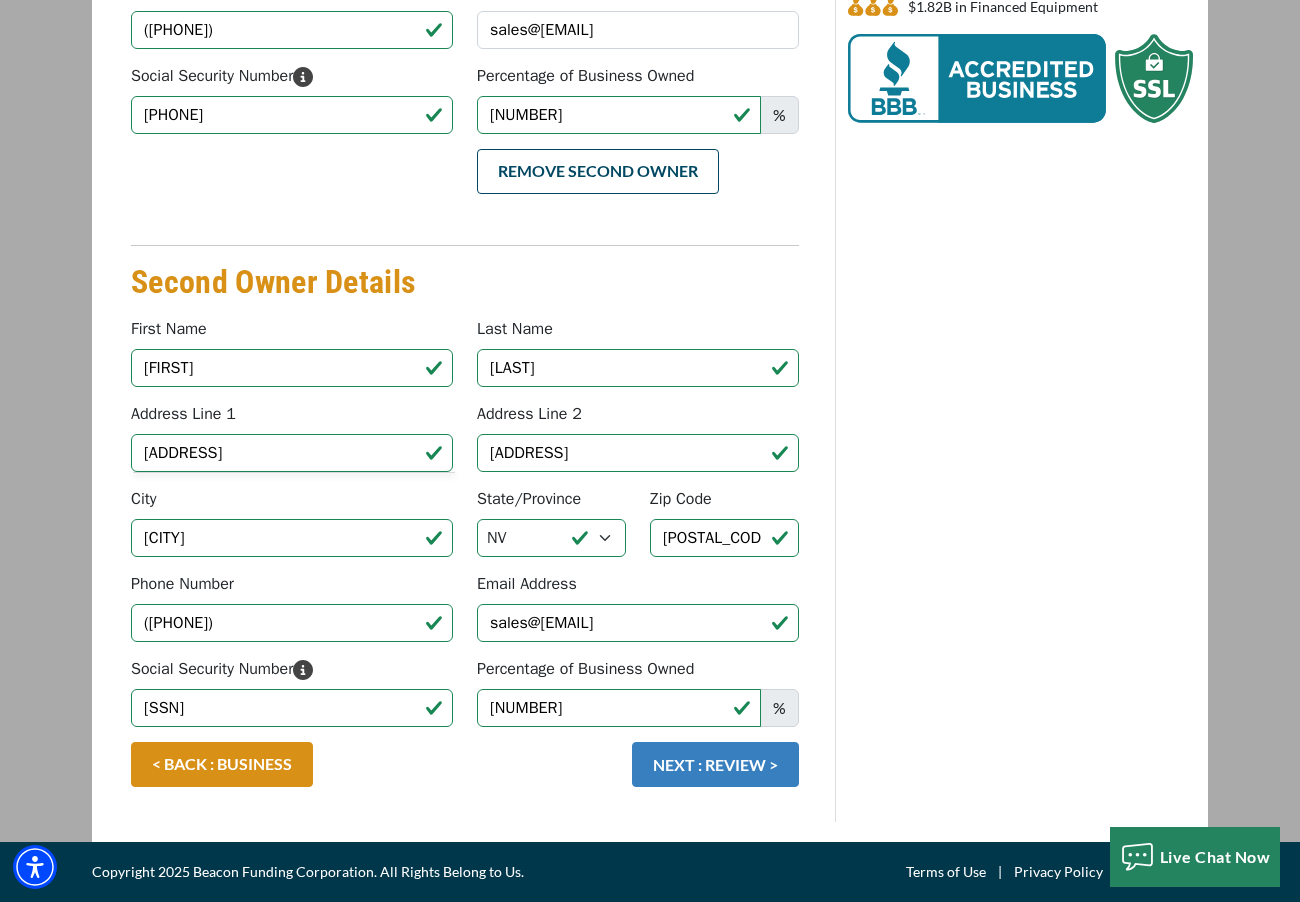 click on "NEXT : REVIEW >" at bounding box center (715, 764) 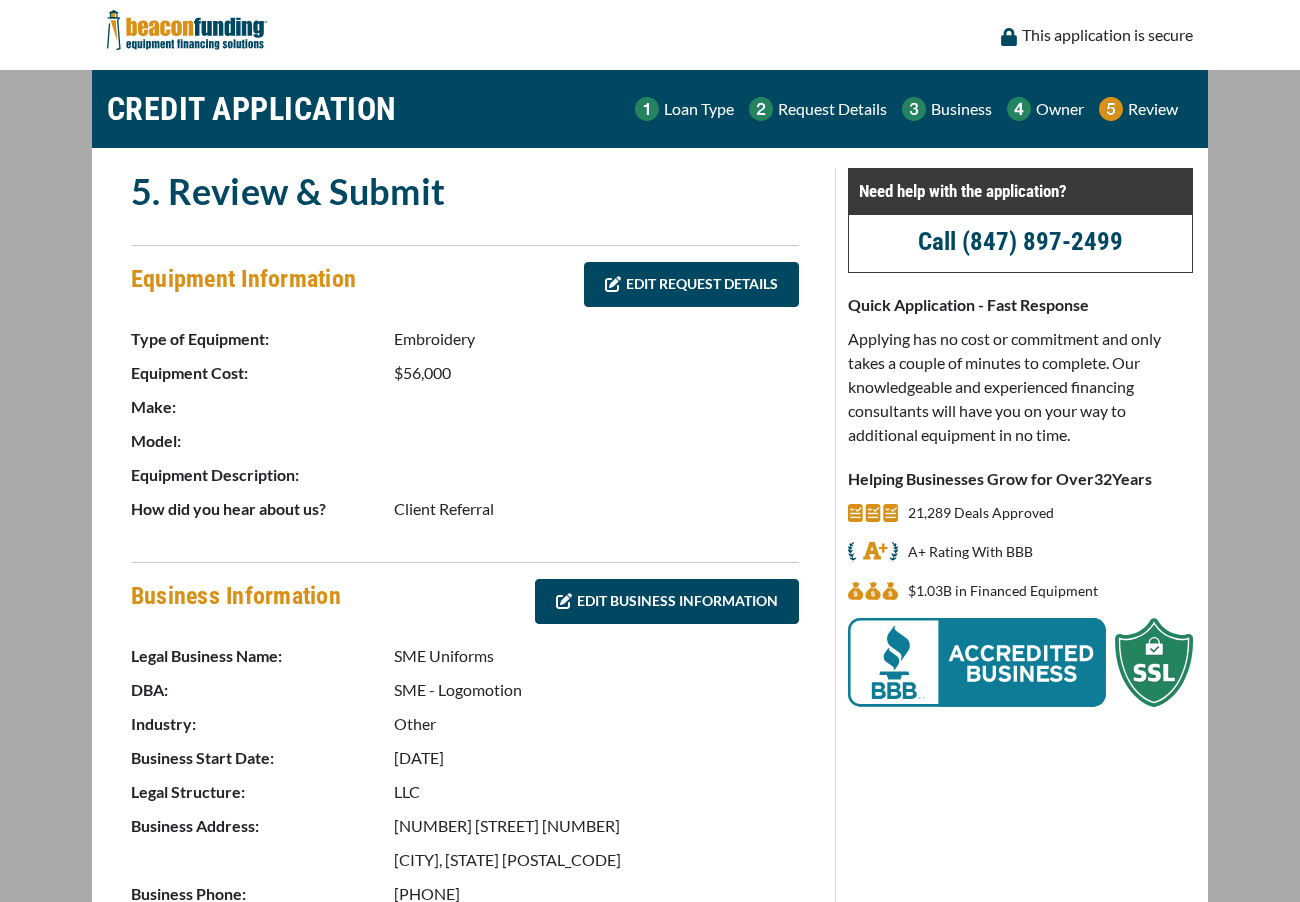 scroll, scrollTop: 0, scrollLeft: 0, axis: both 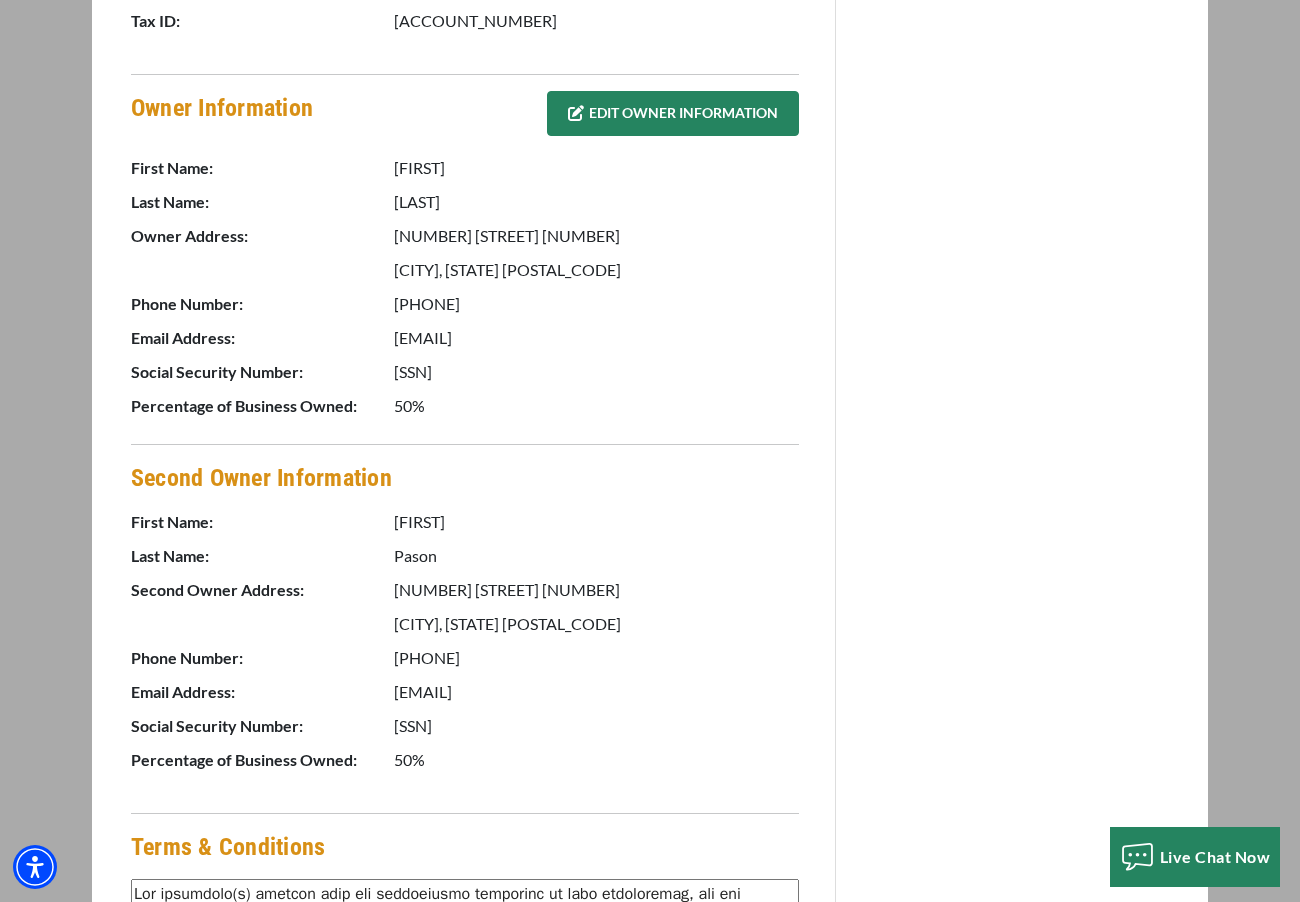 click on "EDIT OWNER INFORMATION" at bounding box center (673, 113) 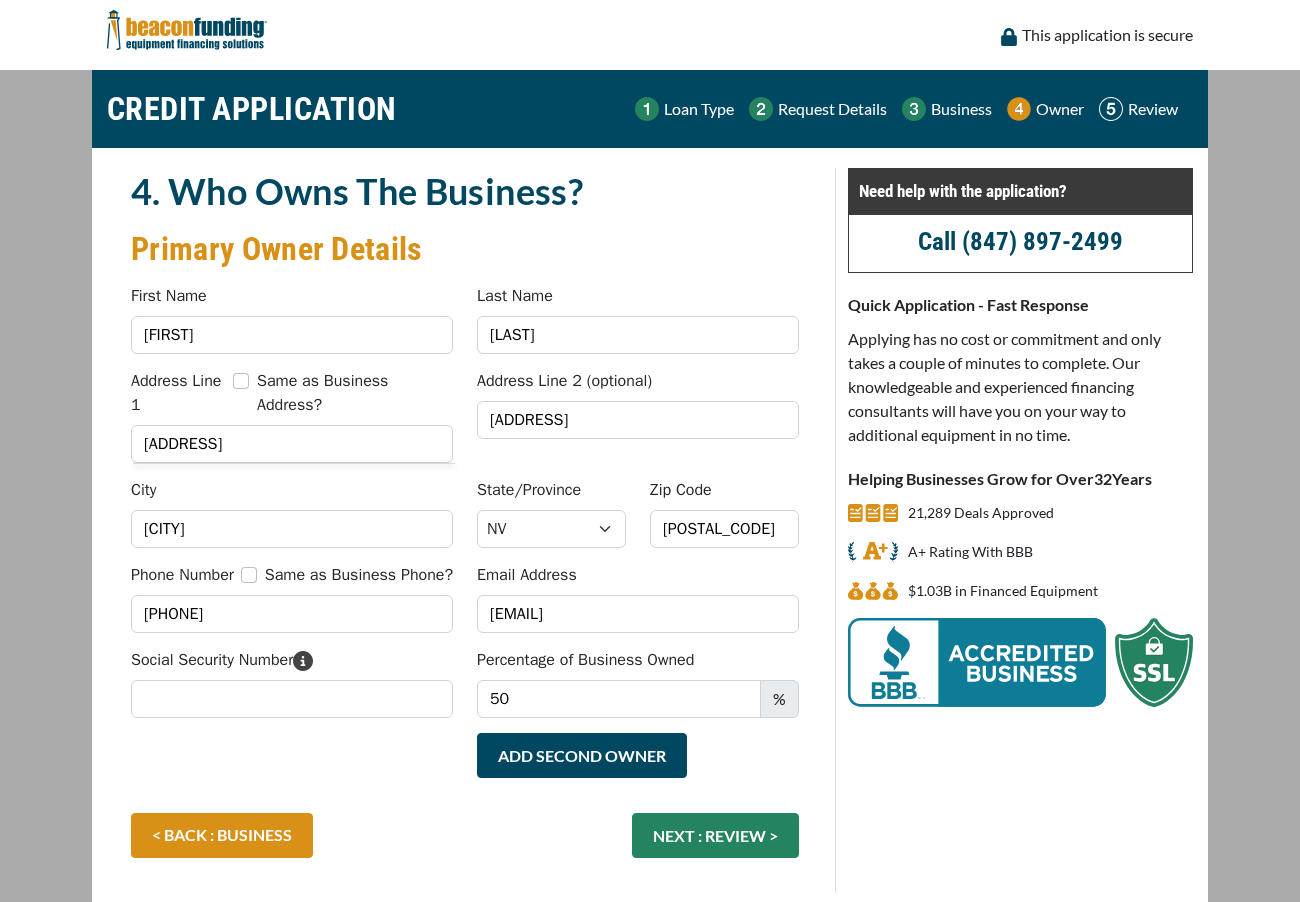 scroll, scrollTop: 0, scrollLeft: 0, axis: both 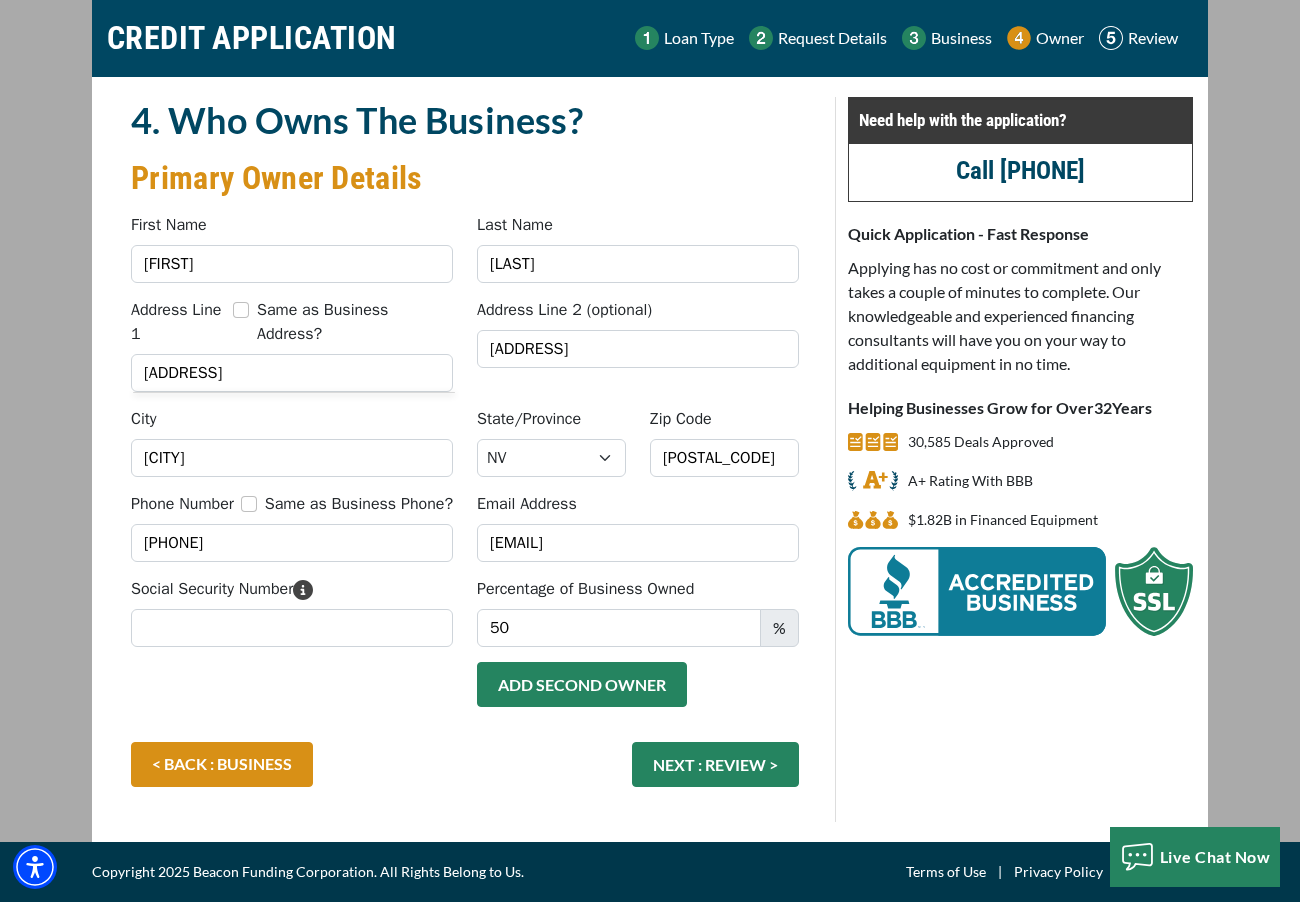 click on "Add Second Owner" at bounding box center (582, 684) 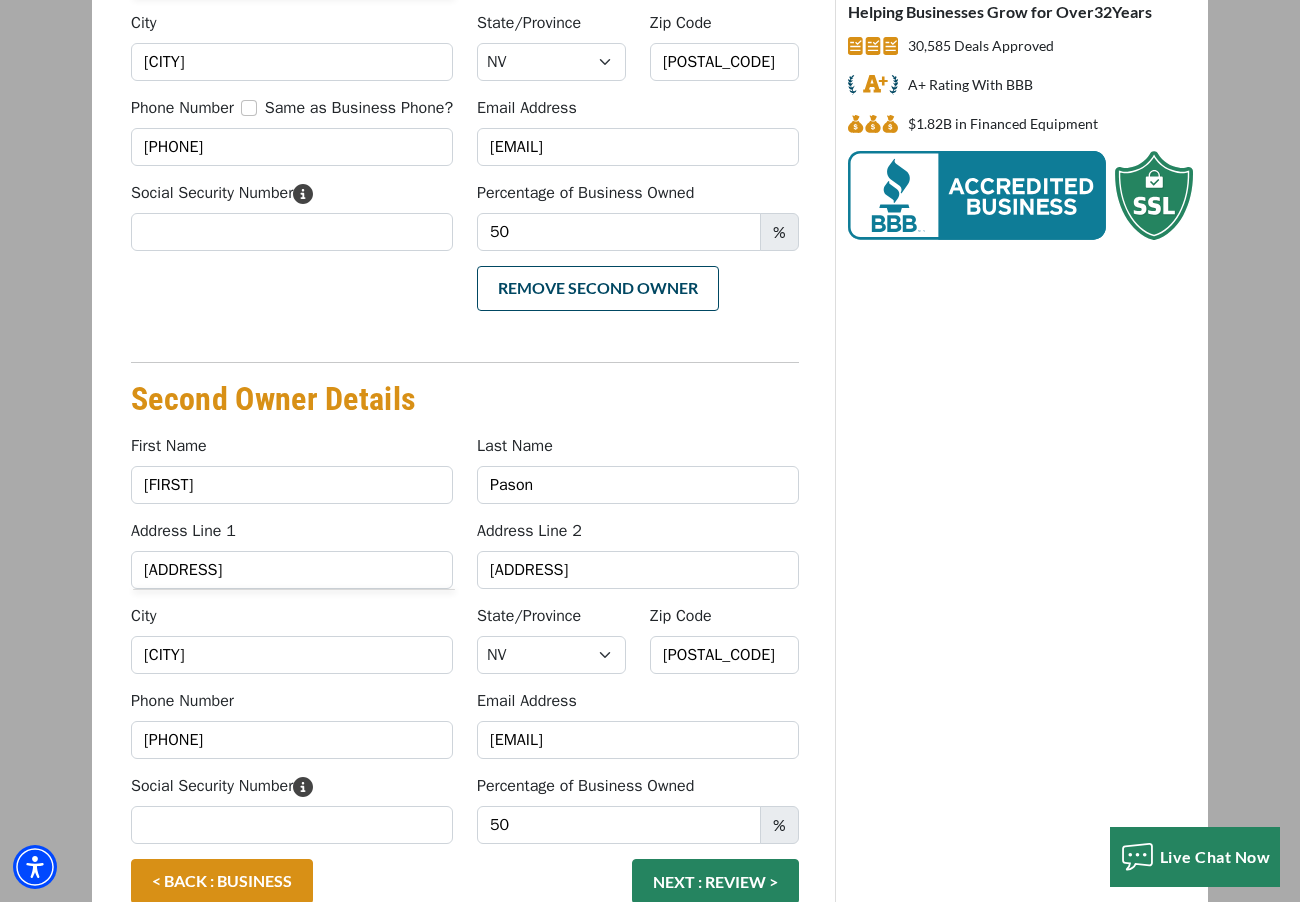 scroll, scrollTop: 584, scrollLeft: 0, axis: vertical 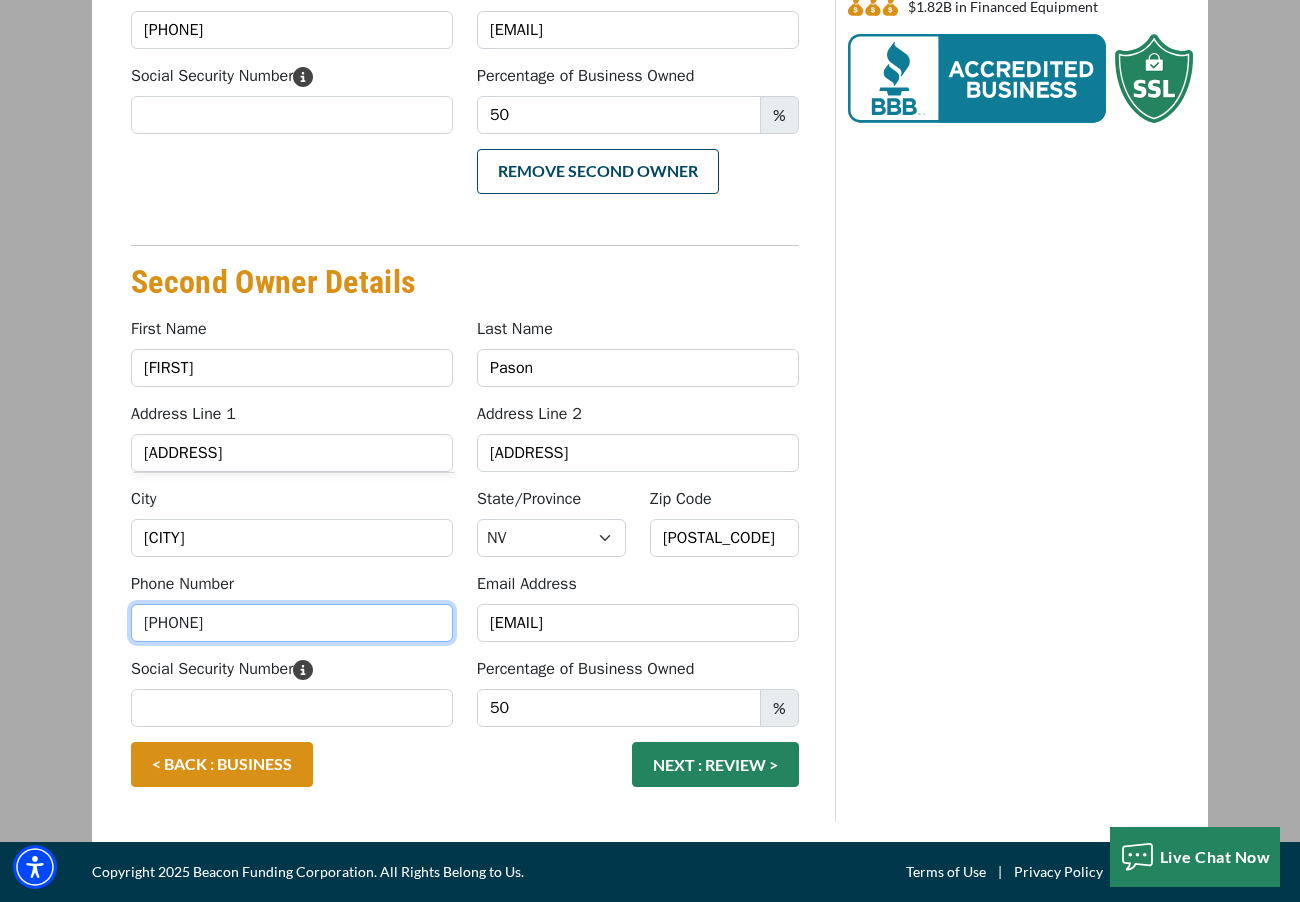 drag, startPoint x: 278, startPoint y: 628, endPoint x: 101, endPoint y: 614, distance: 177.55281 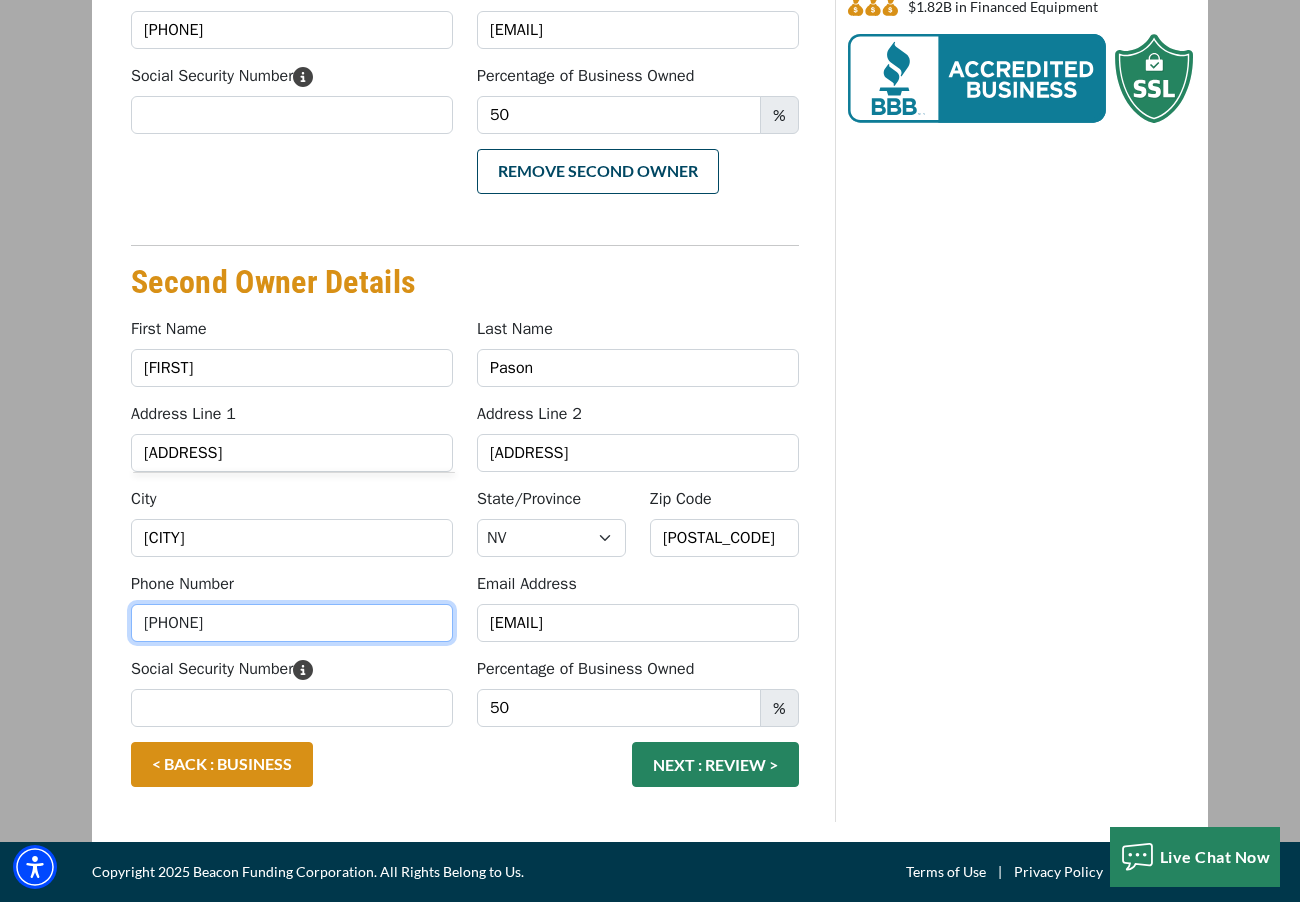 click on "(215) 406-4338" at bounding box center [292, 623] 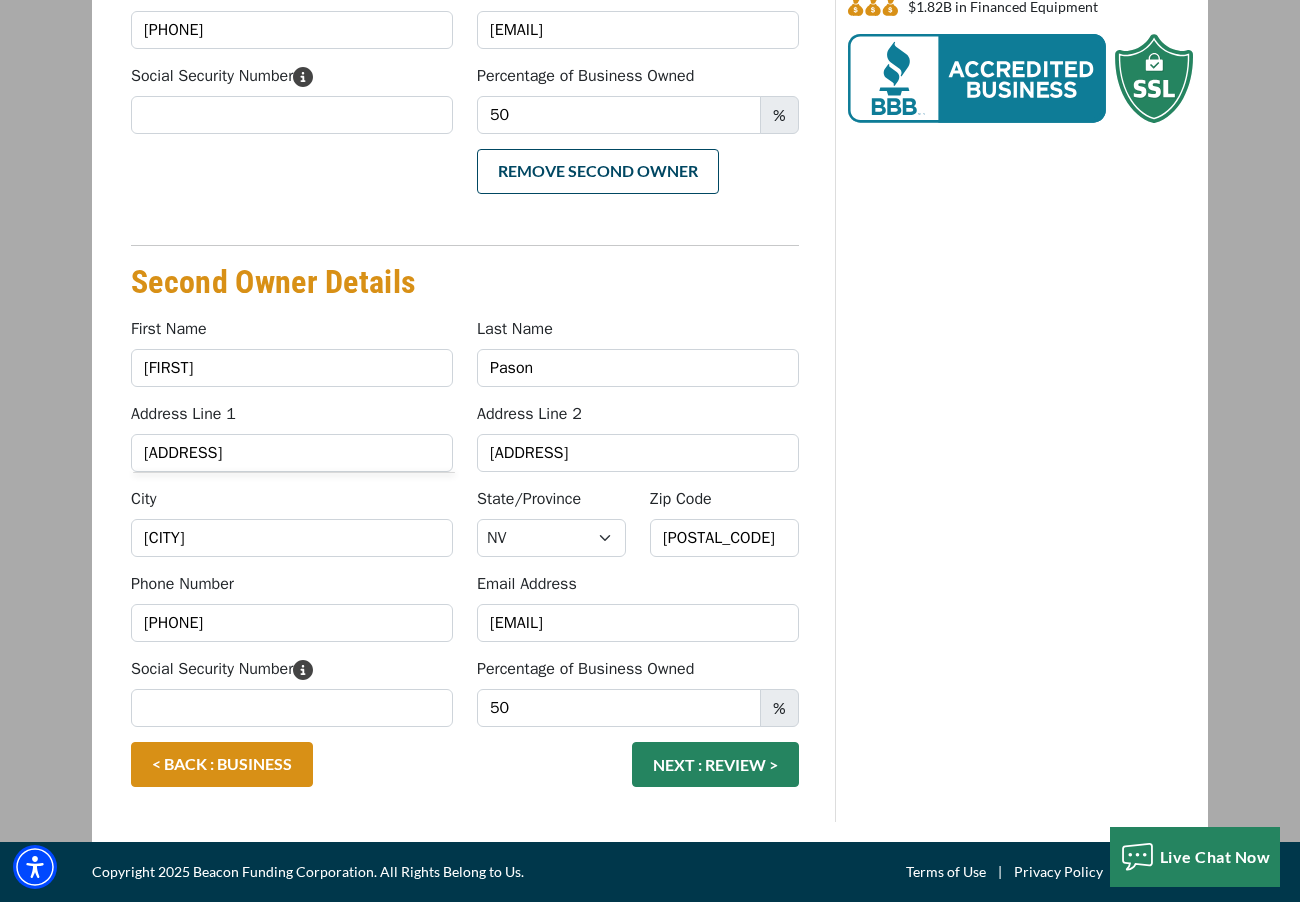 click on "Social Security Number" at bounding box center (292, 692) 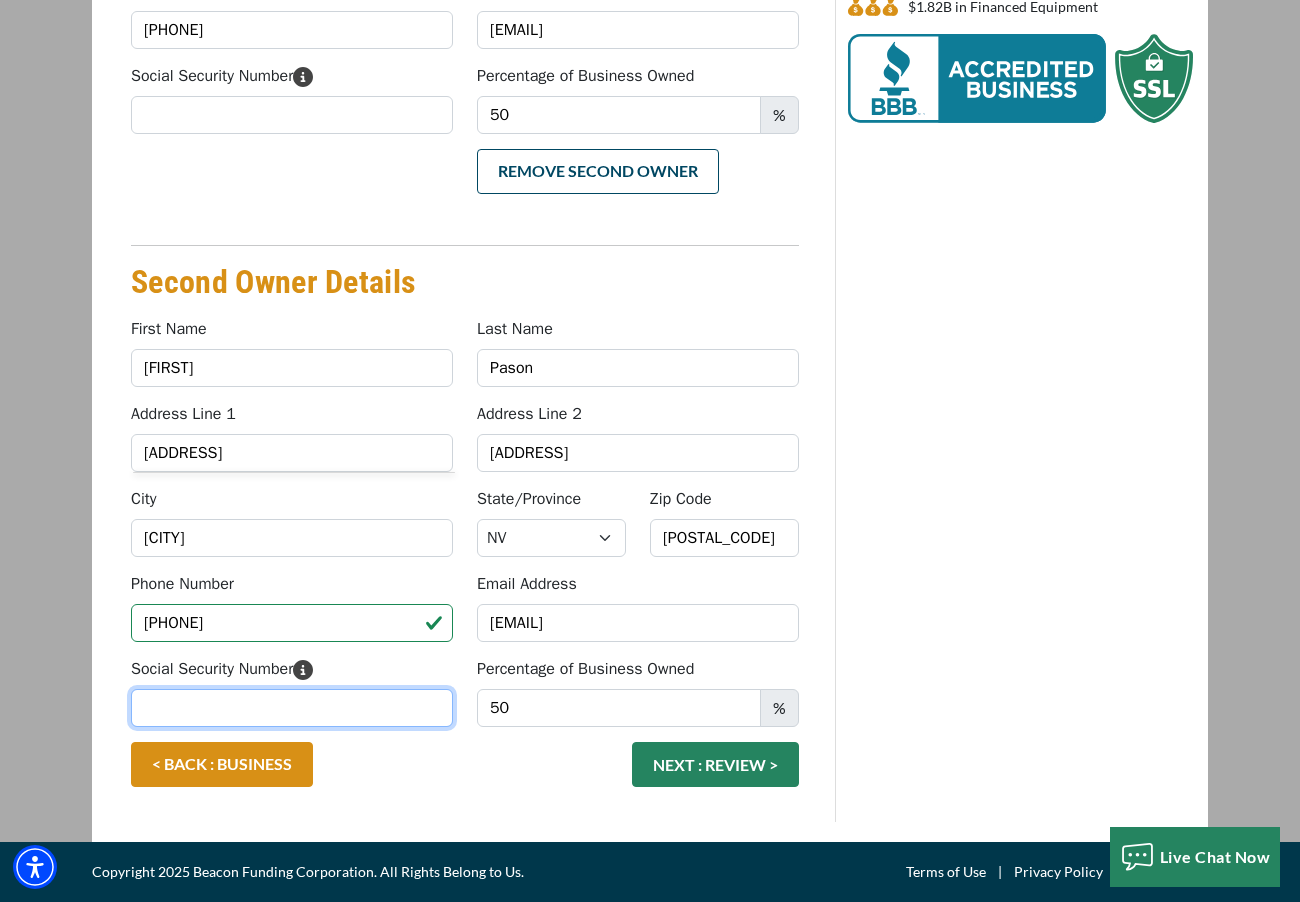click on "Social Security Number" at bounding box center [292, 708] 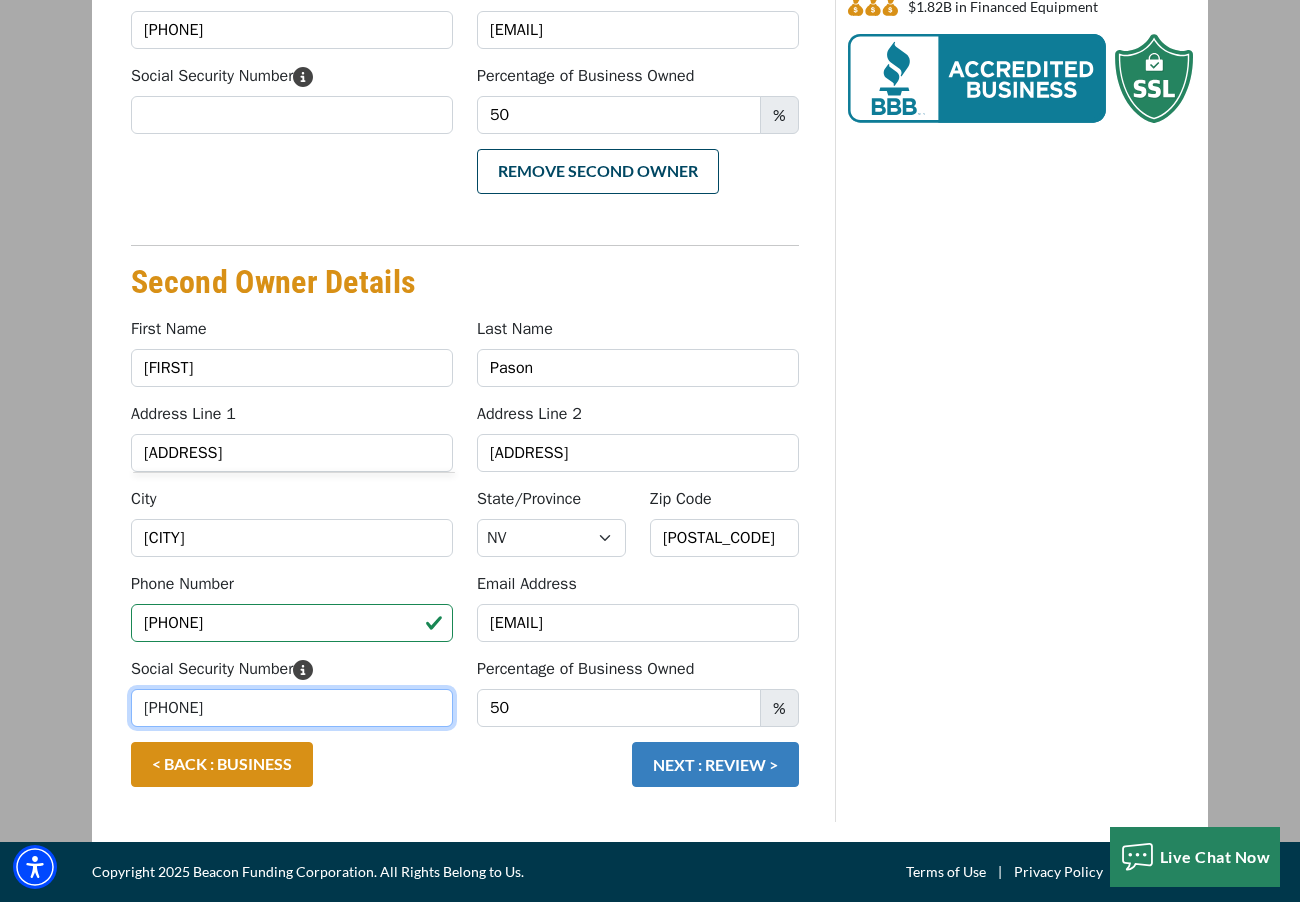 type on "157-96-6666" 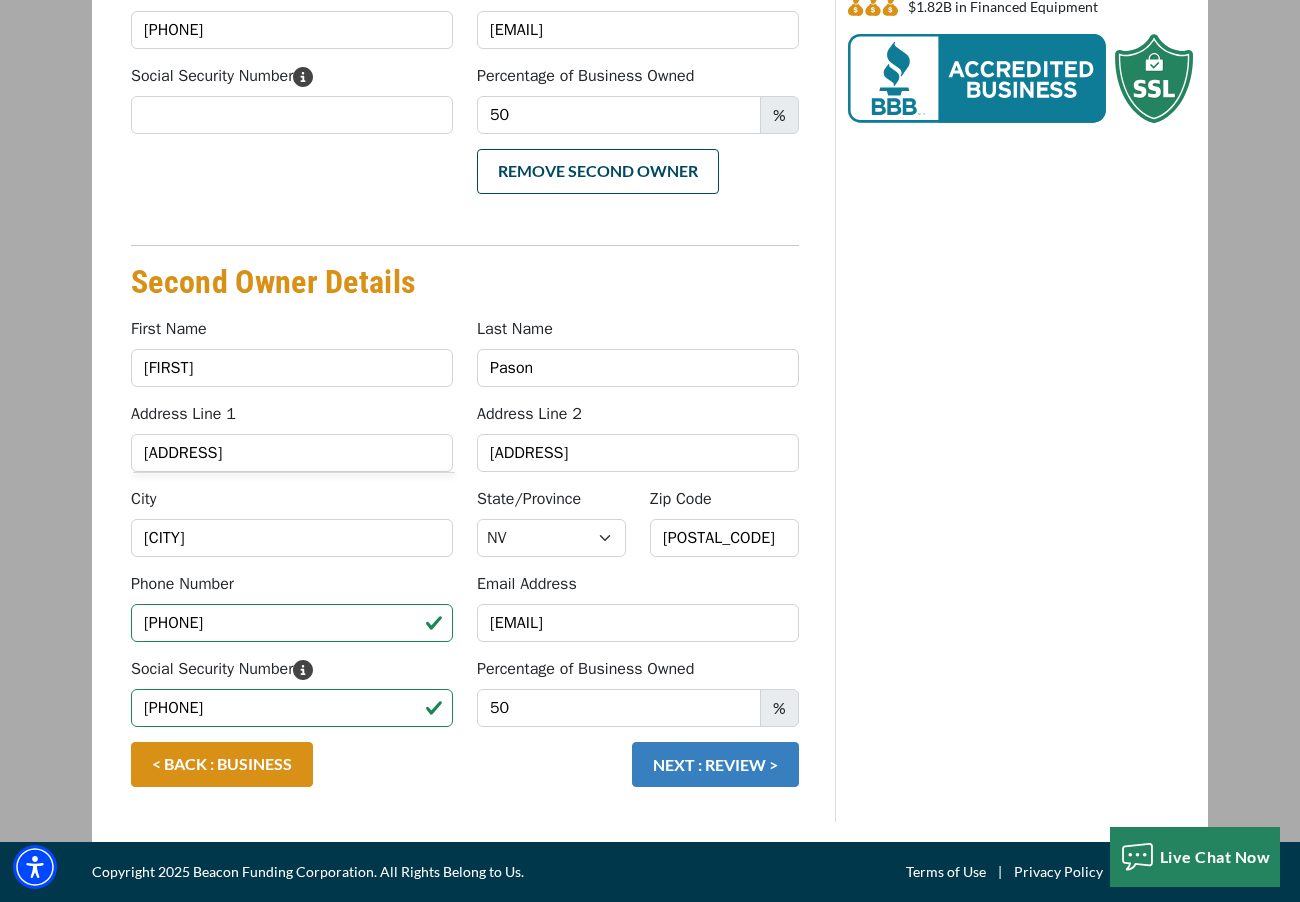 click on "NEXT : REVIEW >" at bounding box center (715, 764) 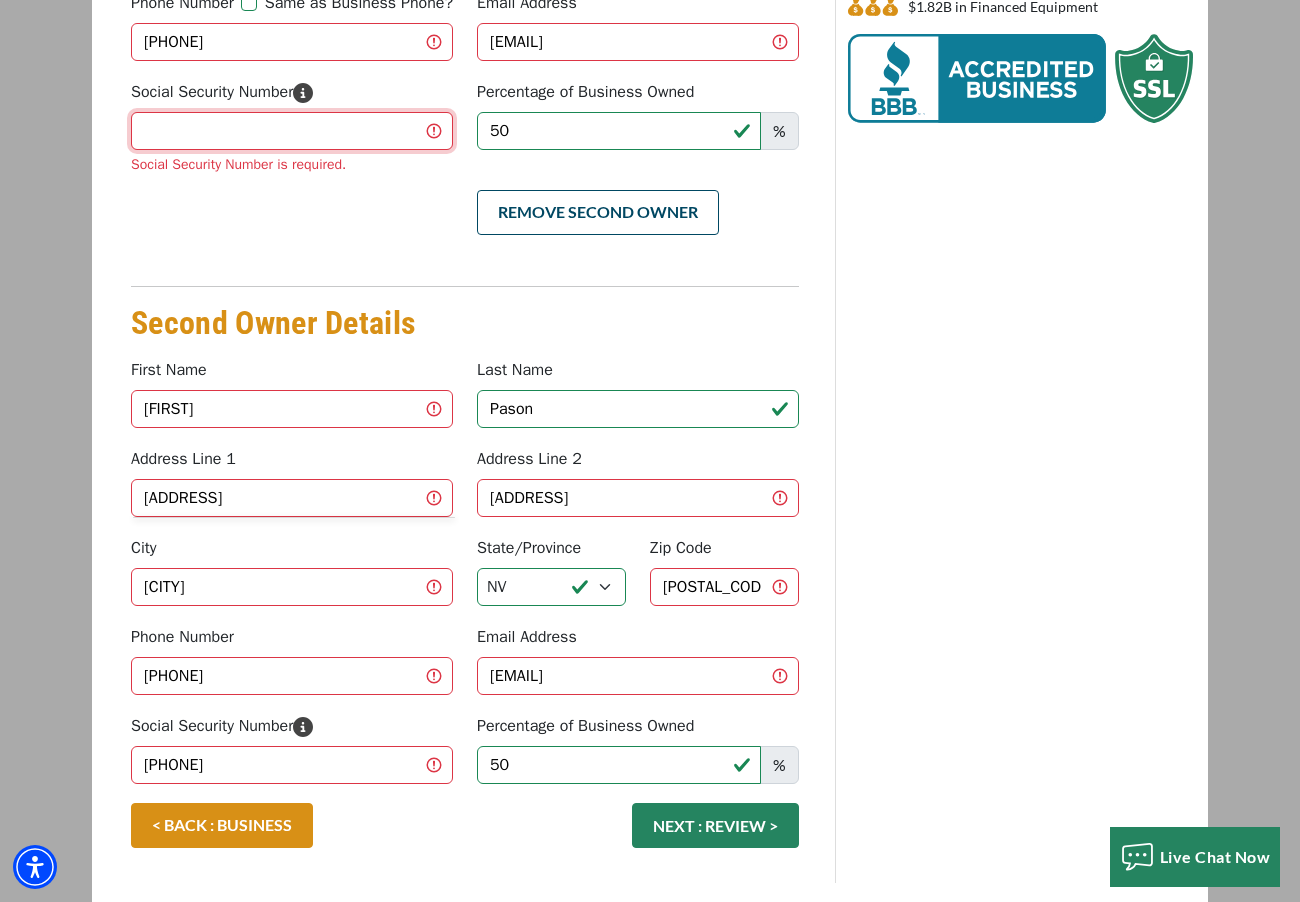 click on "Social Security Number" at bounding box center [292, 131] 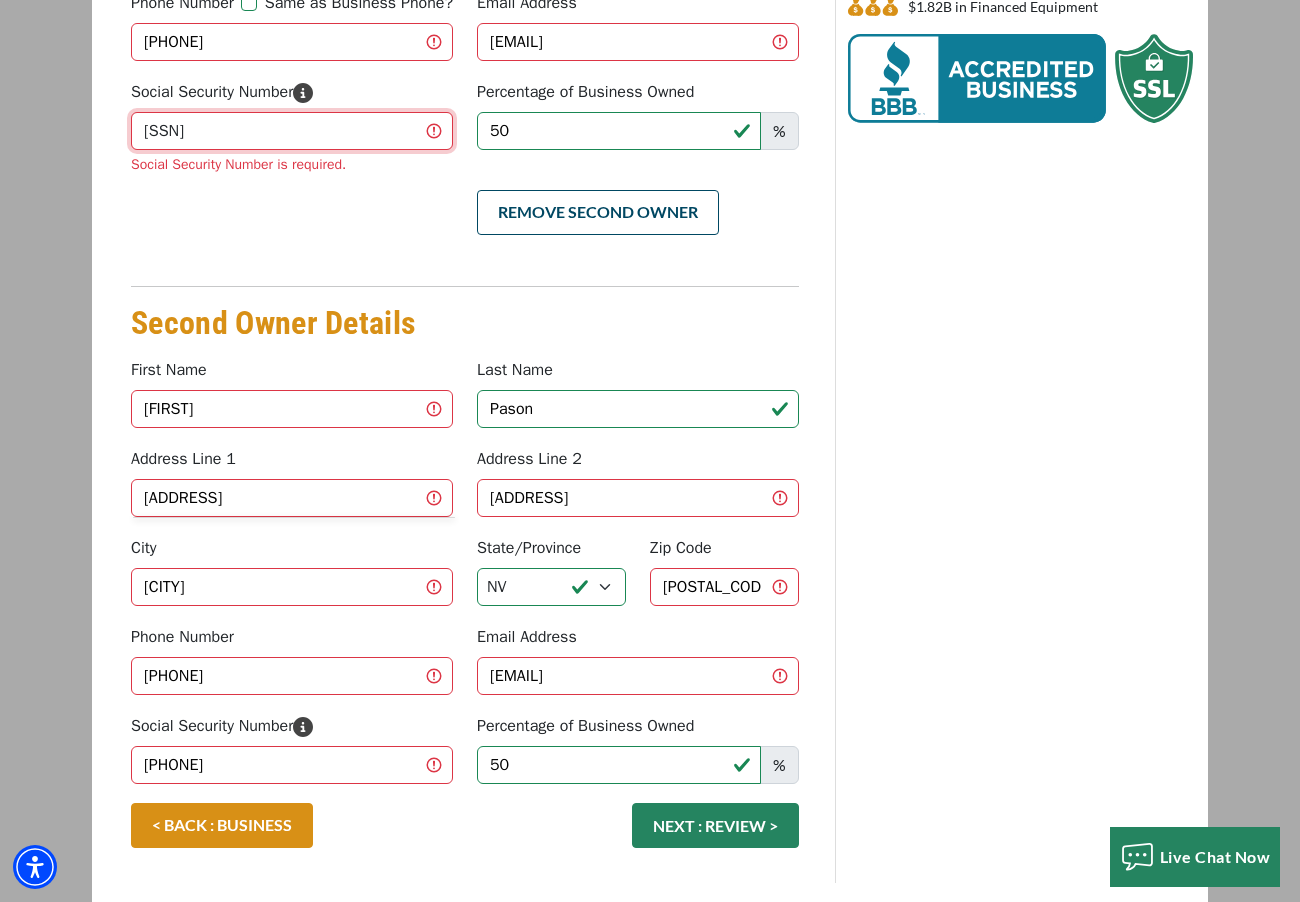 type on "530-84-8600" 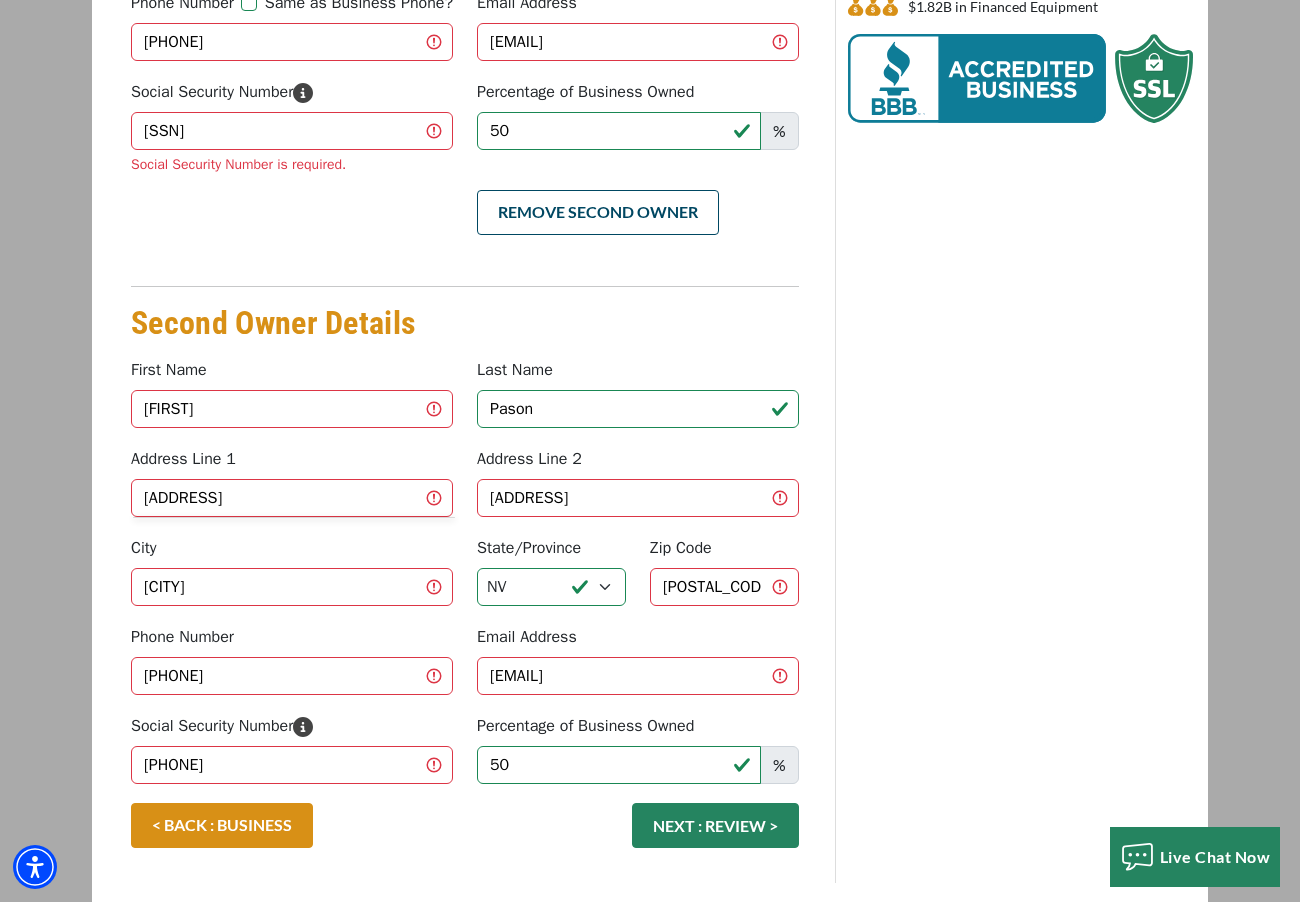 click on "< BACK : BUSINESS
NEXT : REVIEW >" at bounding box center [465, 835] 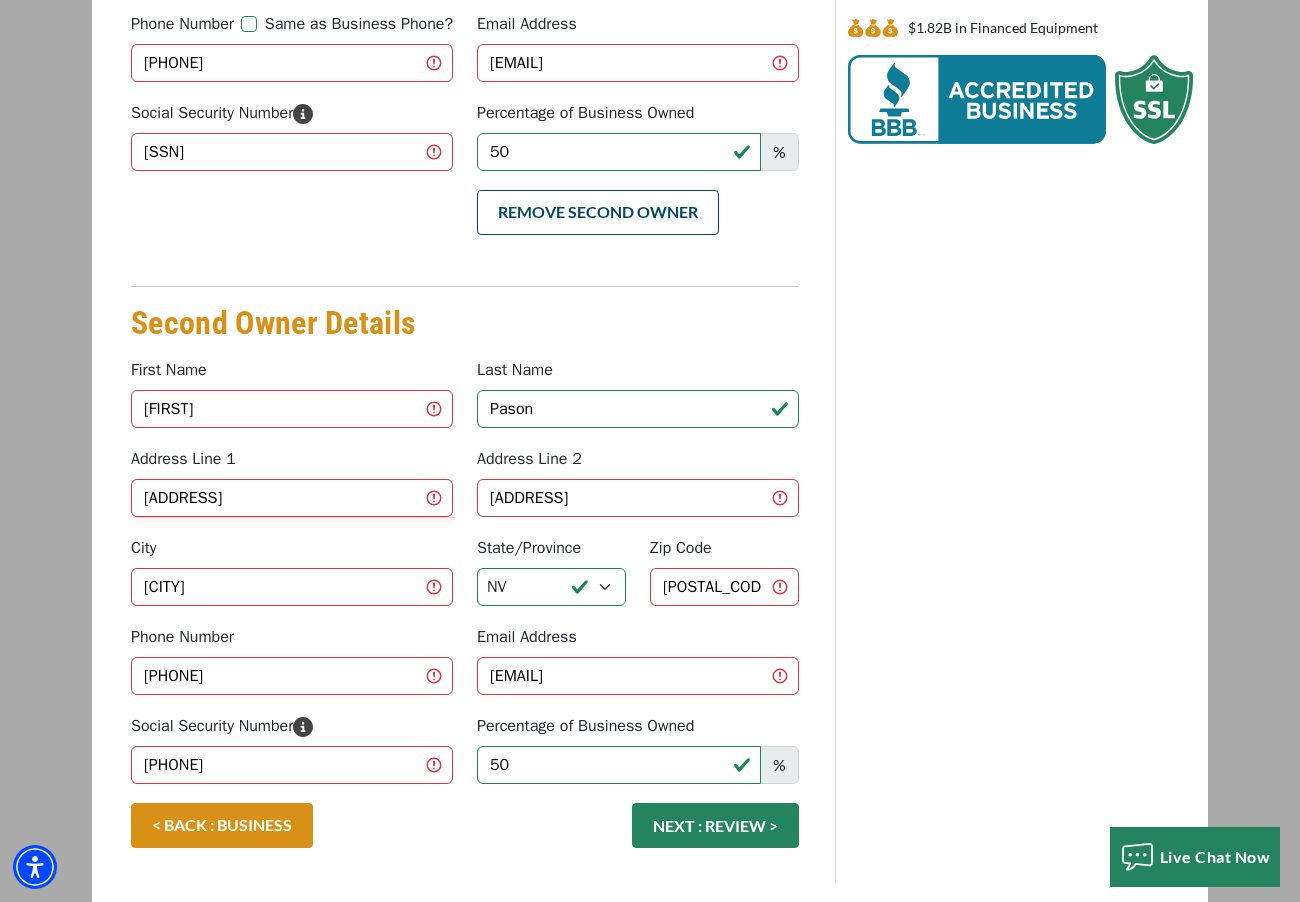 scroll, scrollTop: 584, scrollLeft: 0, axis: vertical 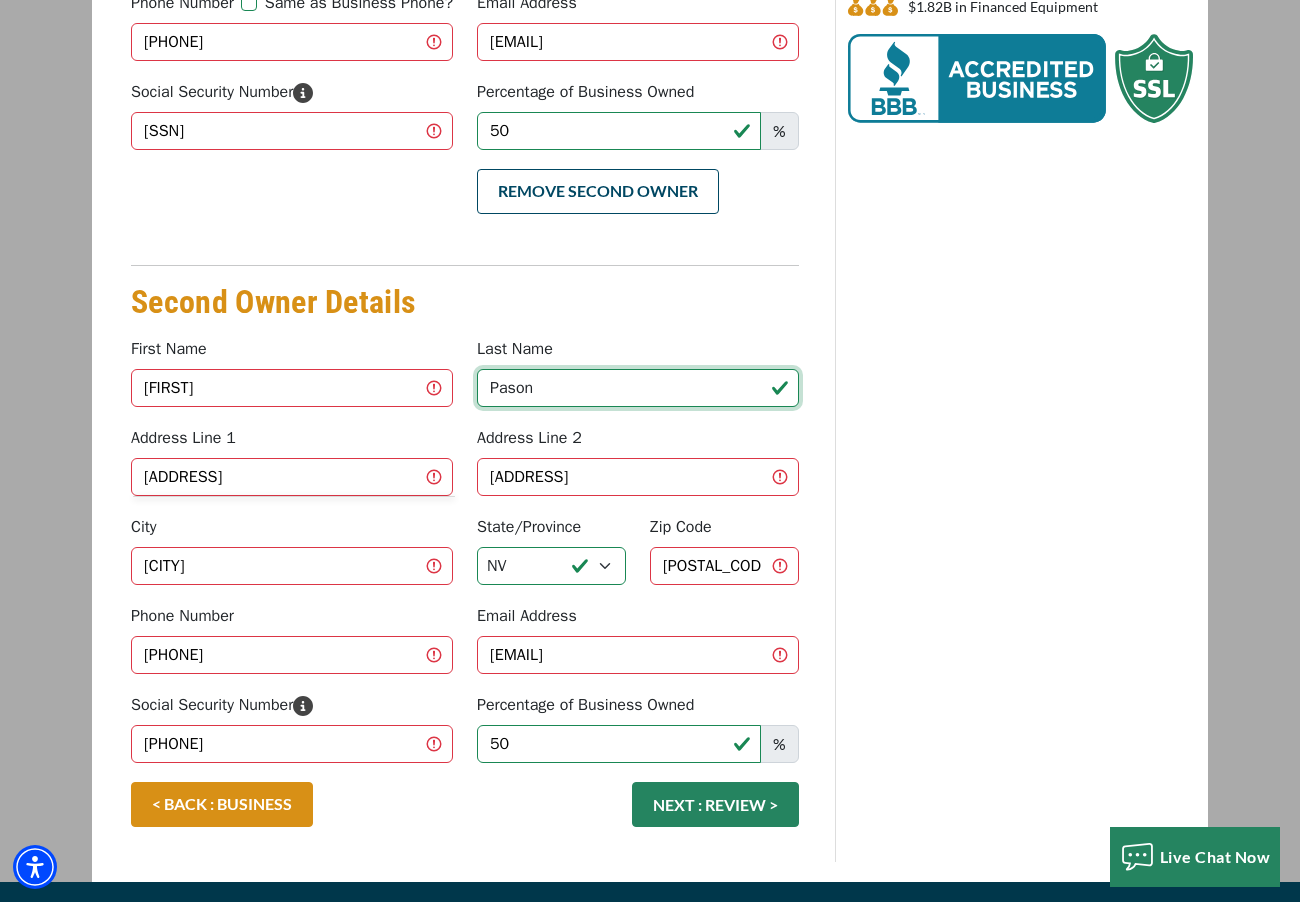 click on "Pason" at bounding box center (638, 388) 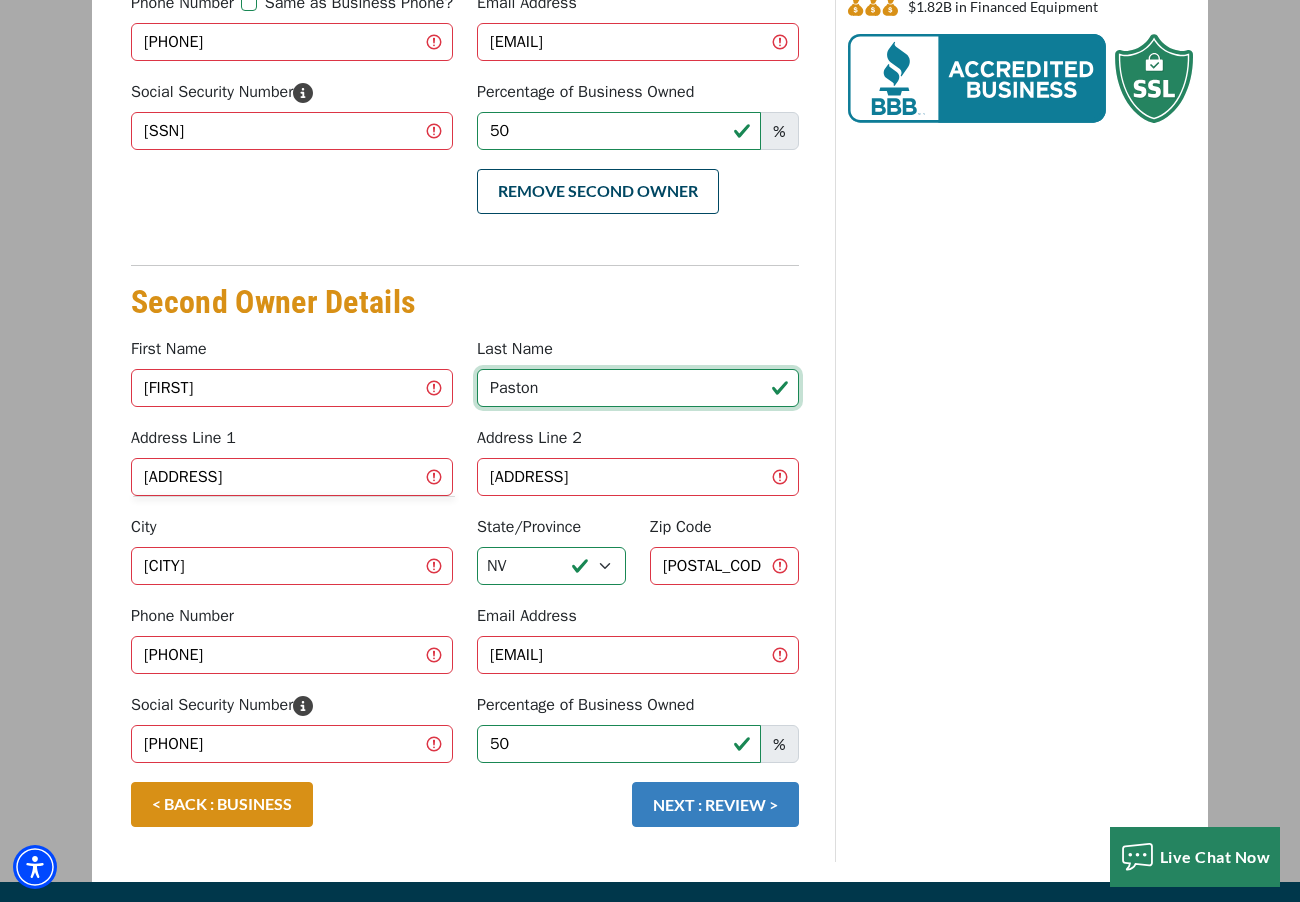 type on "Paston" 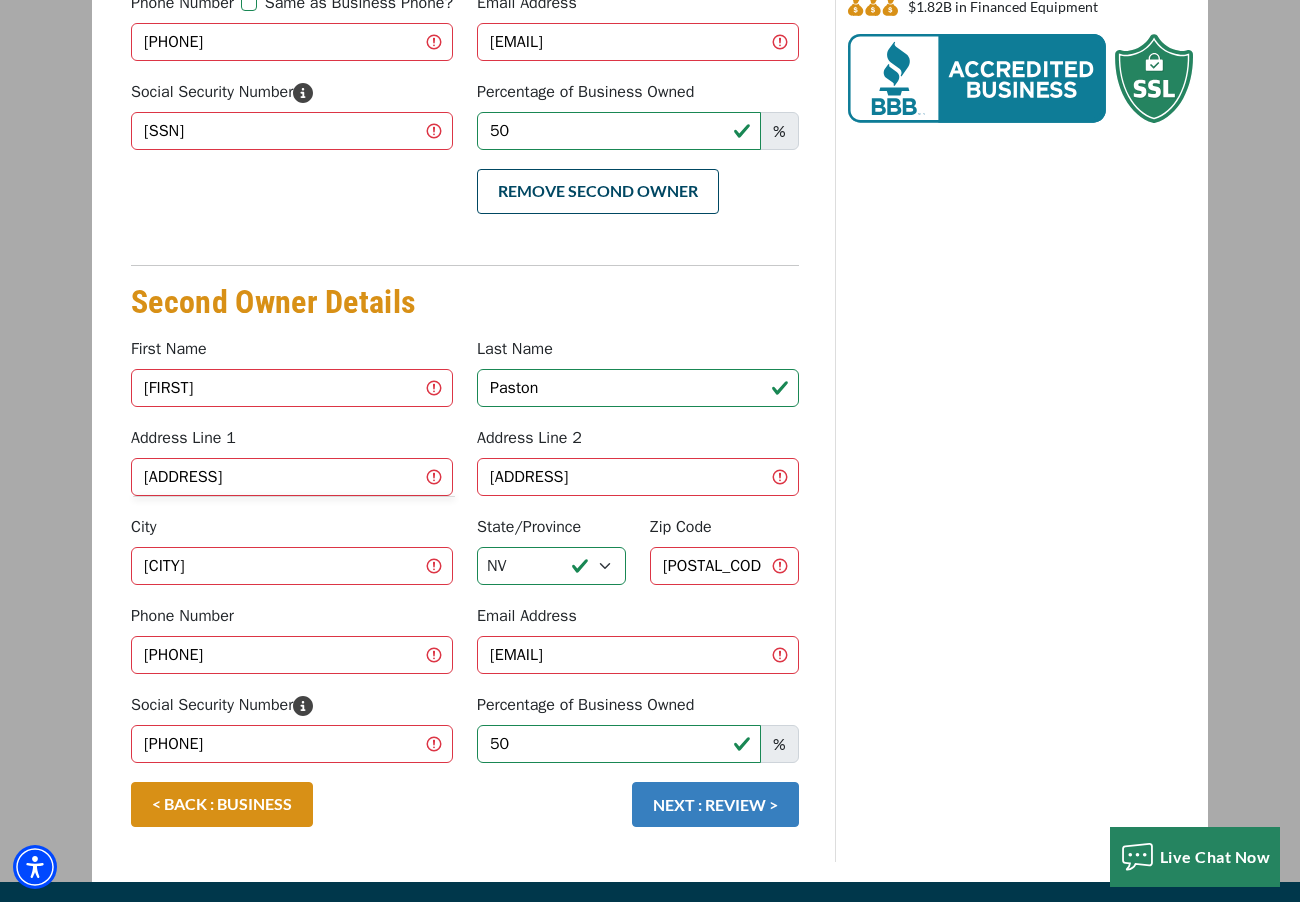 click on "NEXT : REVIEW >" at bounding box center (715, 804) 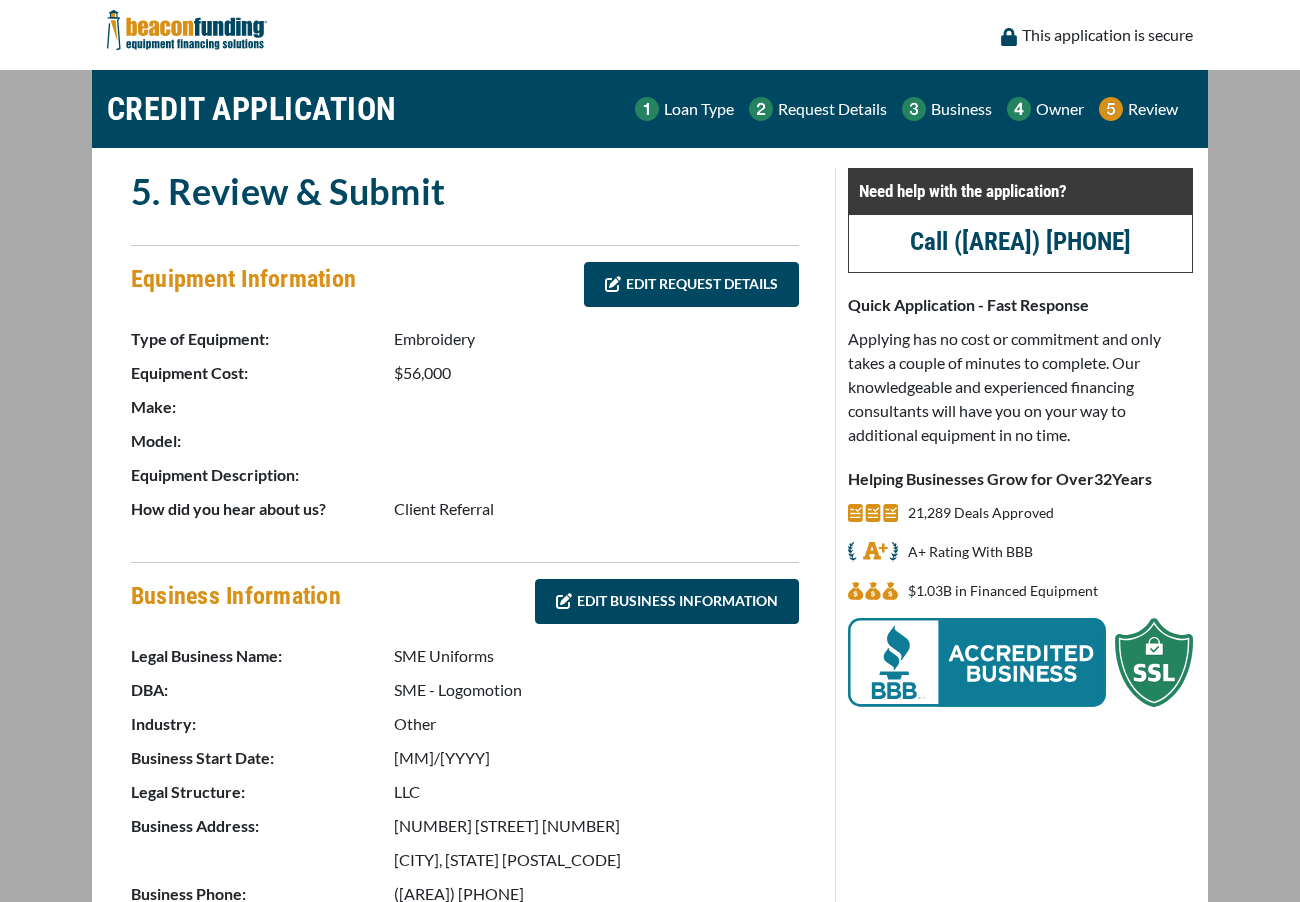 scroll, scrollTop: 0, scrollLeft: 0, axis: both 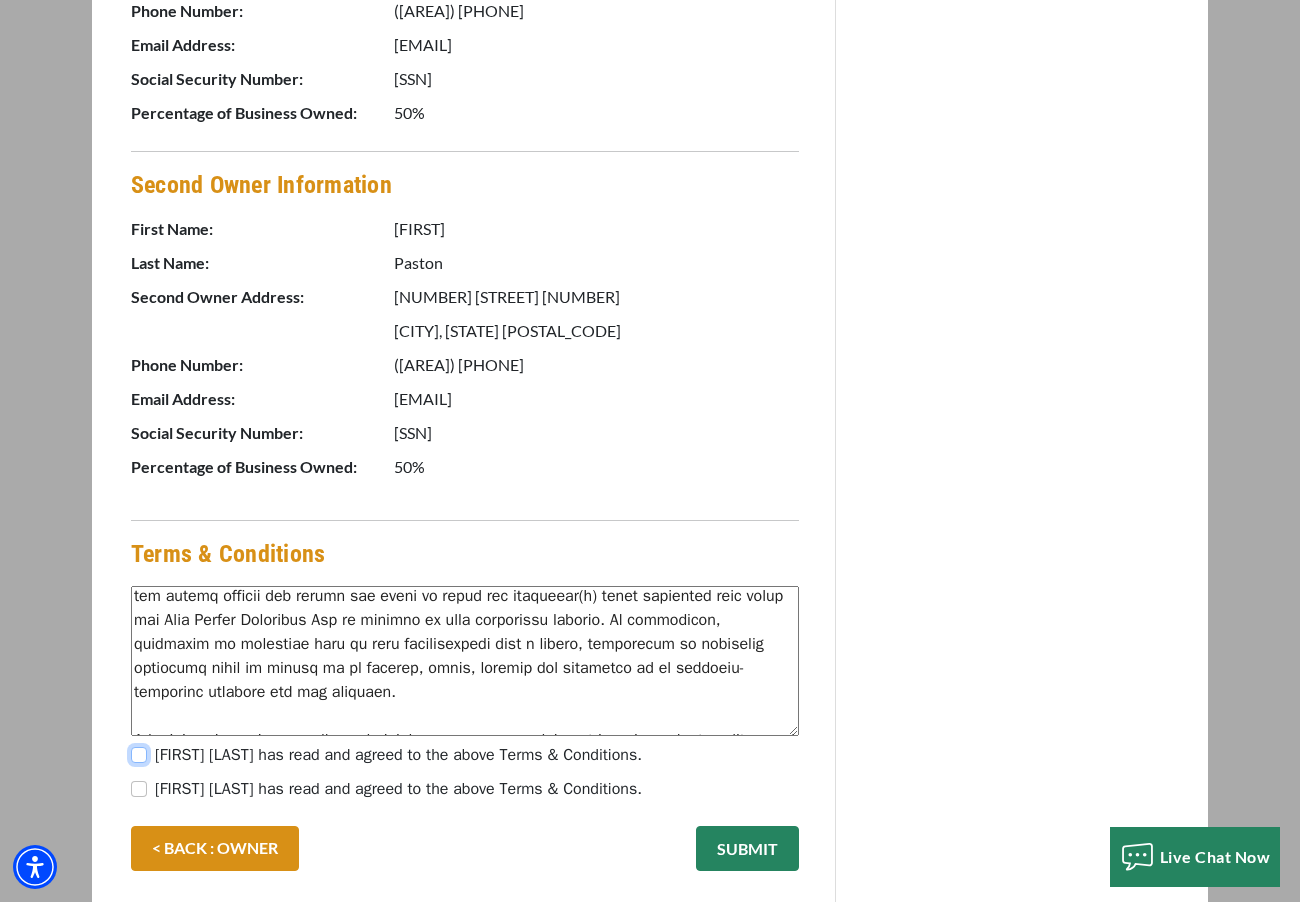 click on "Kim Coskey has read and agreed to the above Terms & Conditions." at bounding box center (139, 755) 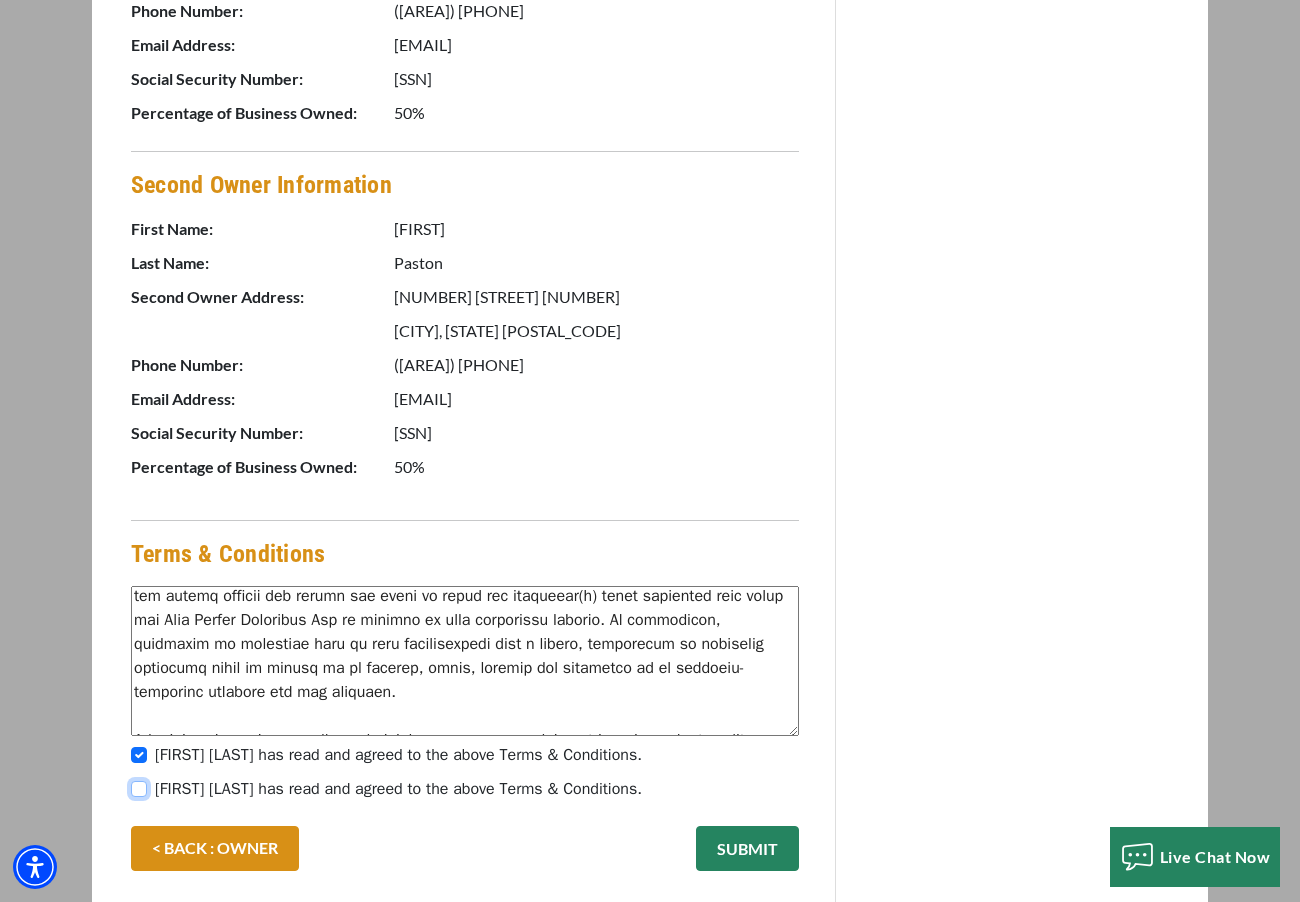 click on "Matt  Paston has read and agreed to the above Terms & Conditions." at bounding box center (139, 789) 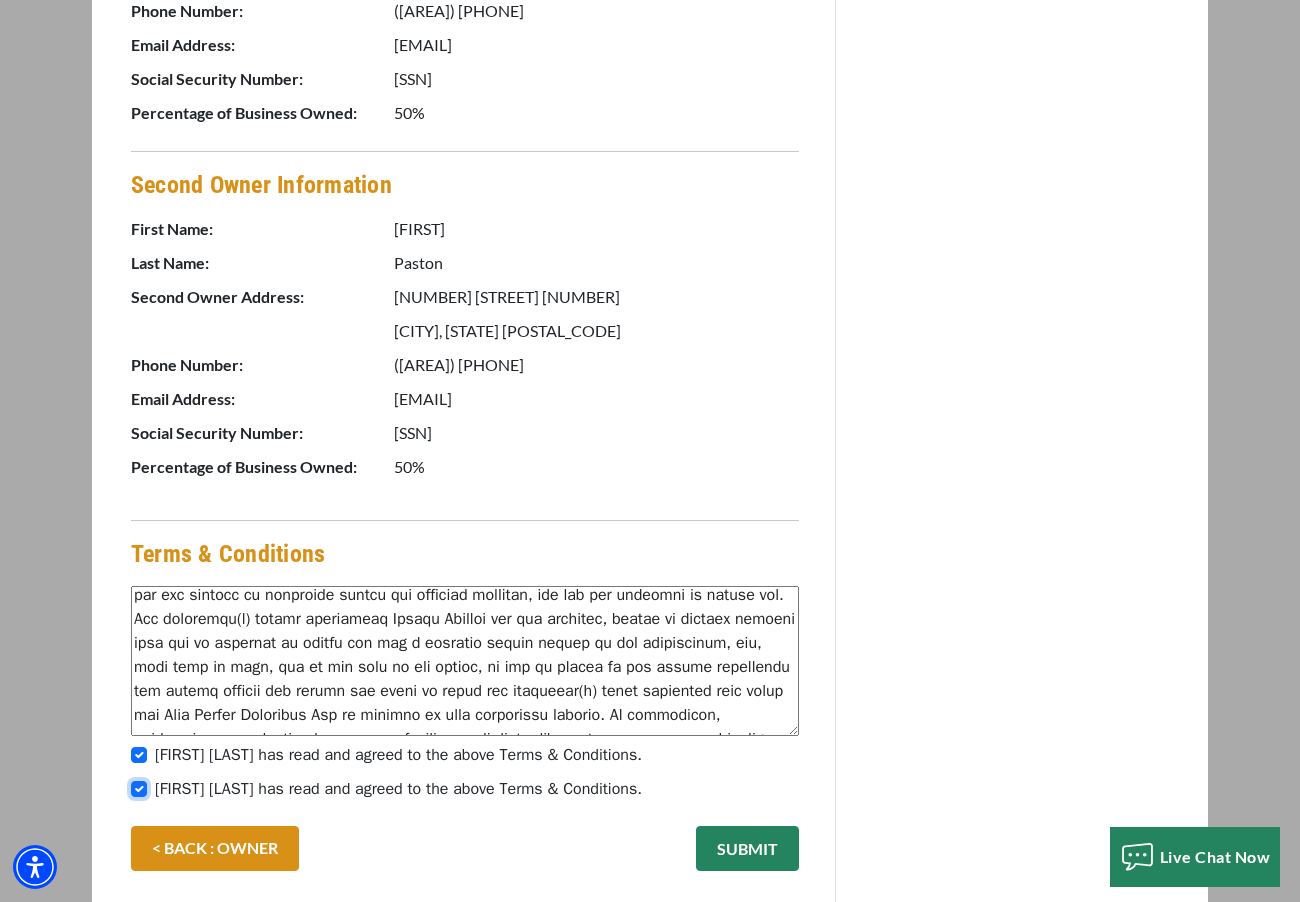 scroll, scrollTop: 0, scrollLeft: 0, axis: both 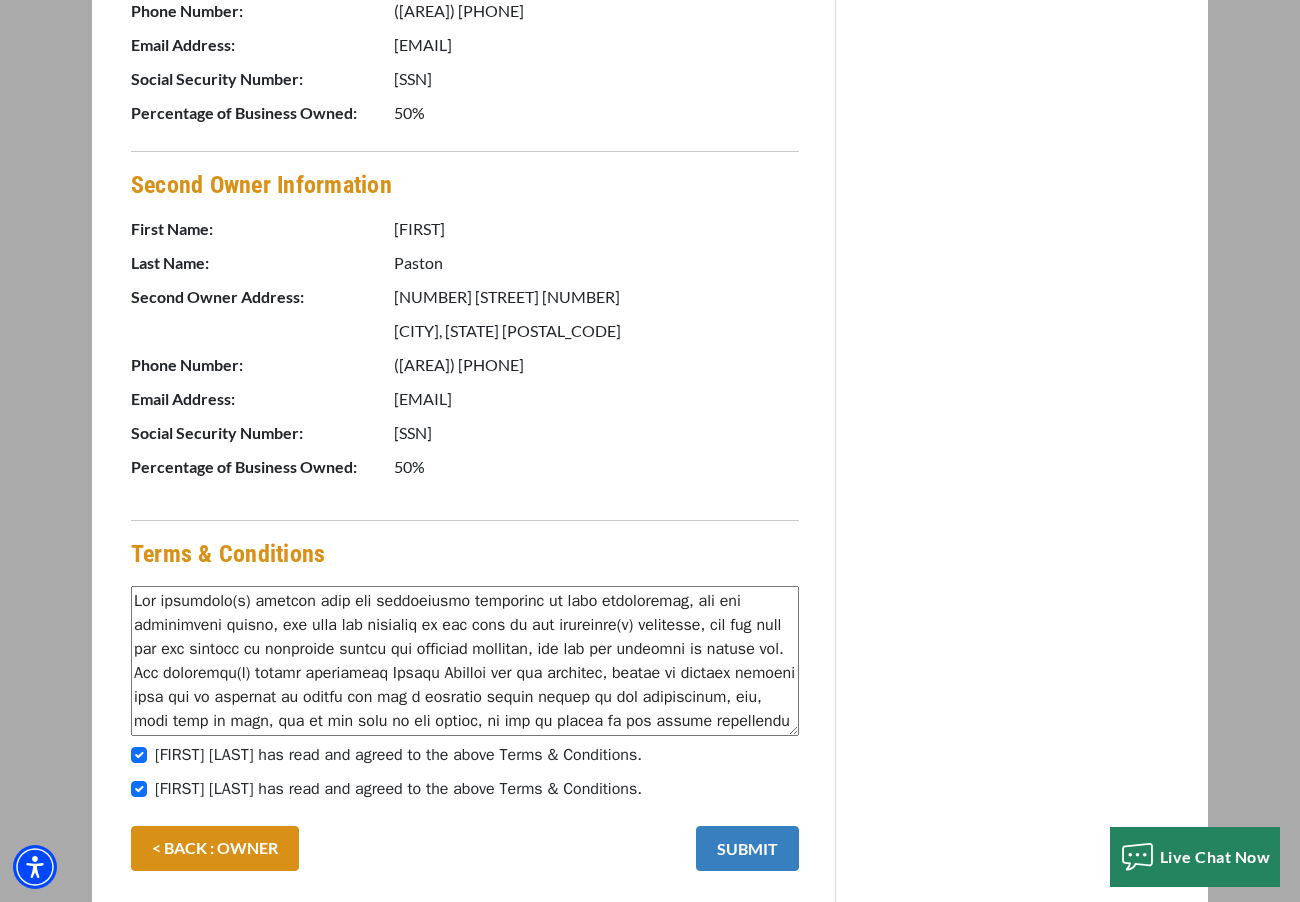 click on "SUBMIT" at bounding box center [747, 848] 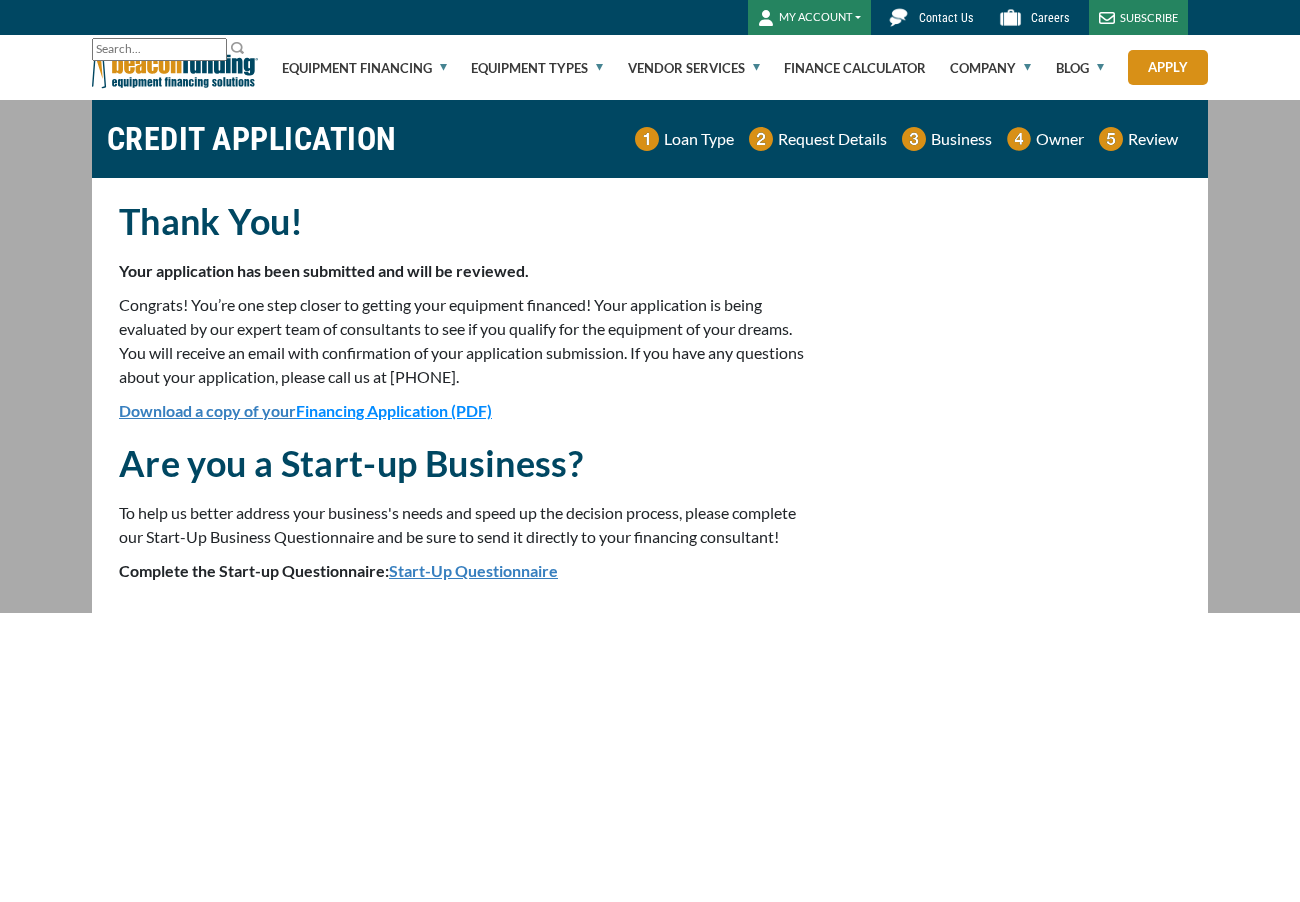 scroll, scrollTop: 0, scrollLeft: 0, axis: both 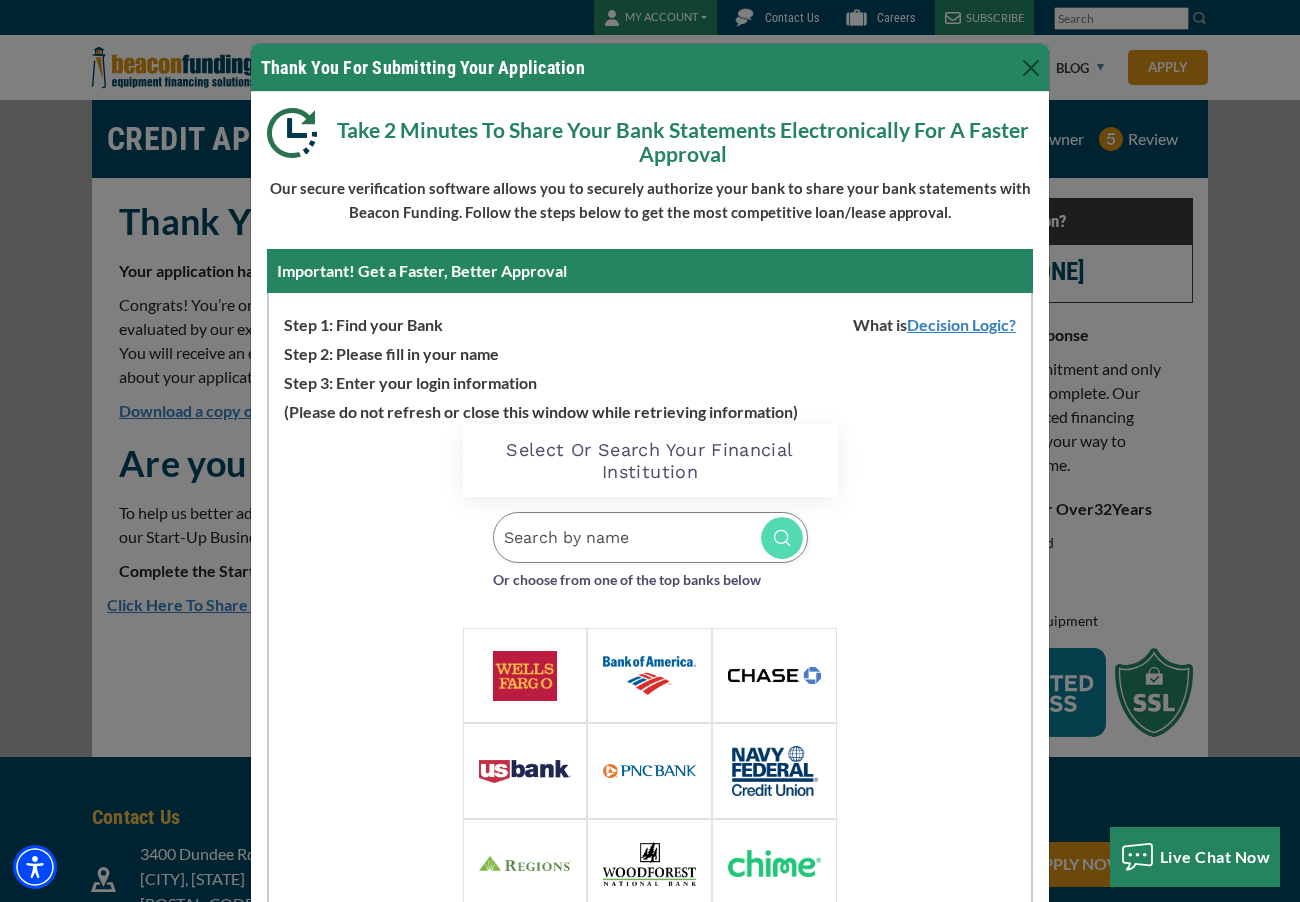 click at bounding box center [774, 675] 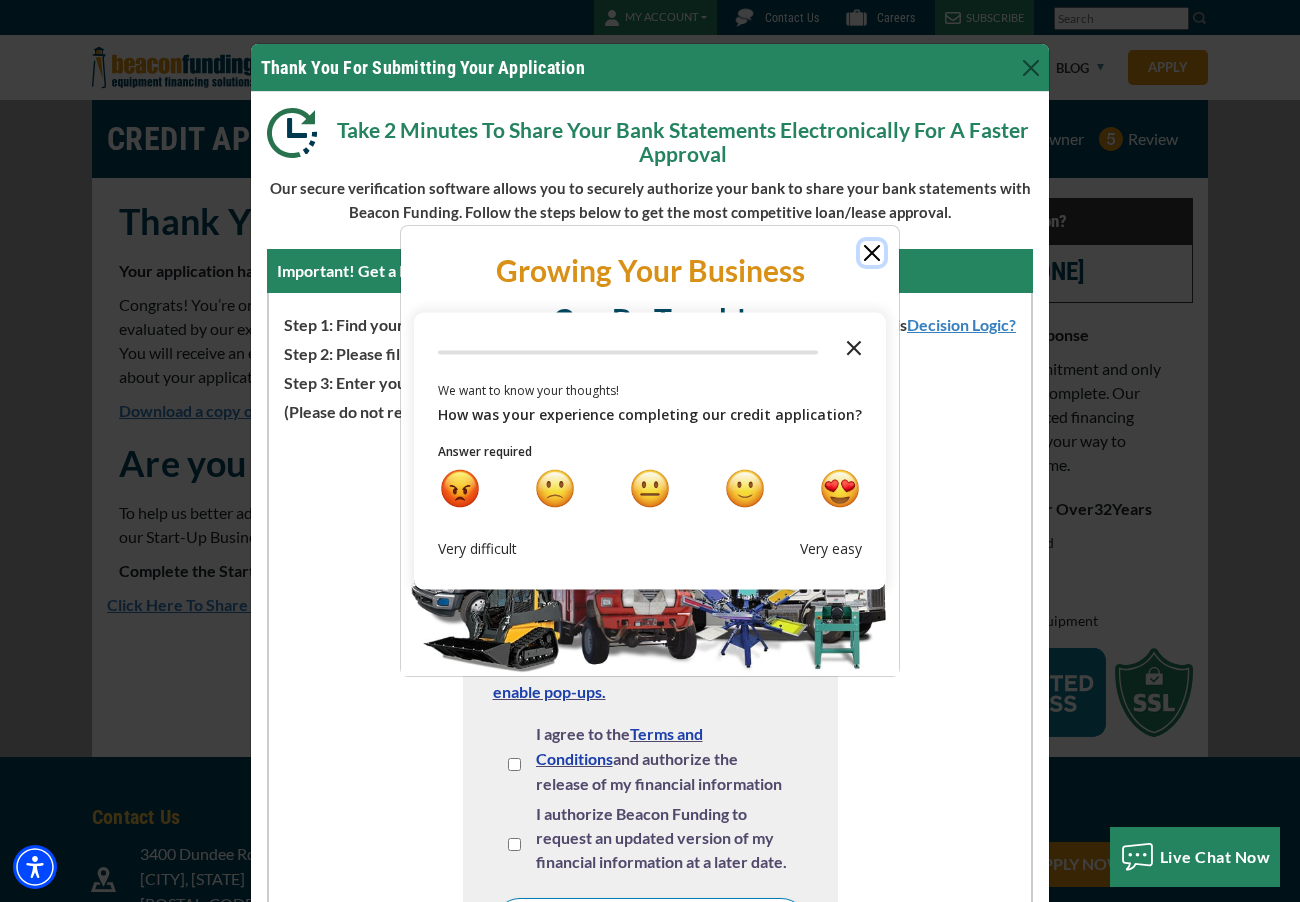 click 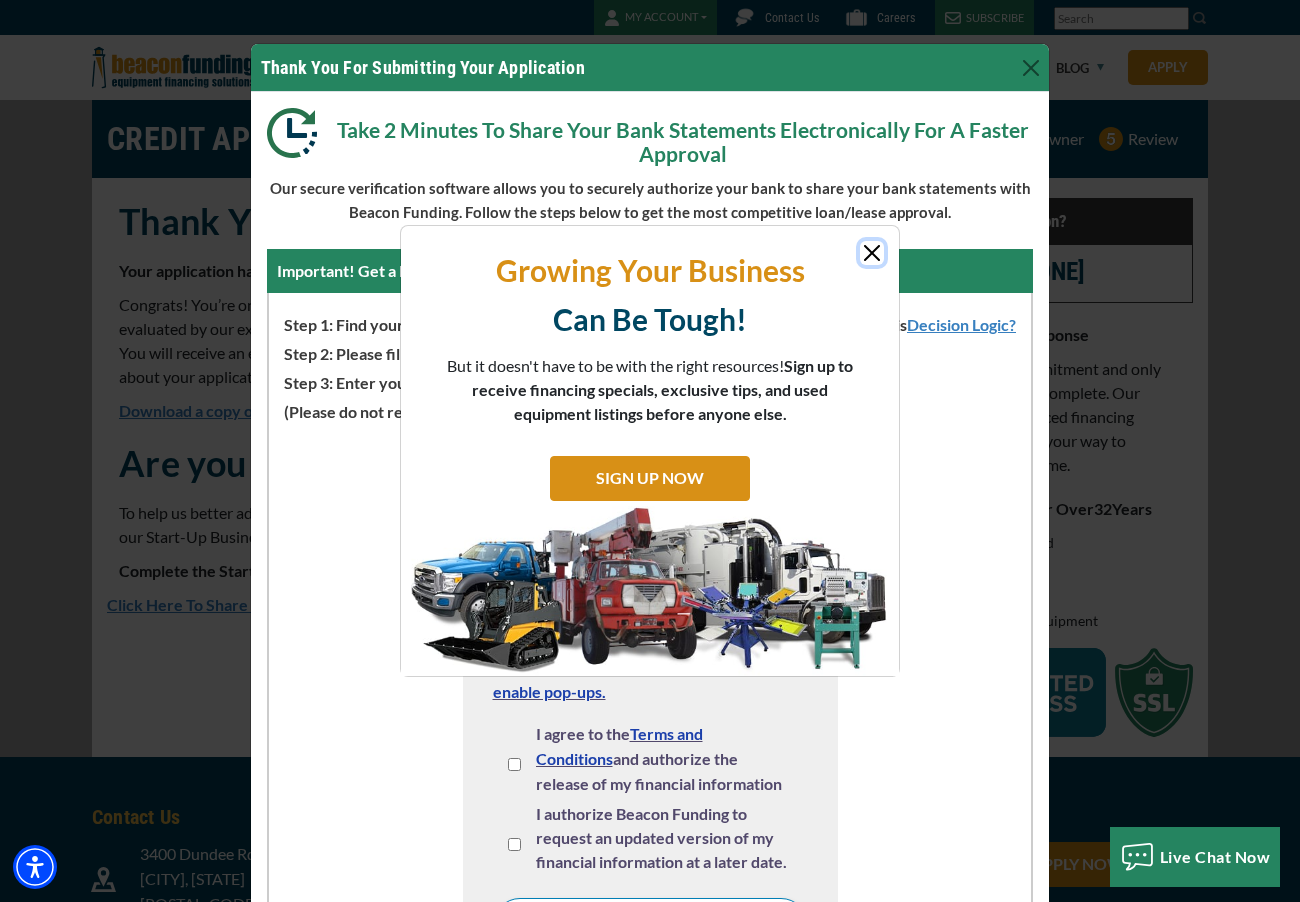 click at bounding box center (872, 253) 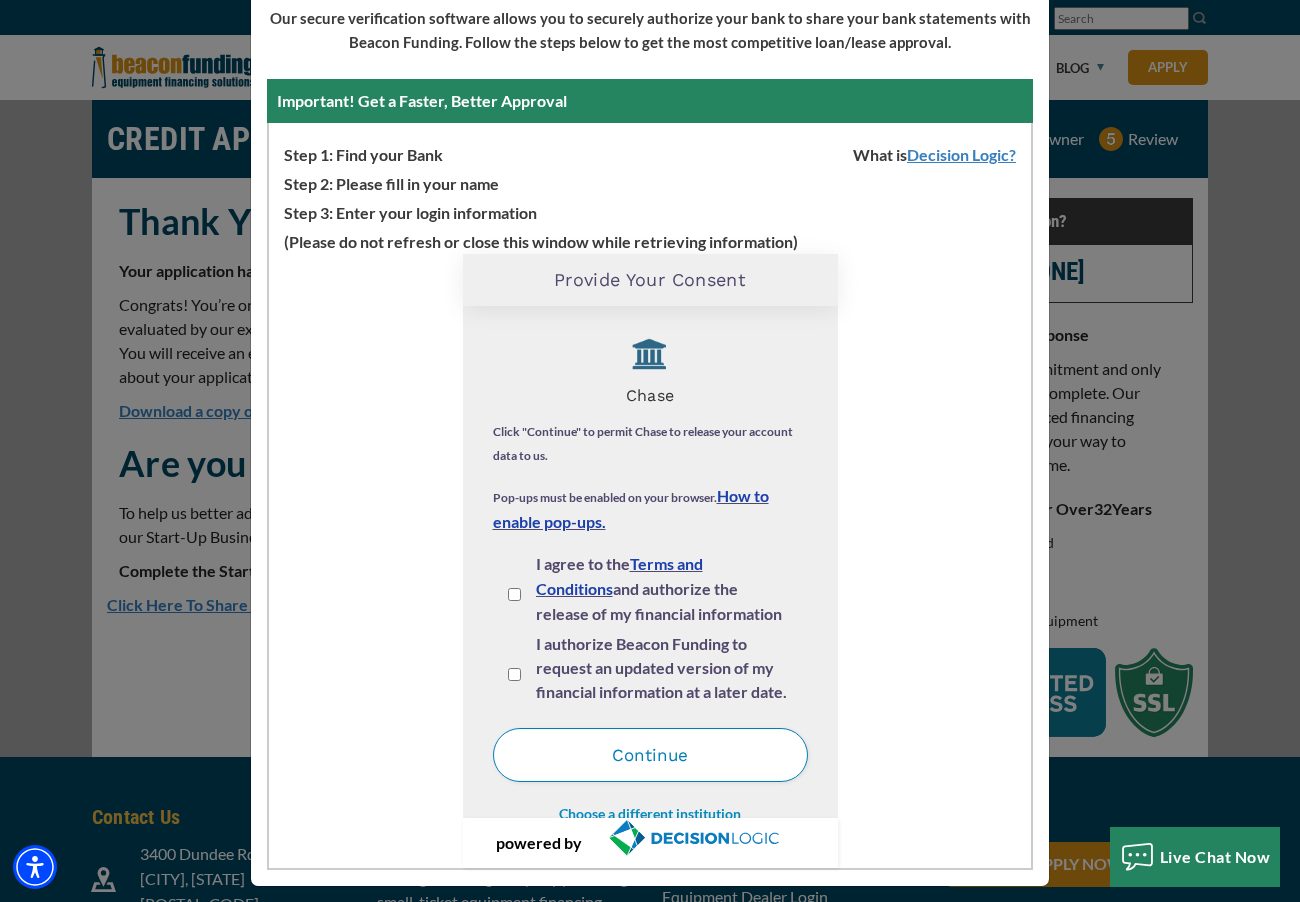 scroll, scrollTop: 183, scrollLeft: 0, axis: vertical 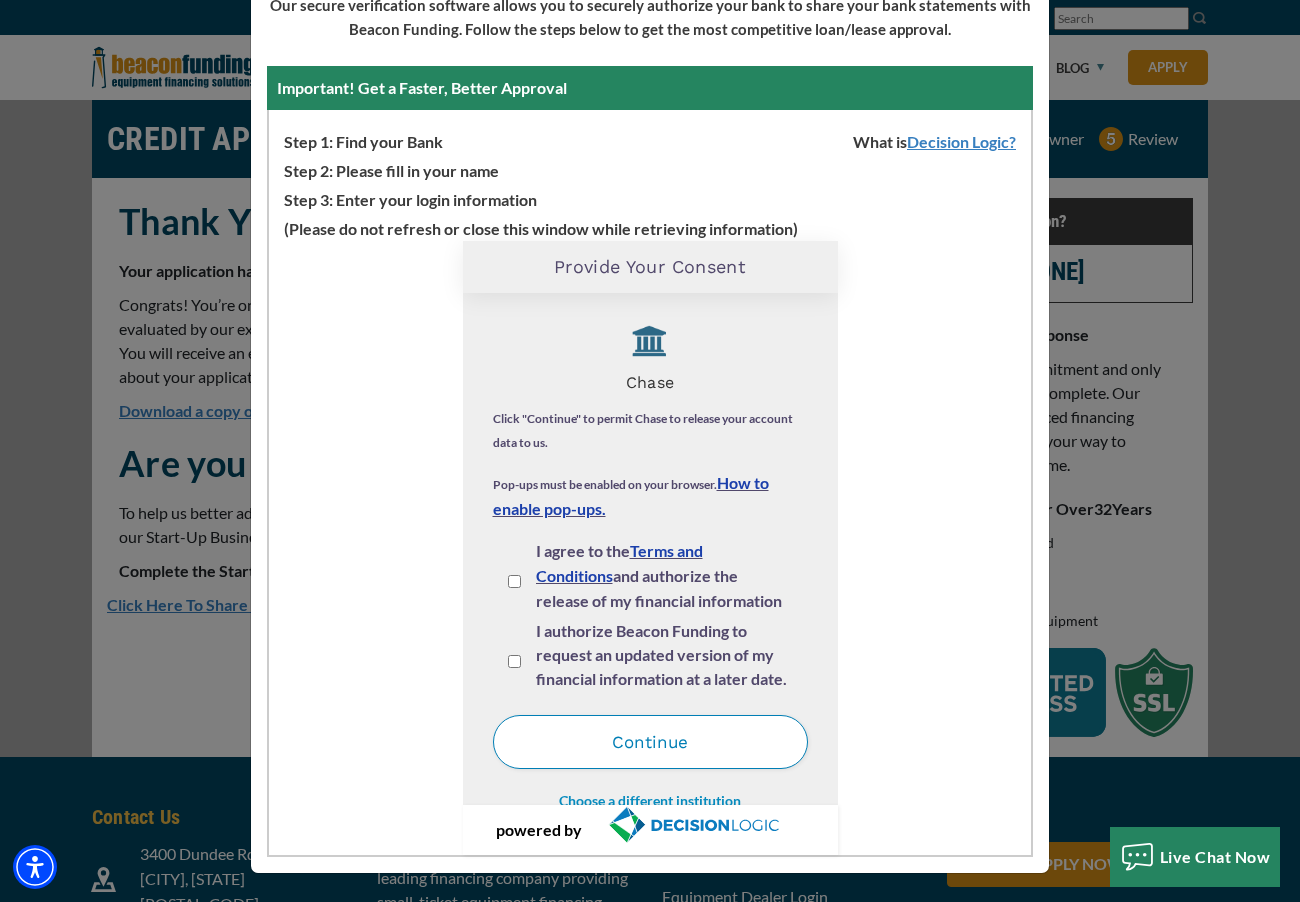click on "I agree to the  Terms and Conditions  and authorize the release of my financial information to DecisionLogic and Beacon Funding." at bounding box center (514, 581) 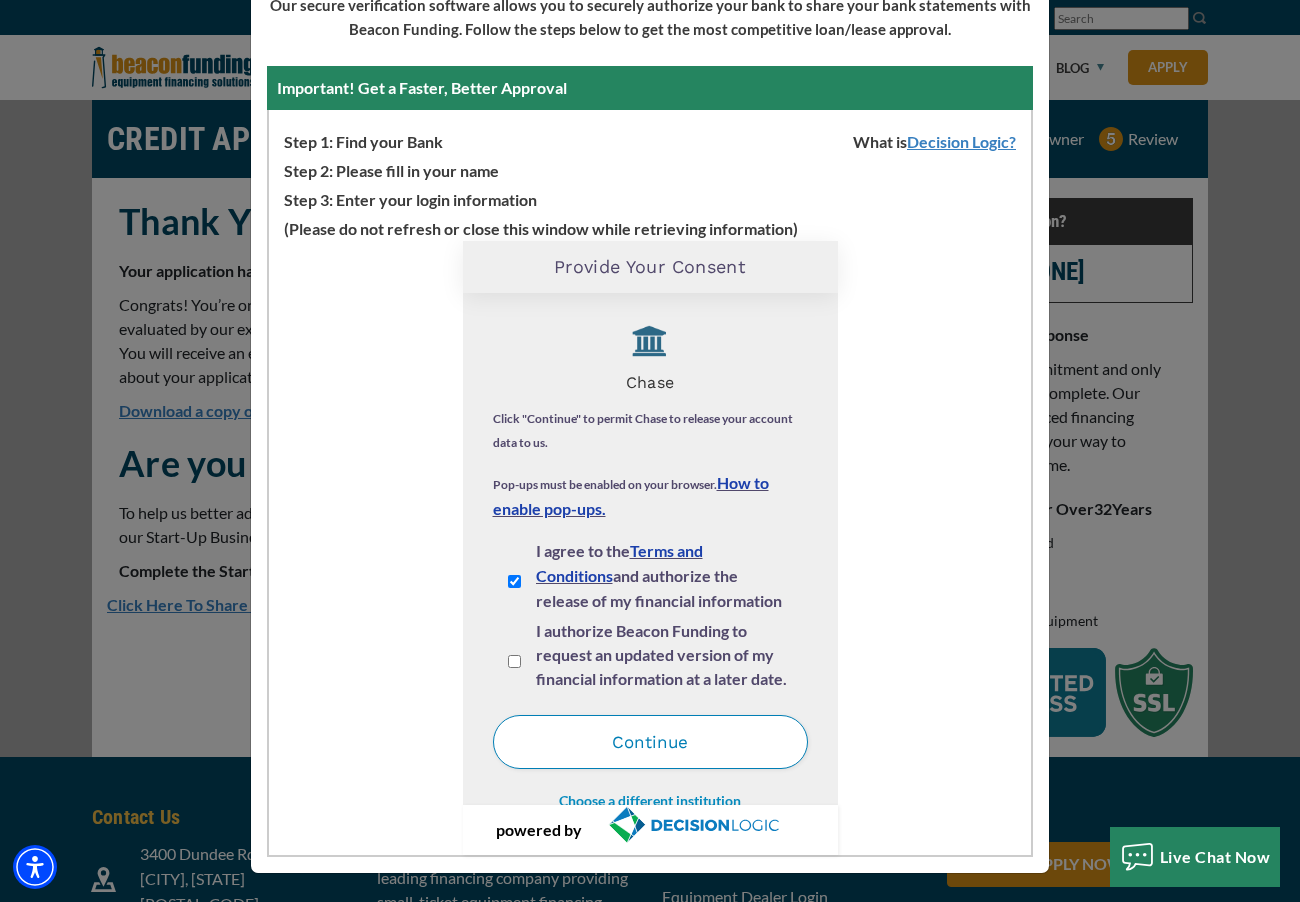 click on "I authorize Beacon Funding to request an updated version of my financial information at a later date." at bounding box center (650, 659) 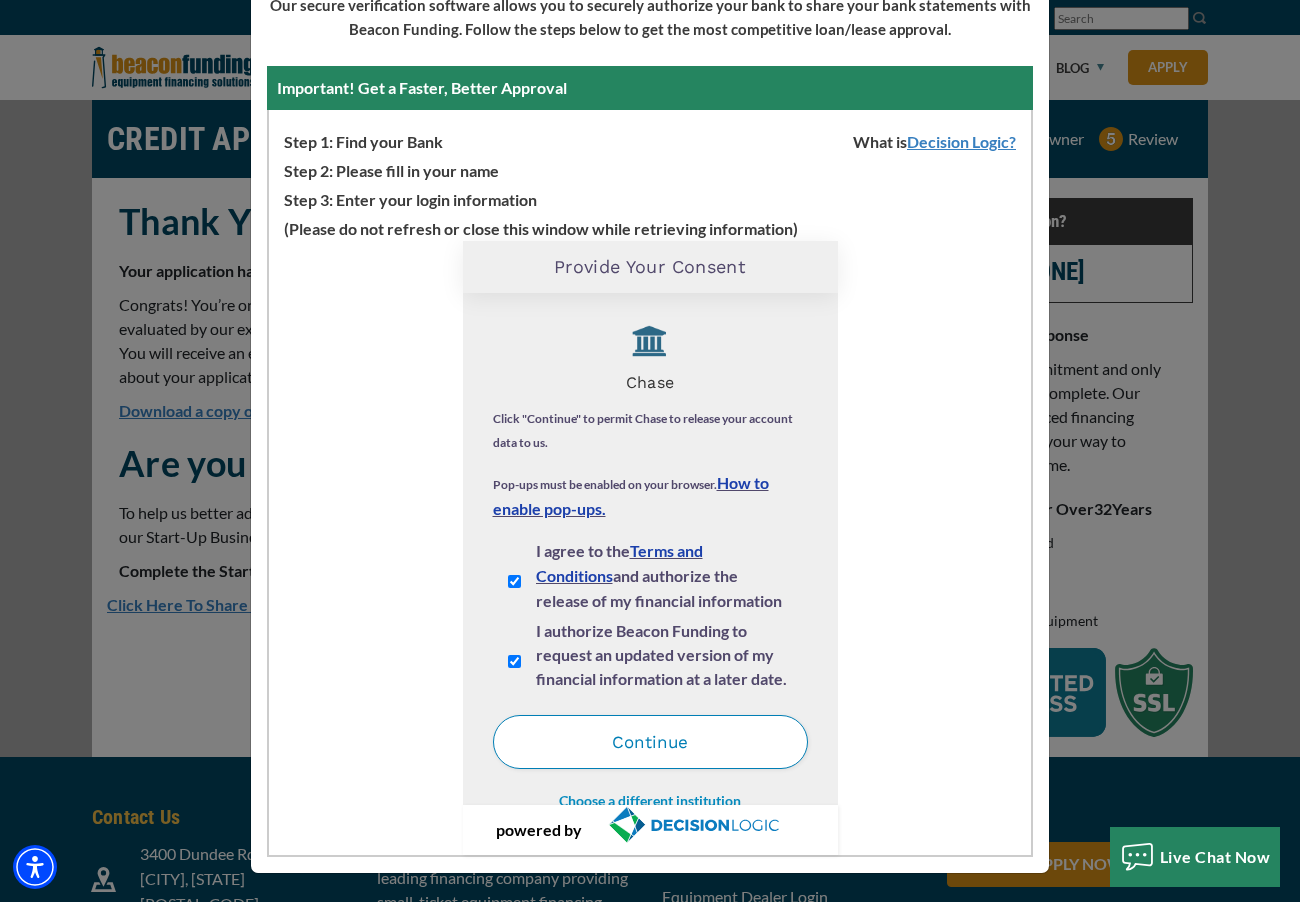 click on "Continue" at bounding box center (650, 742) 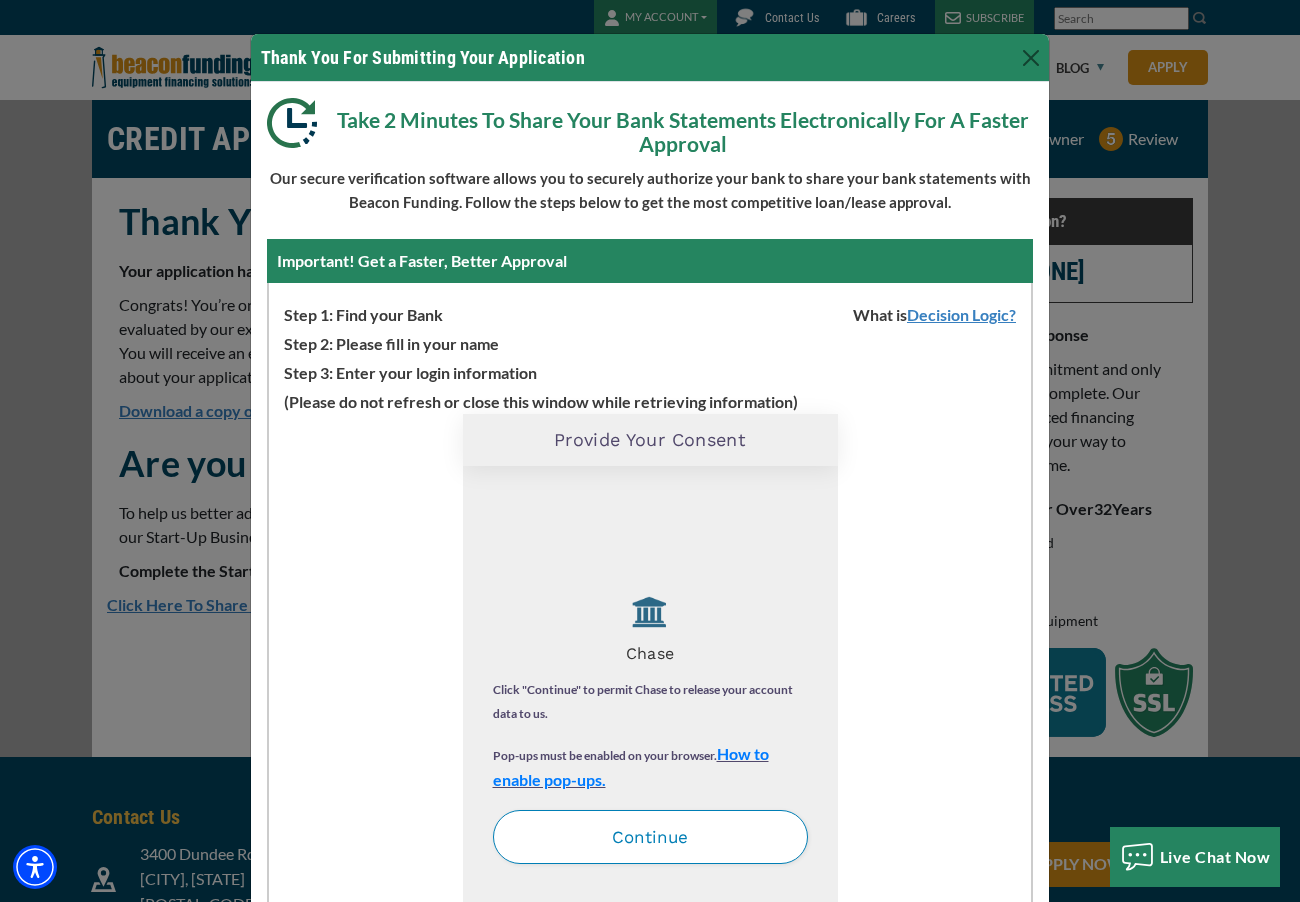 scroll, scrollTop: 0, scrollLeft: 0, axis: both 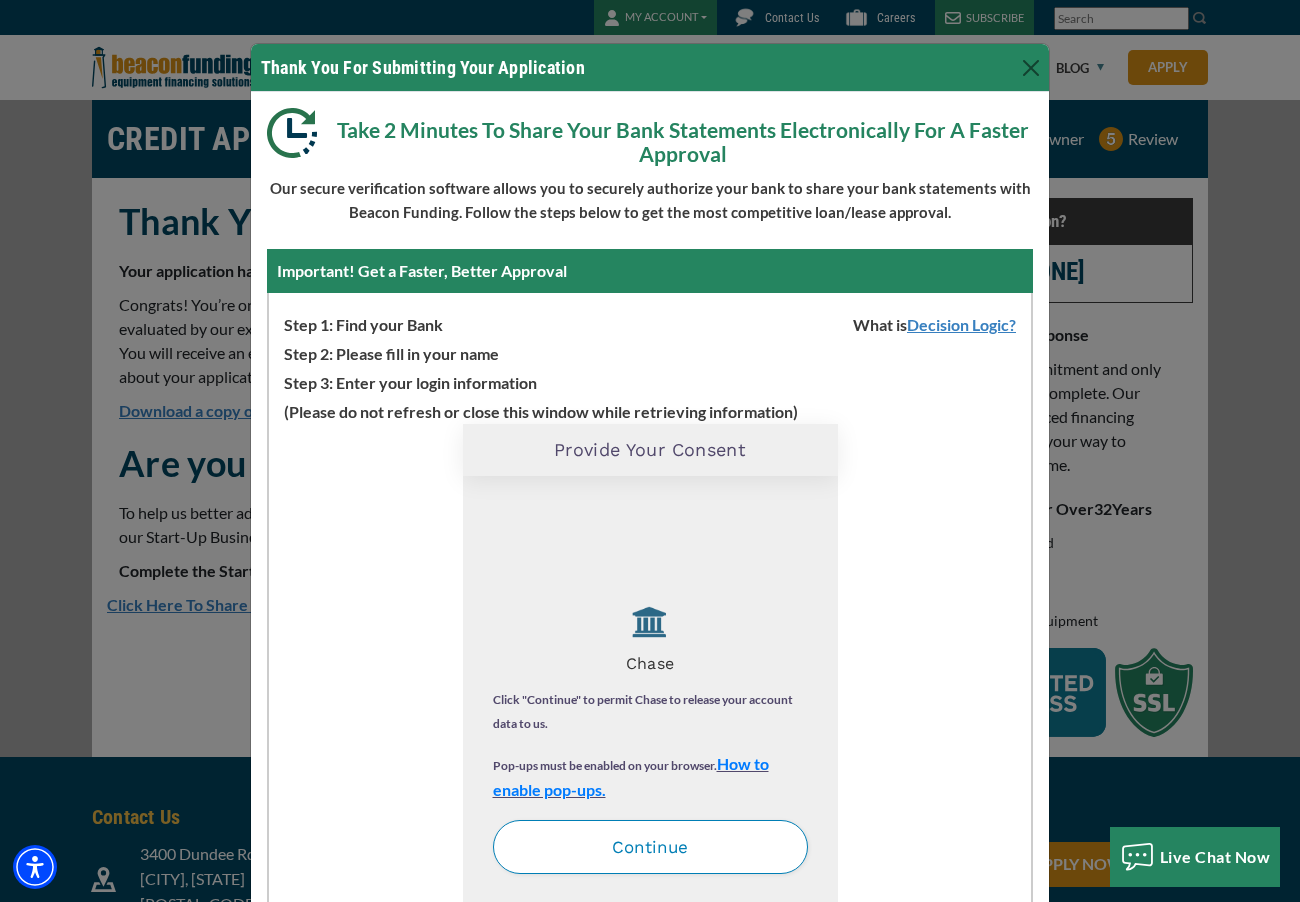 click on "Thank You For Submitting Your Application
Take 2 Minutes To Share Your Bank Statements Electronically For A Faster Approval
Our secure verification software allows you to securely authorize your bank to share your bank statements with Beacon Funding. Follow the steps below to get the most competitive loan/lease approval.
Important! Get a Faster, Better Approval
Step 1: Find your Bank
What is  Decision Logic?
Loading Widget" at bounding box center [650, 451] 